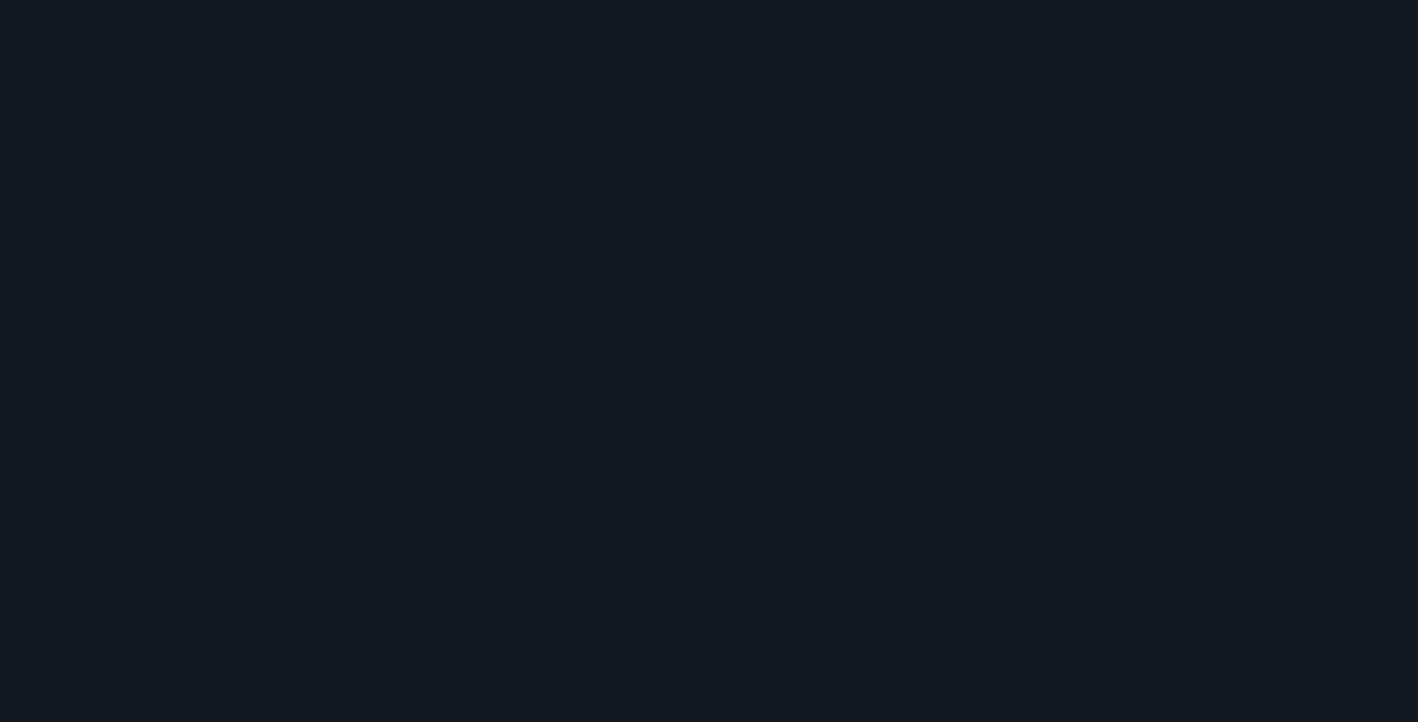 scroll, scrollTop: 0, scrollLeft: 0, axis: both 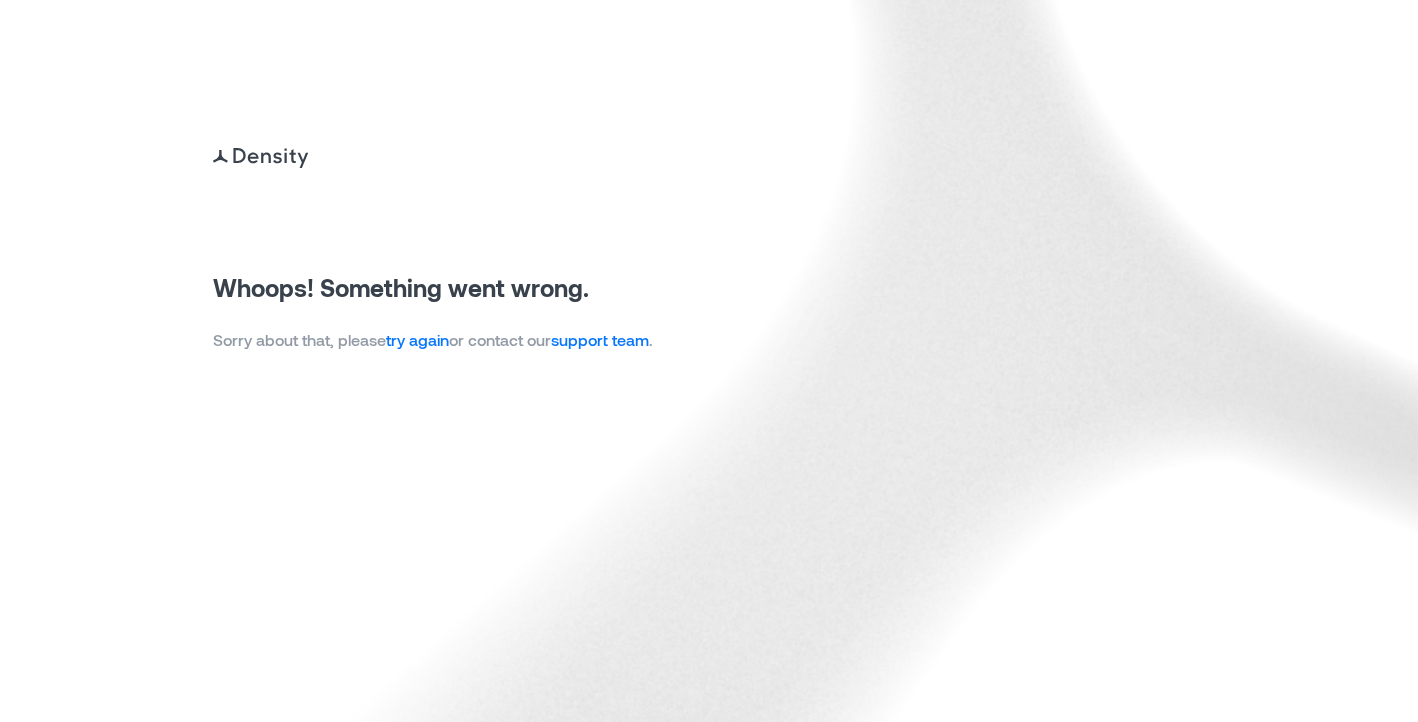 click on "try again" at bounding box center [417, 339] 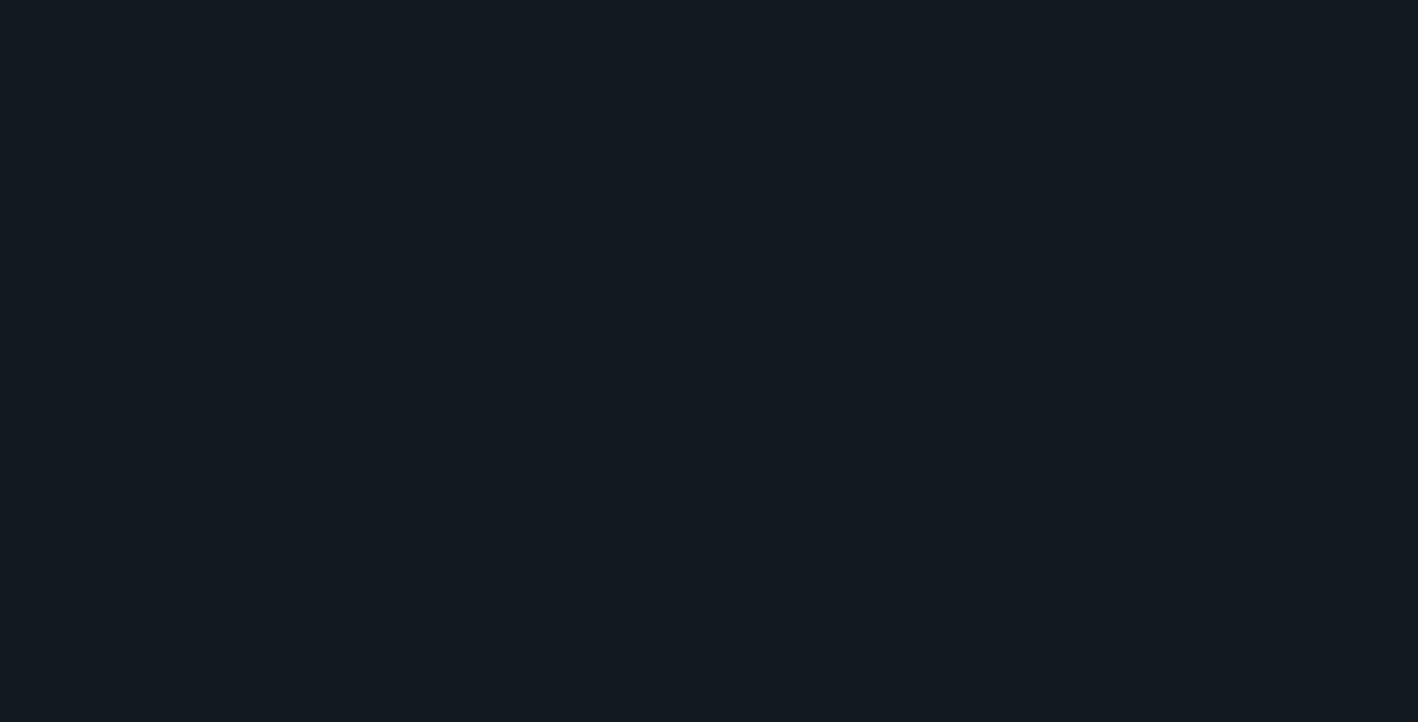 scroll, scrollTop: 0, scrollLeft: 0, axis: both 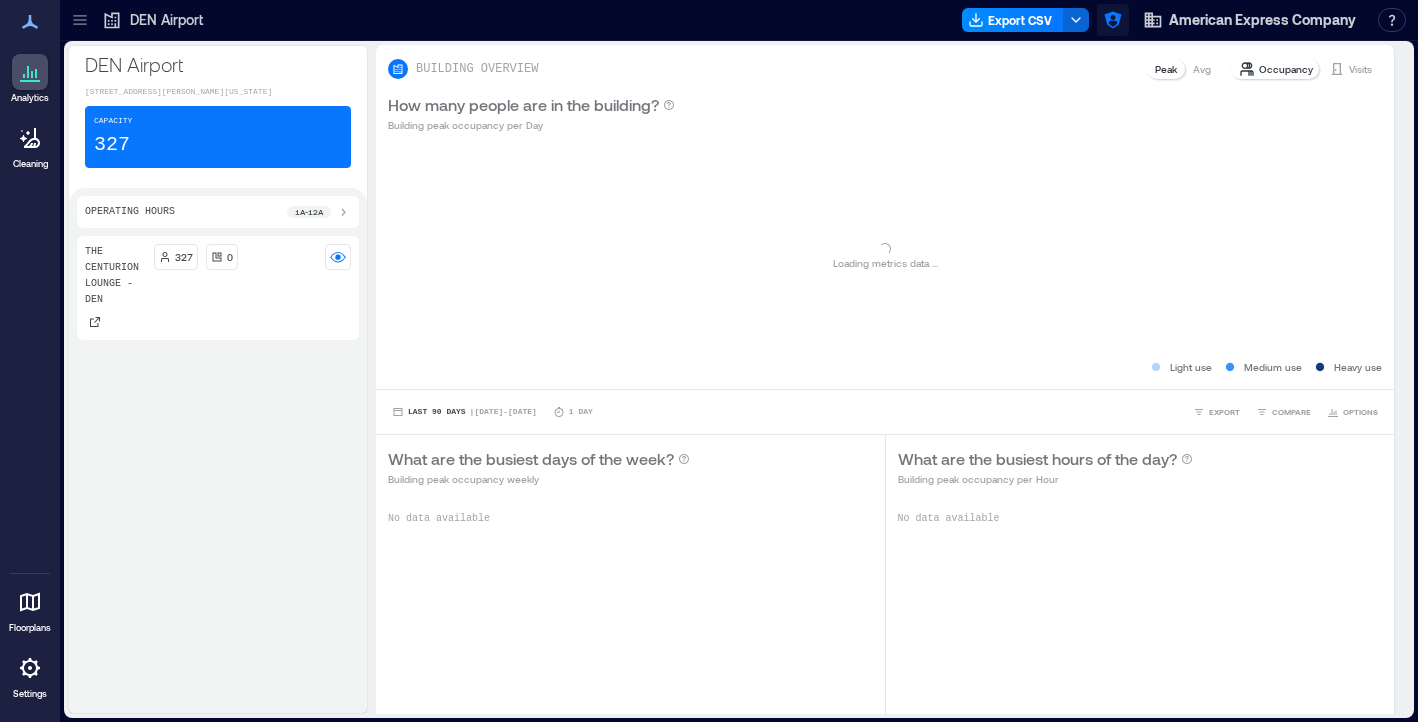 click 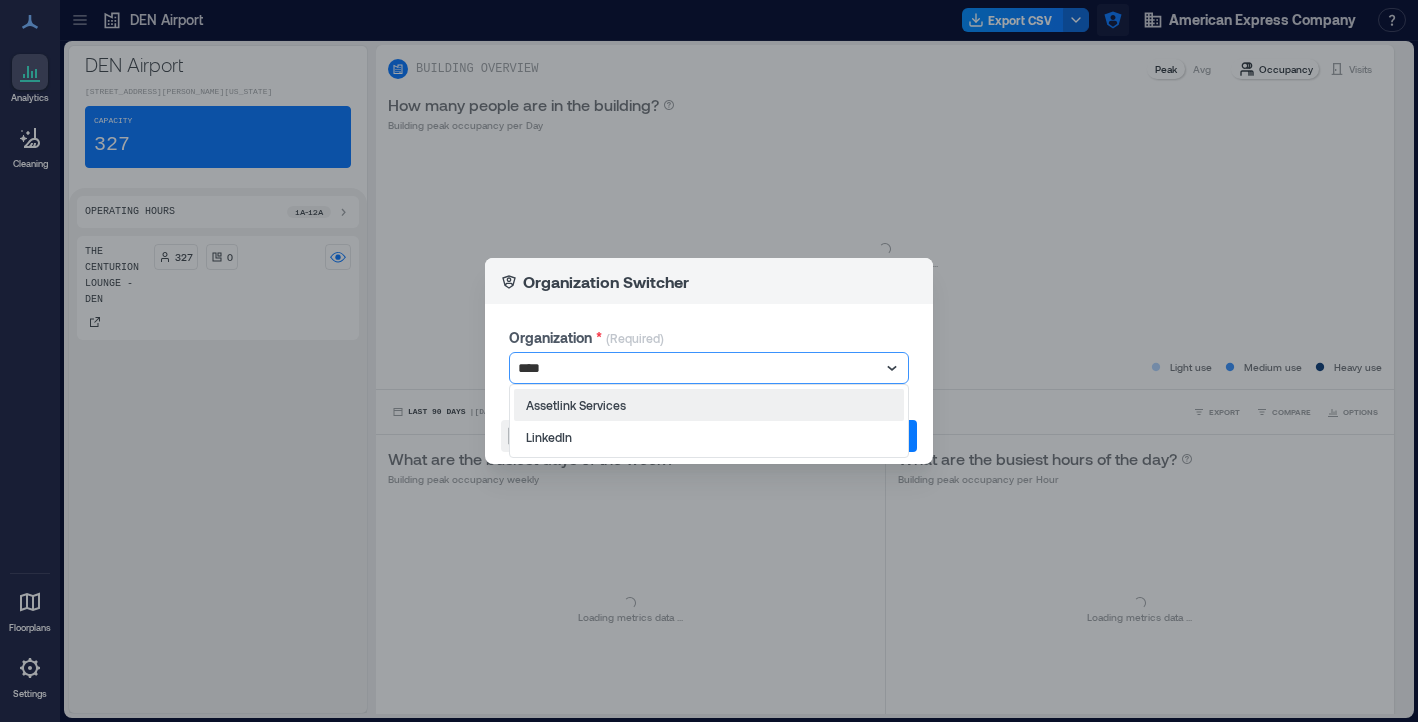 type on "*****" 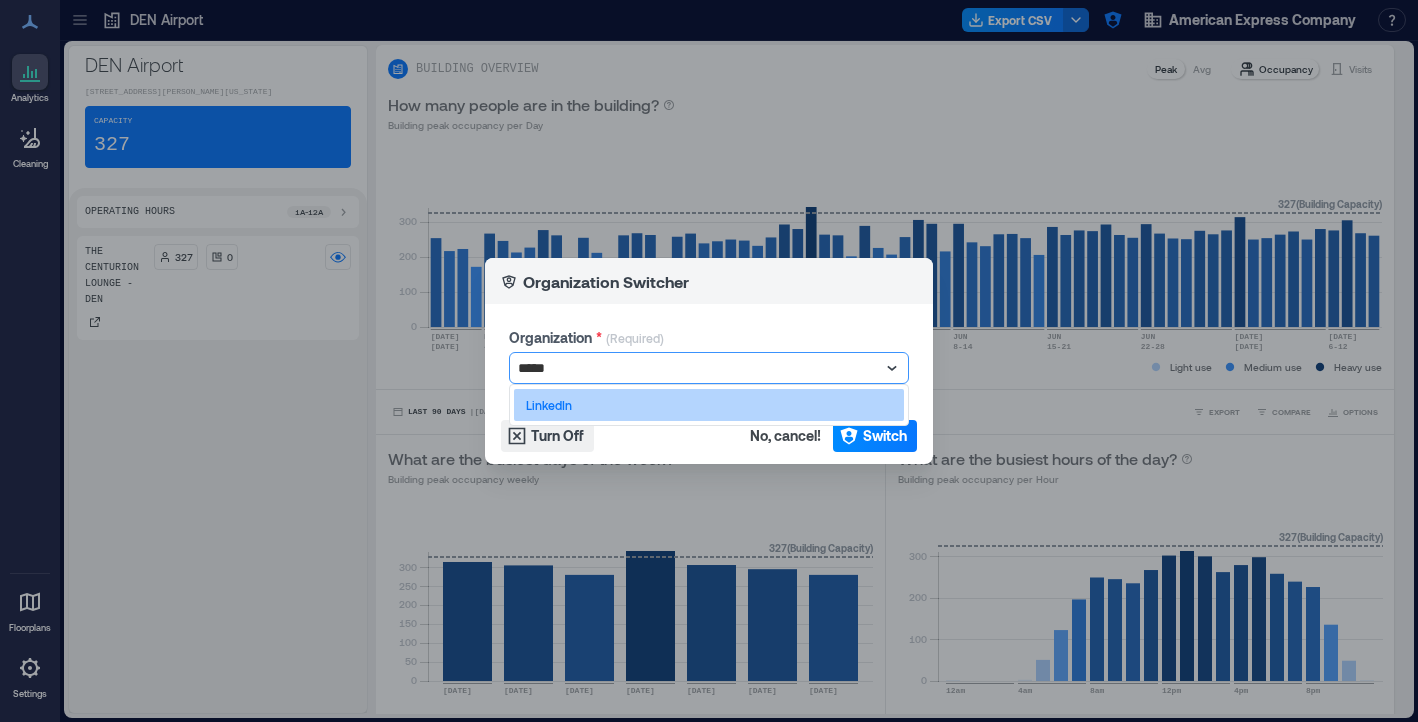 click on "LinkedIn" at bounding box center (709, 405) 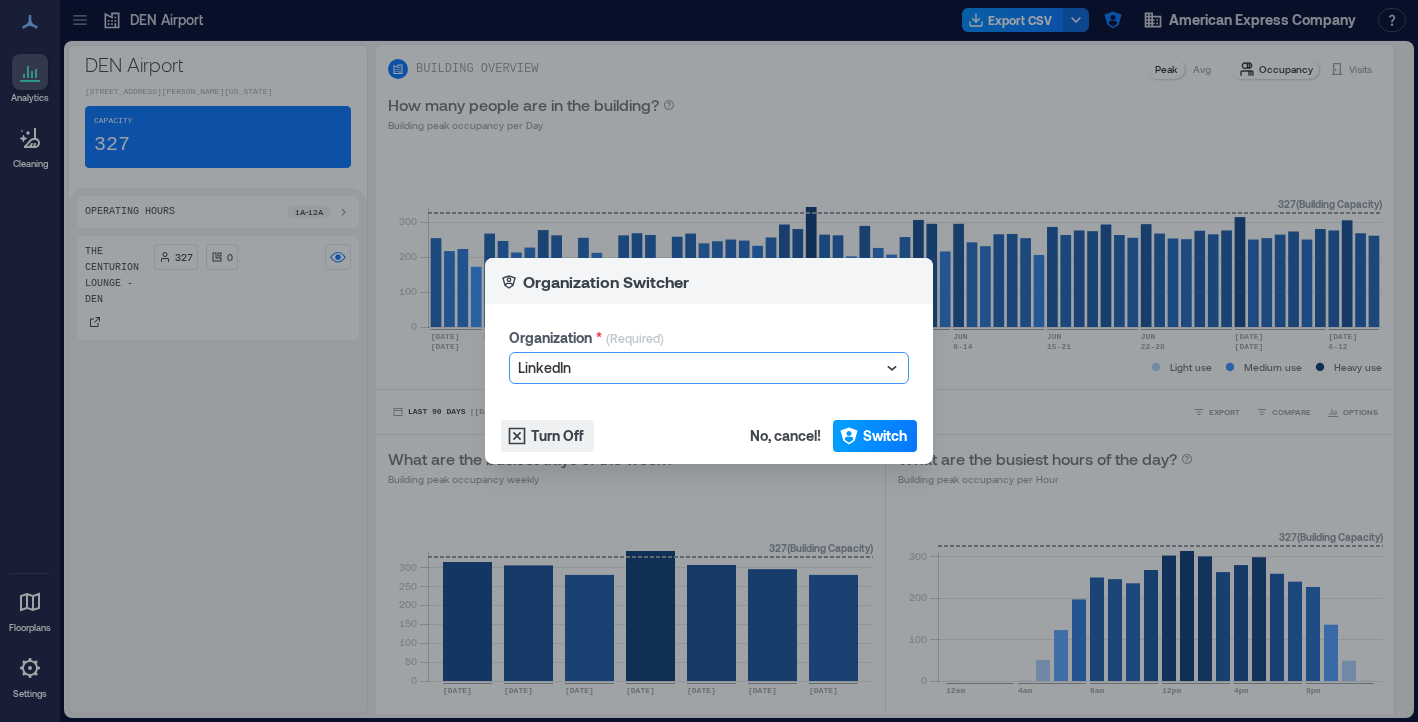click 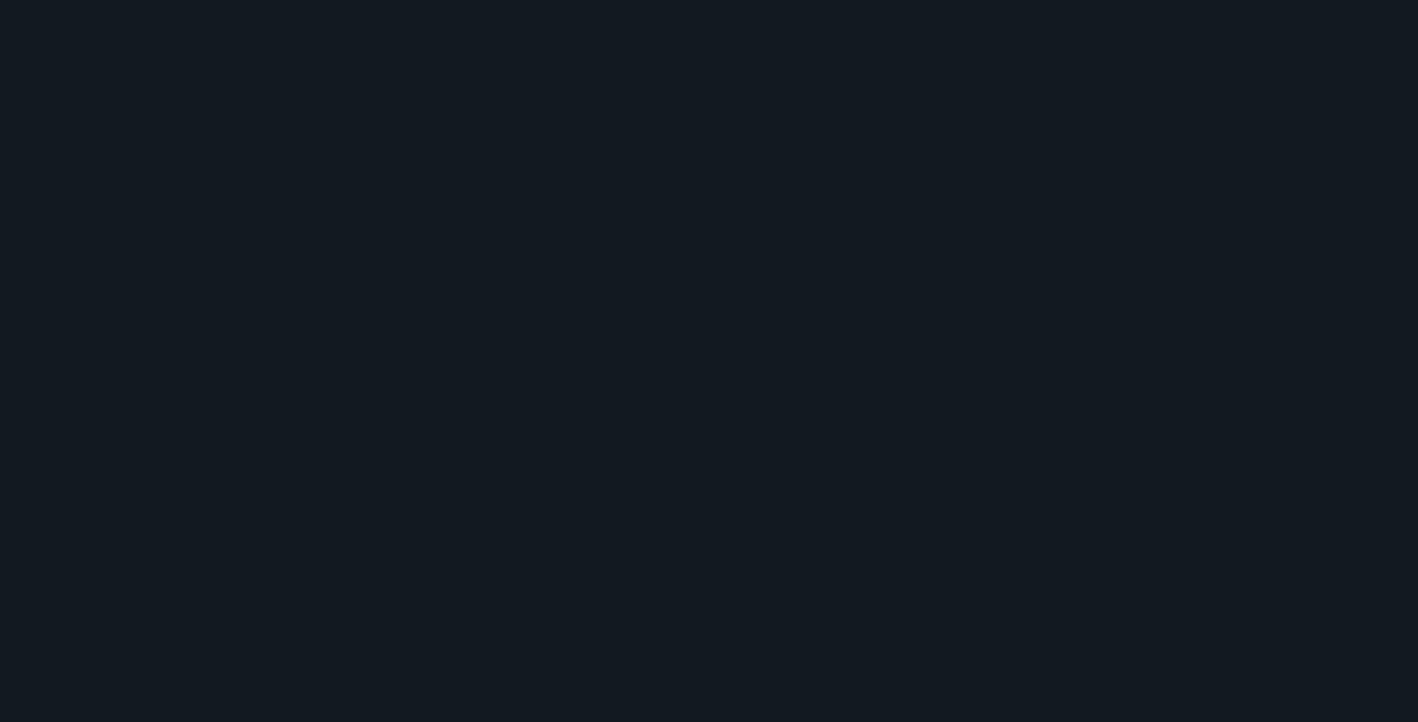 scroll, scrollTop: 0, scrollLeft: 0, axis: both 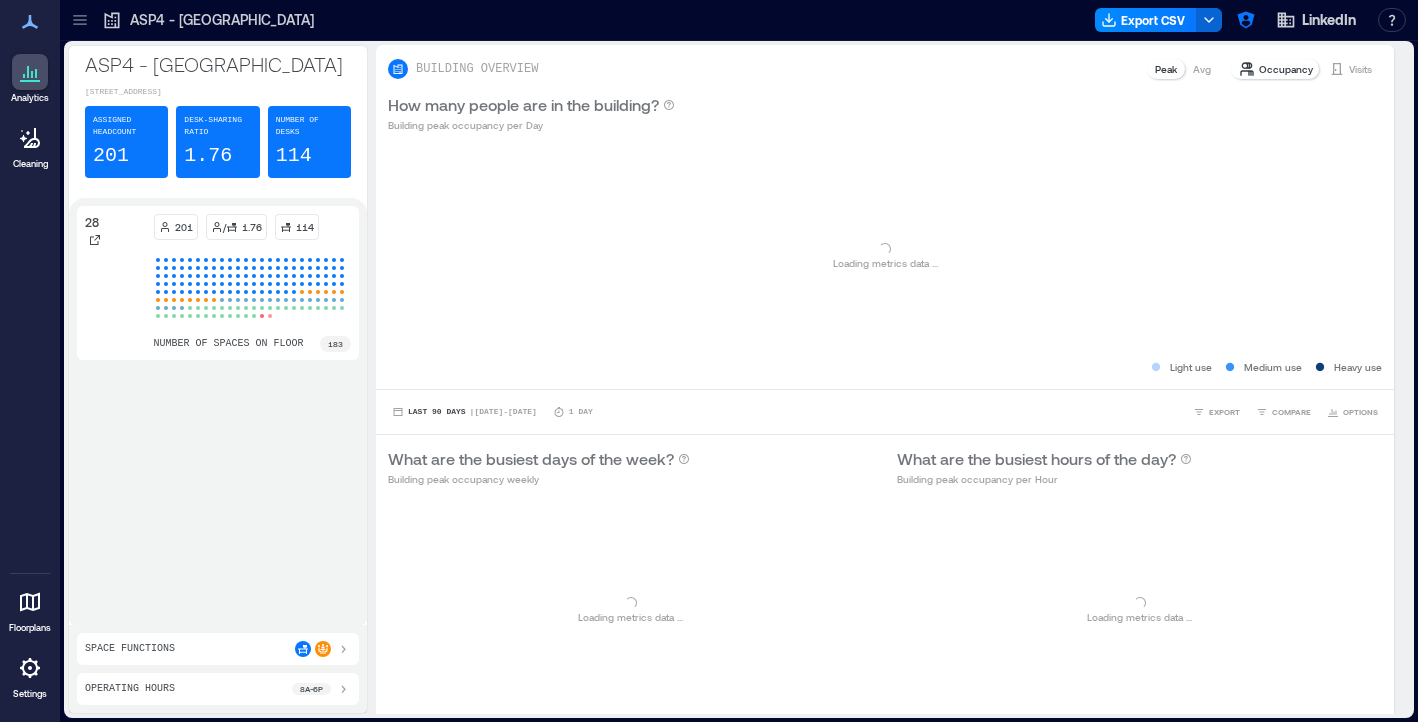 click 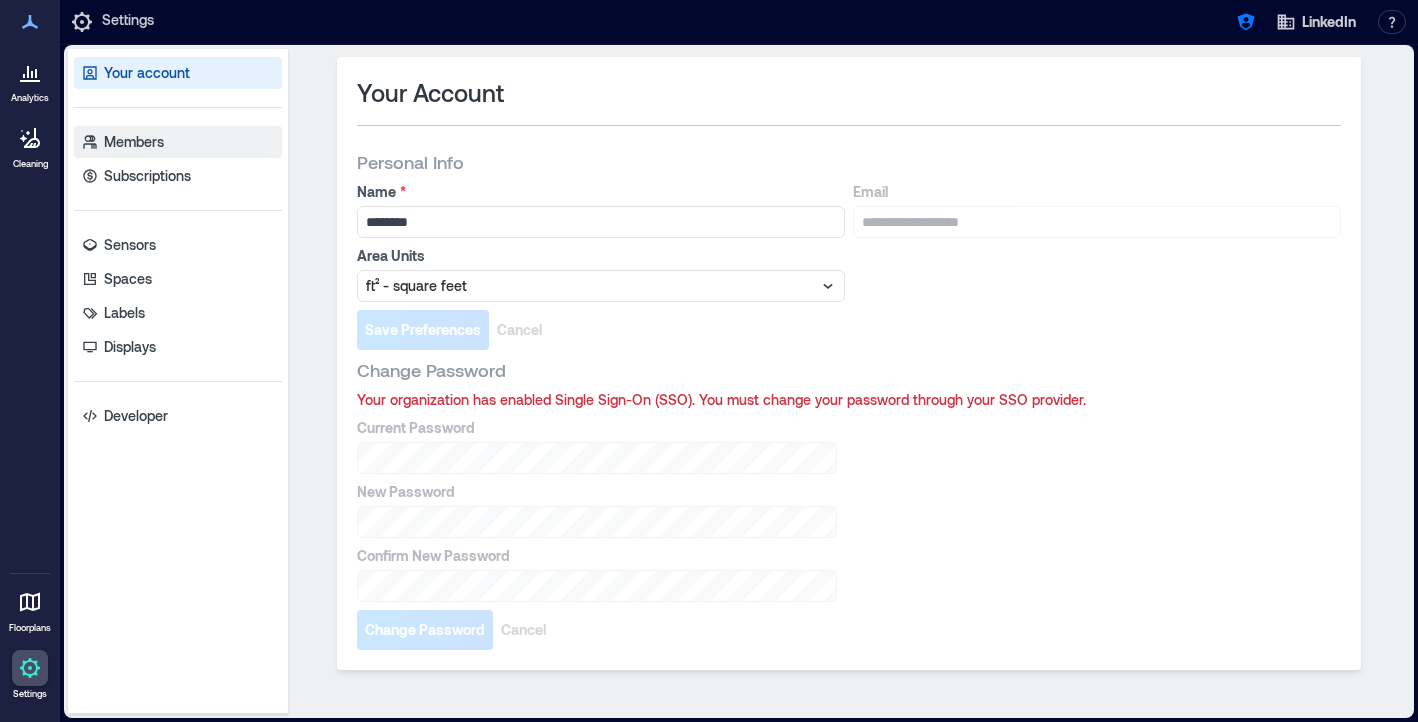 click on "Members" at bounding box center [178, 142] 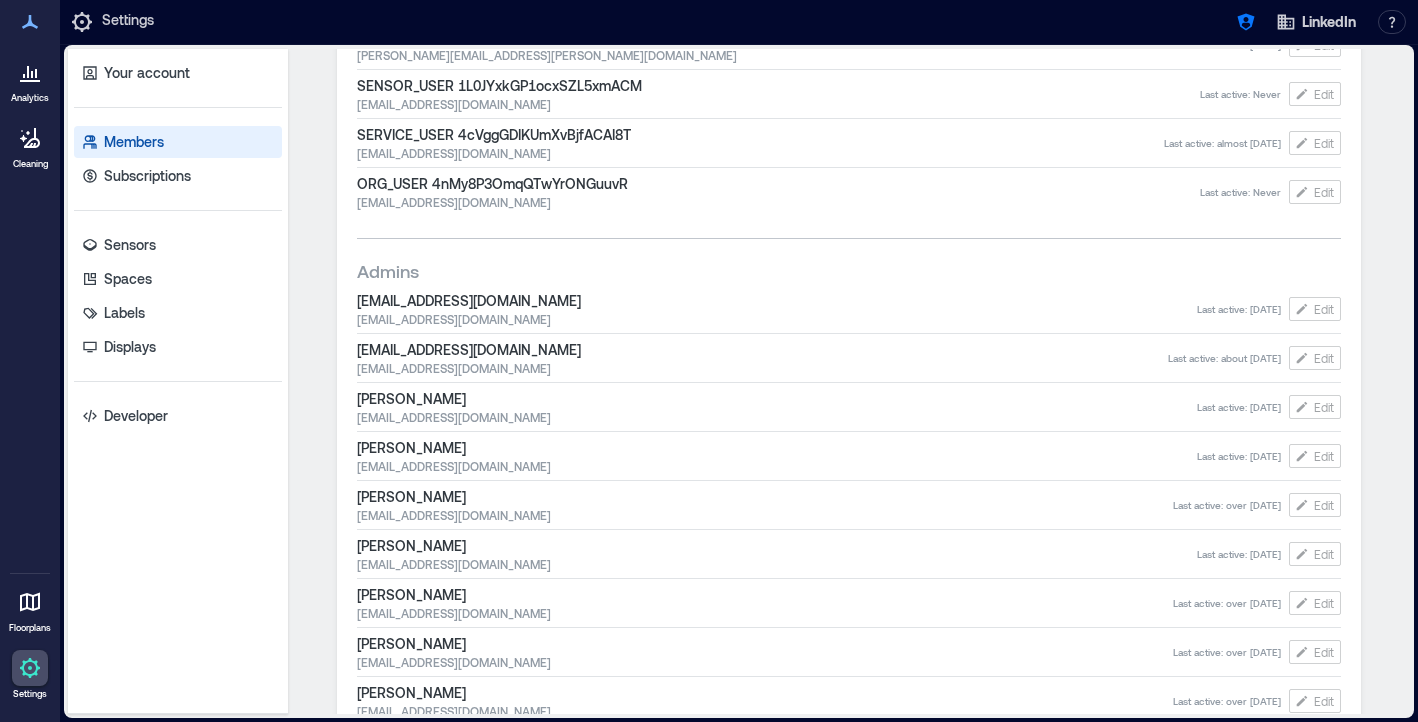 scroll, scrollTop: 1025, scrollLeft: 0, axis: vertical 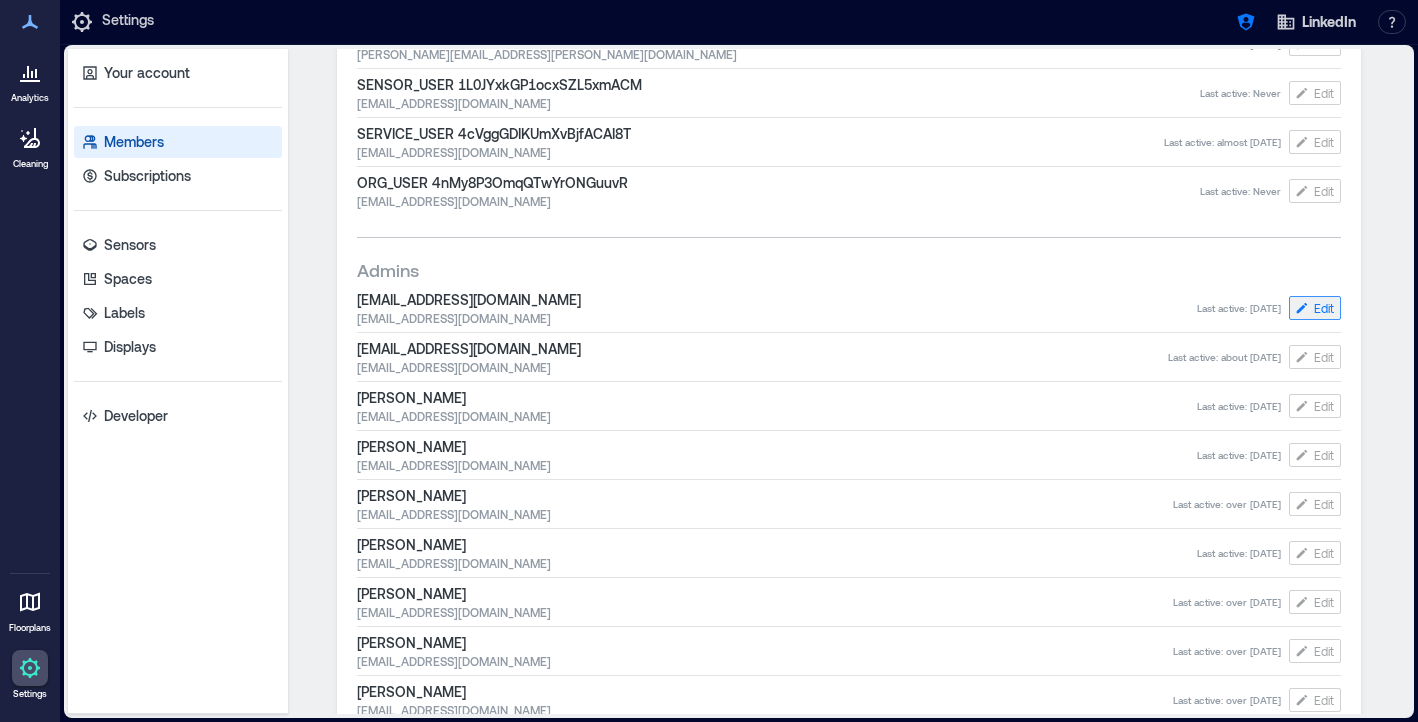 click on "Edit" at bounding box center (1315, 308) 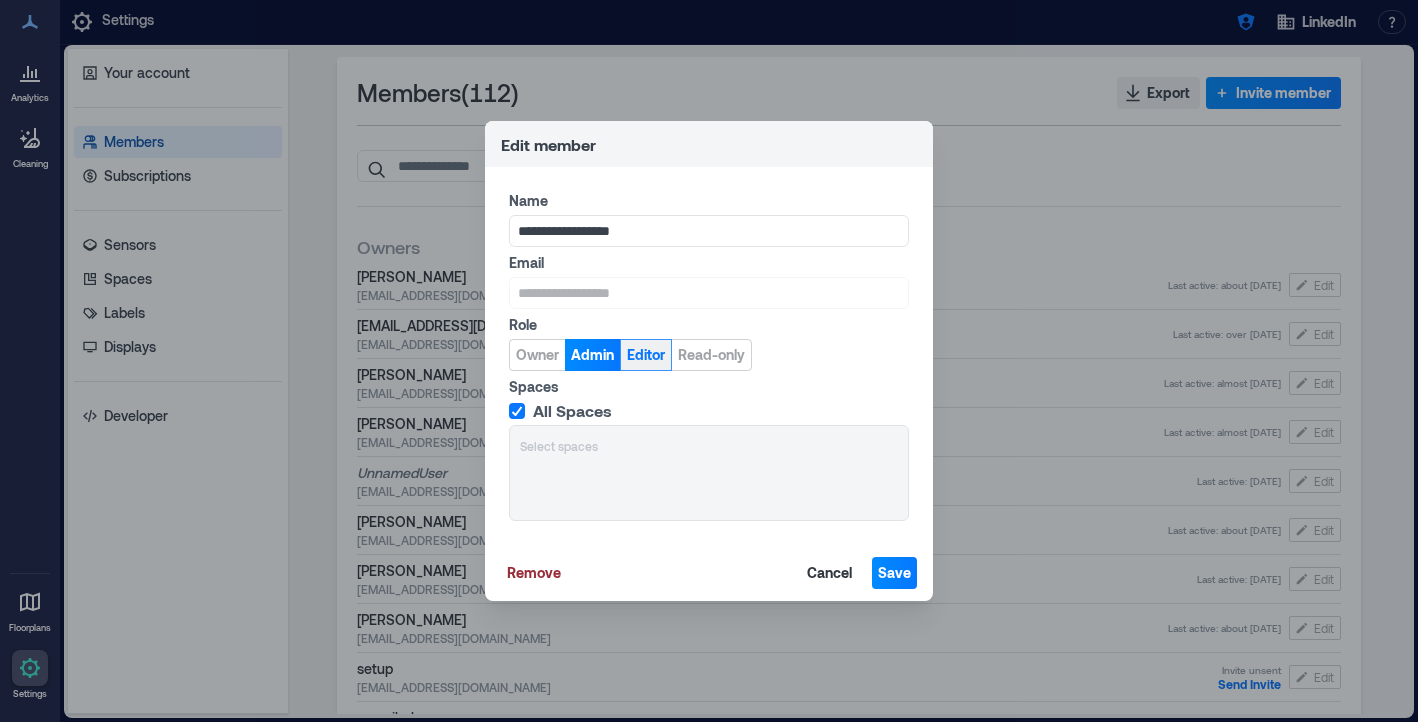 click on "Editor" at bounding box center [646, 355] 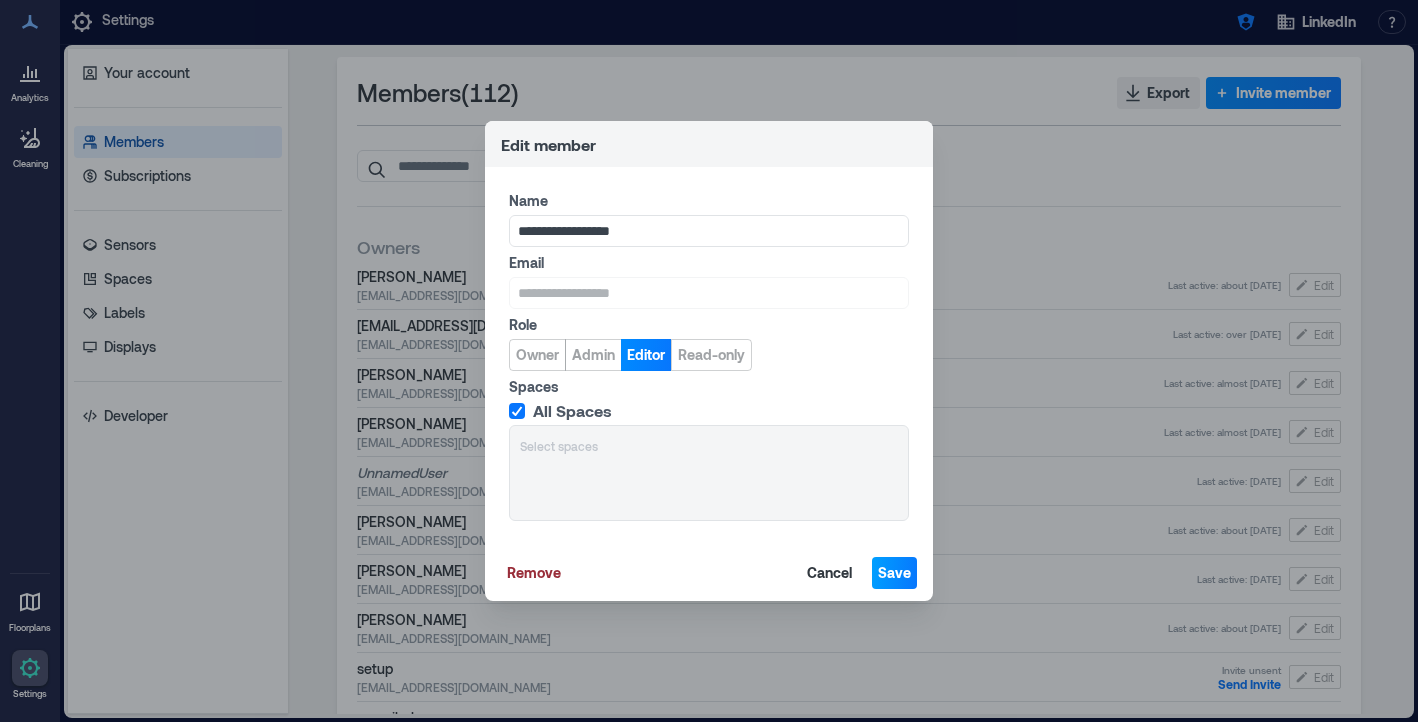 click on "Save" at bounding box center [894, 573] 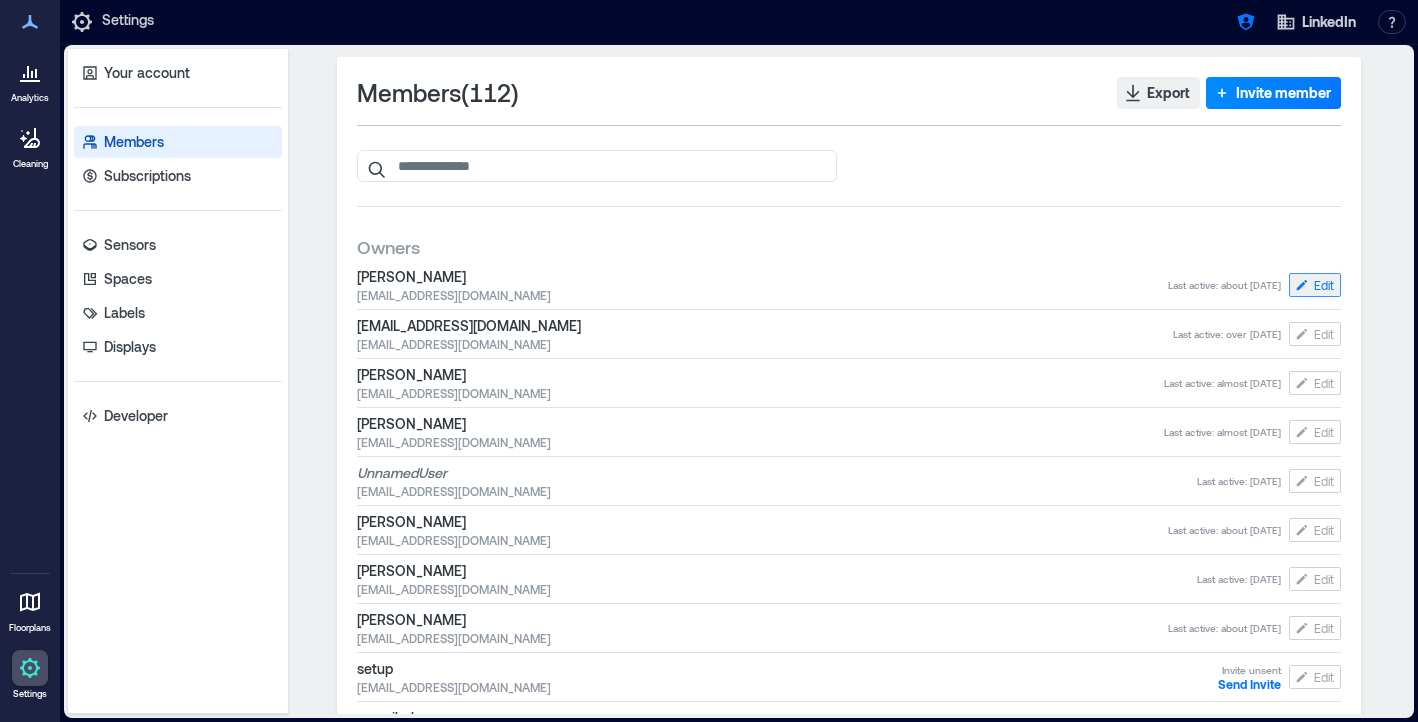 click on "Edit" at bounding box center [1324, 285] 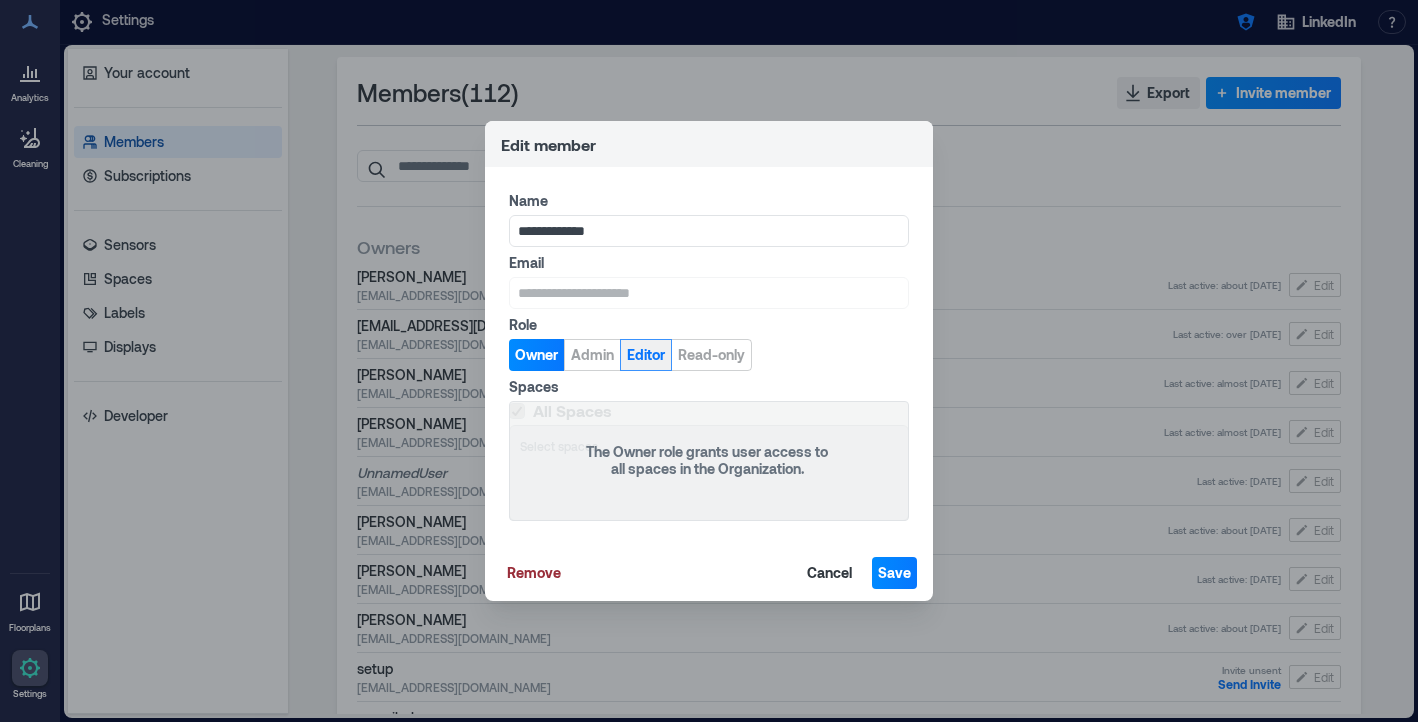 click on "Editor" at bounding box center [646, 355] 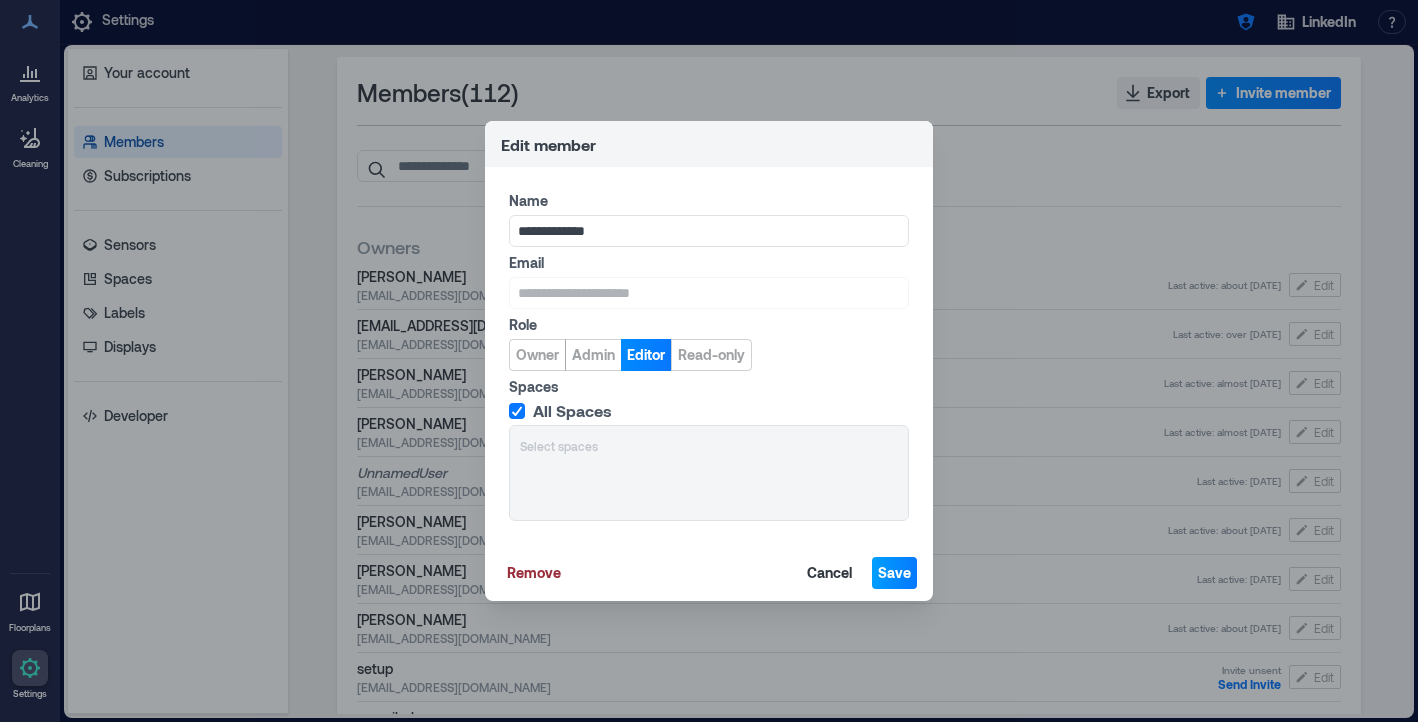 click on "Save" at bounding box center [894, 573] 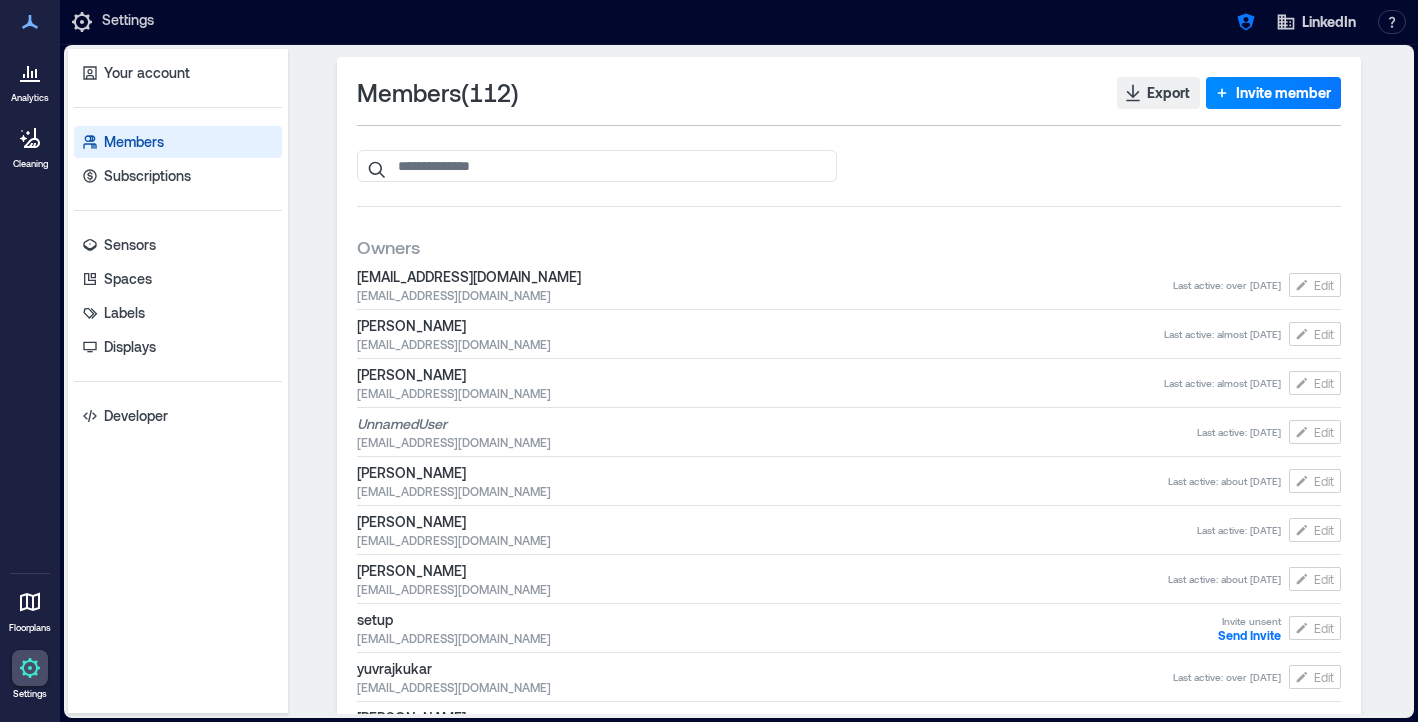 click on "Edit" at bounding box center [1324, 285] 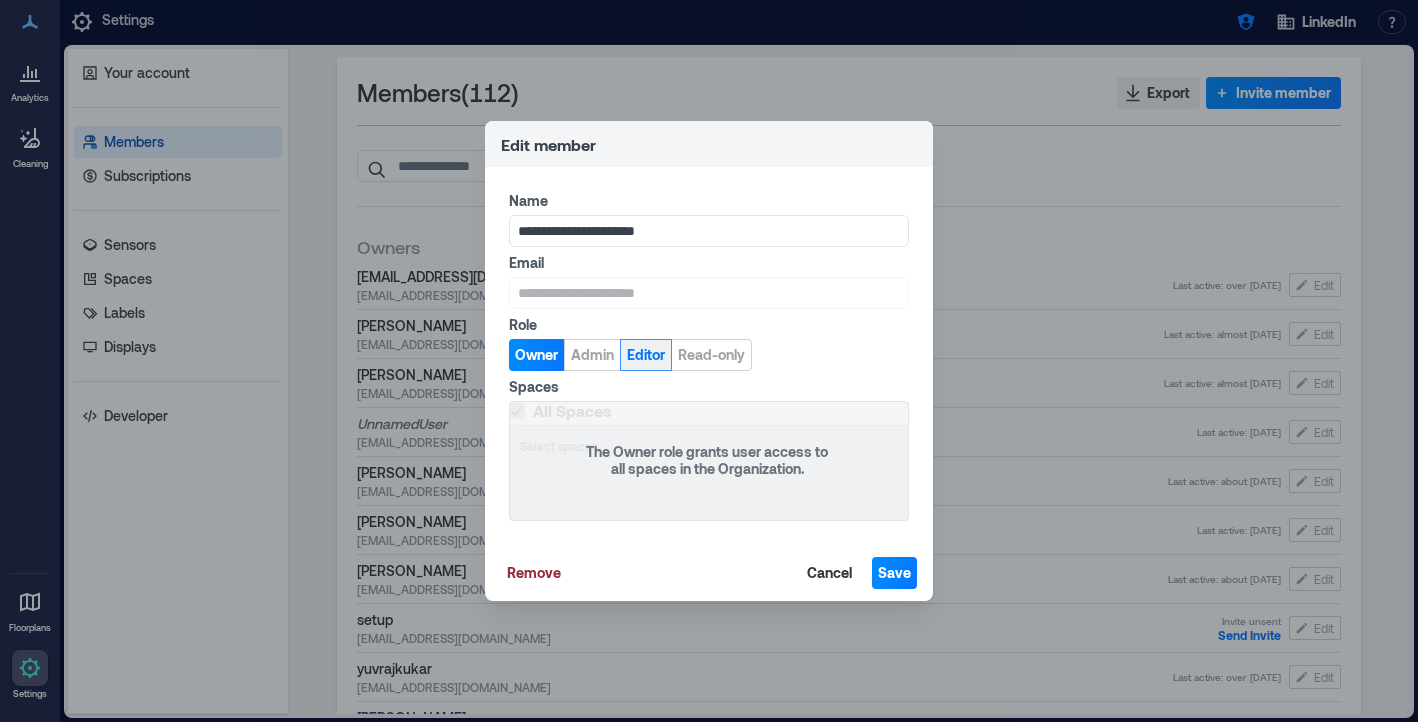 click on "Editor" at bounding box center (646, 355) 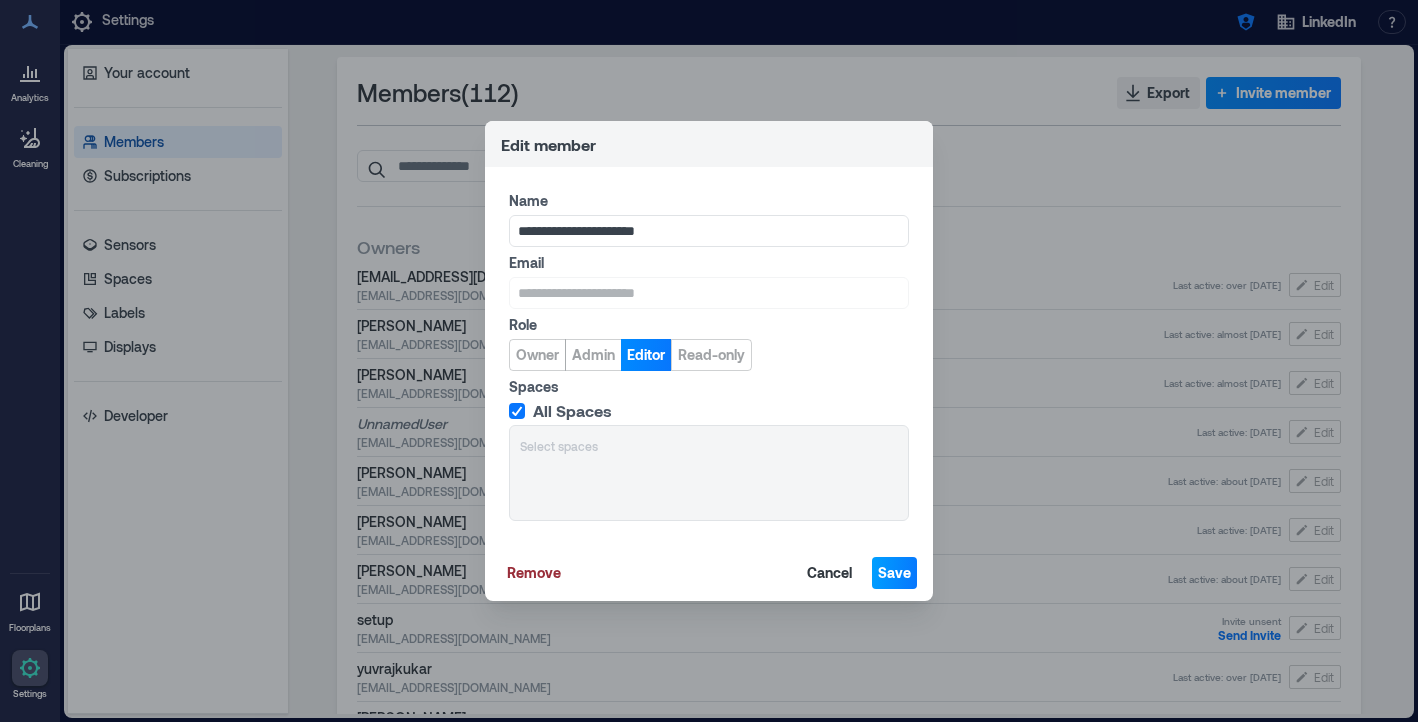 click on "Save" at bounding box center [894, 573] 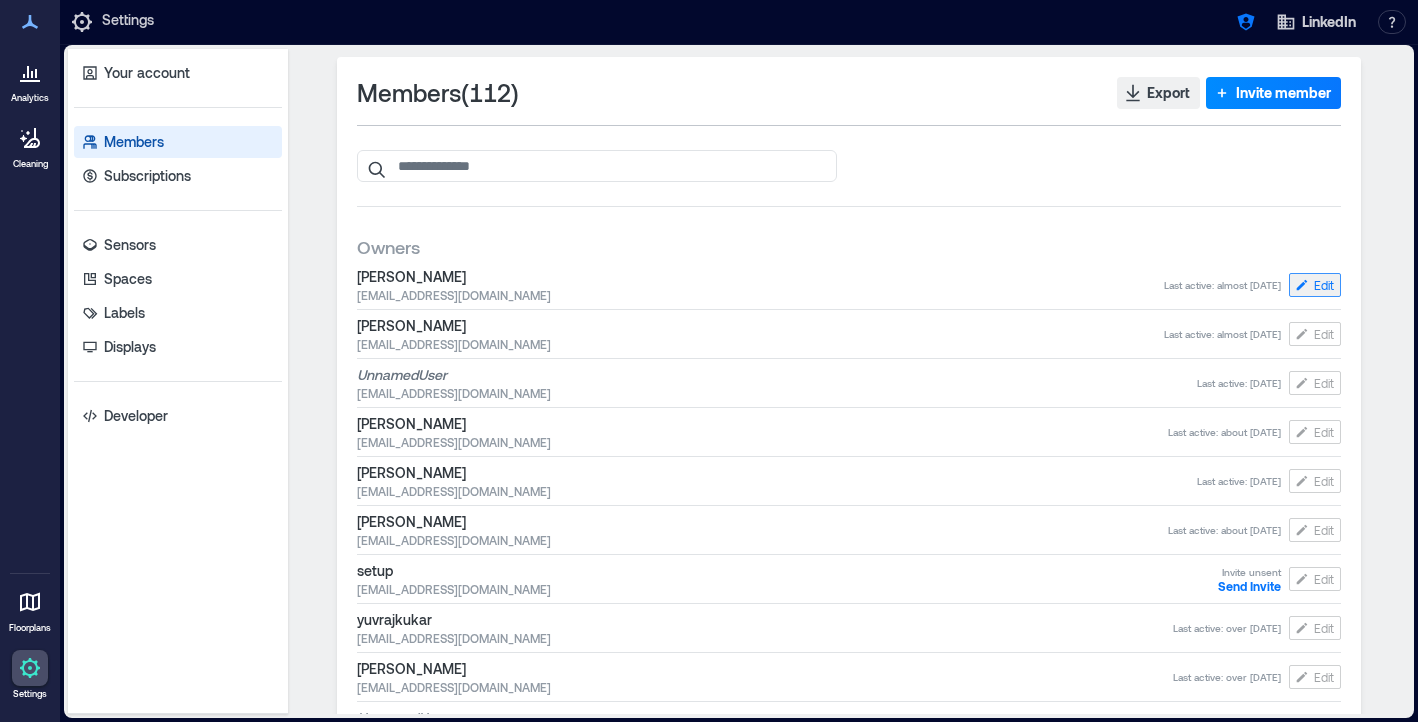 click on "Edit" at bounding box center (1324, 285) 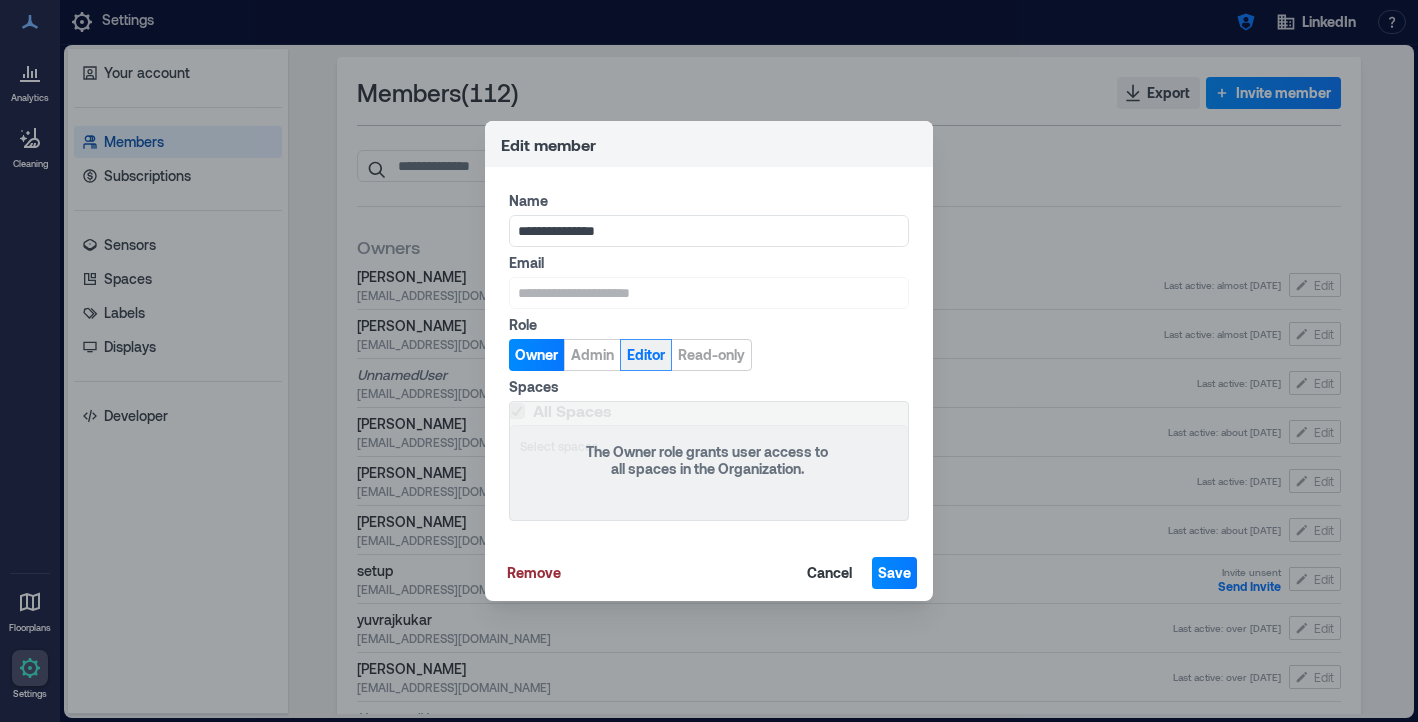 click on "Editor" at bounding box center (646, 355) 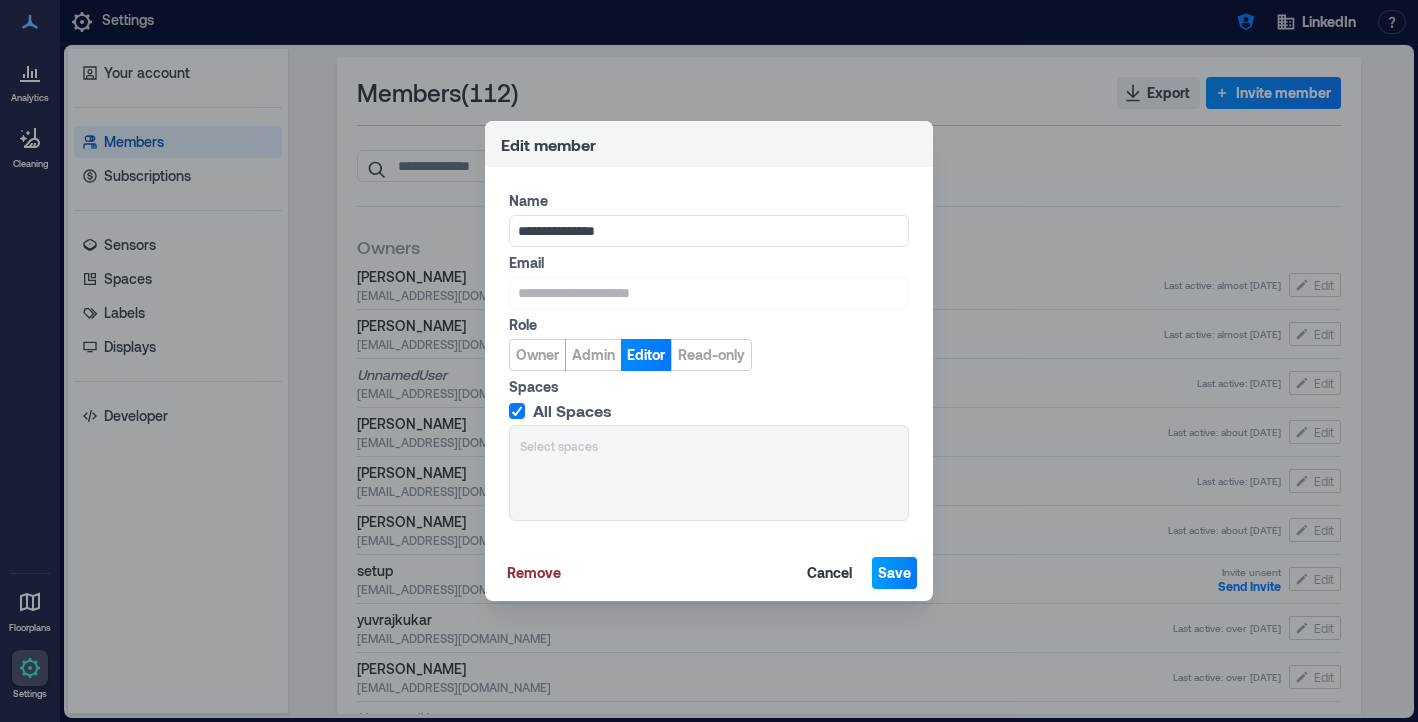 click on "Save" at bounding box center (894, 573) 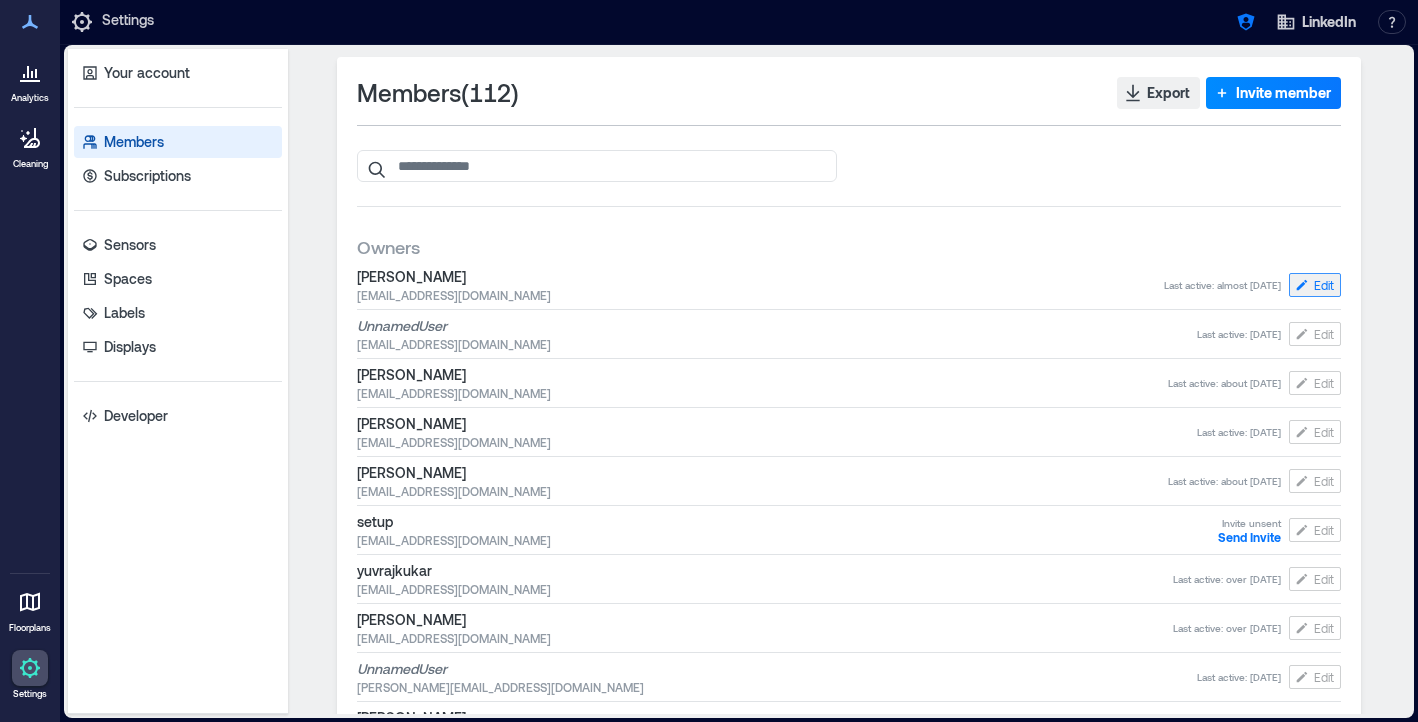 click on "Edit" at bounding box center [1324, 285] 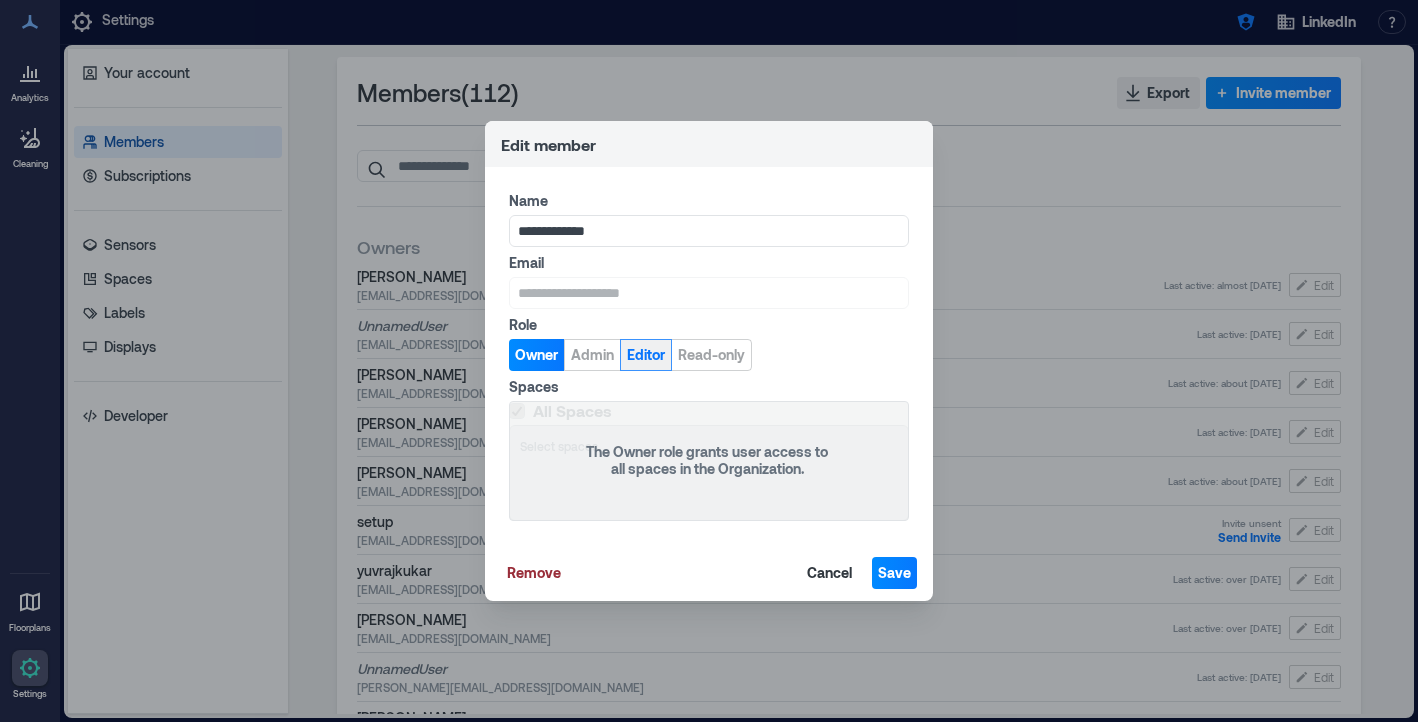 click on "Editor" at bounding box center (646, 355) 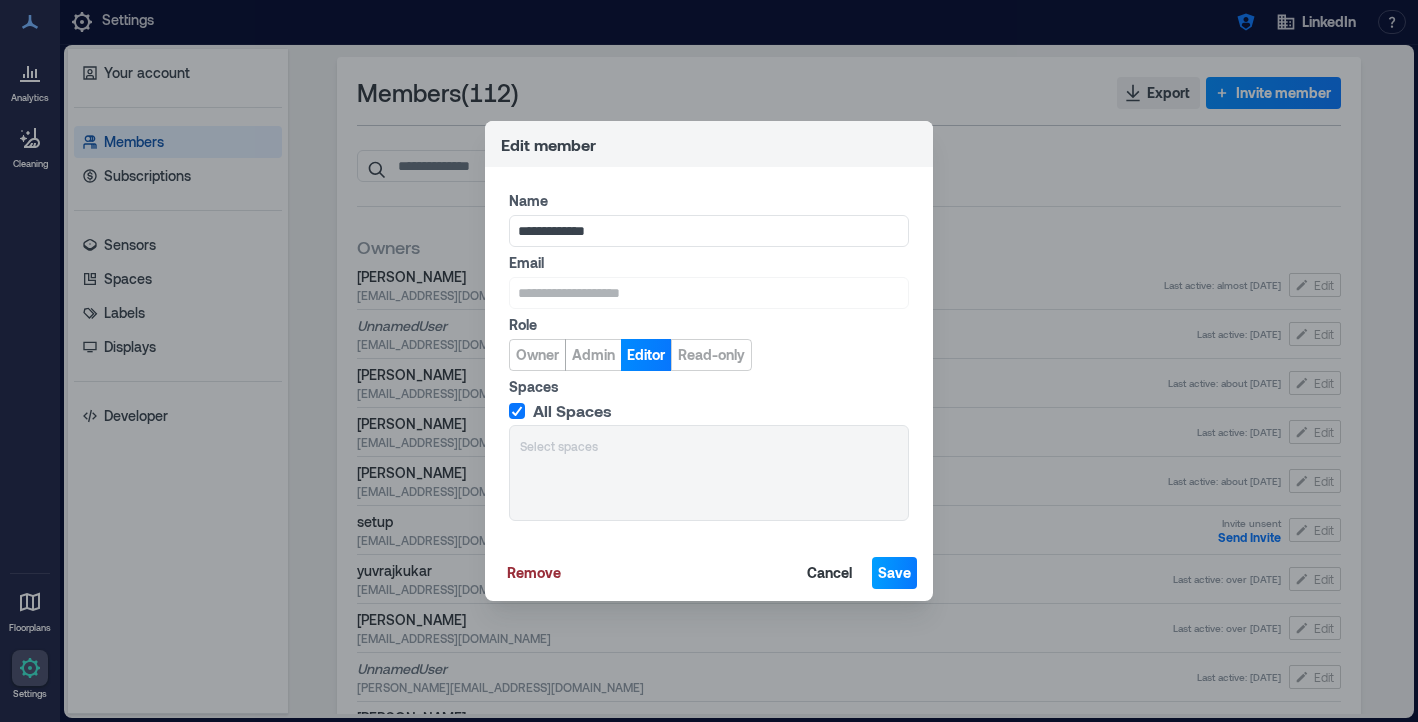 click on "Save" at bounding box center [894, 573] 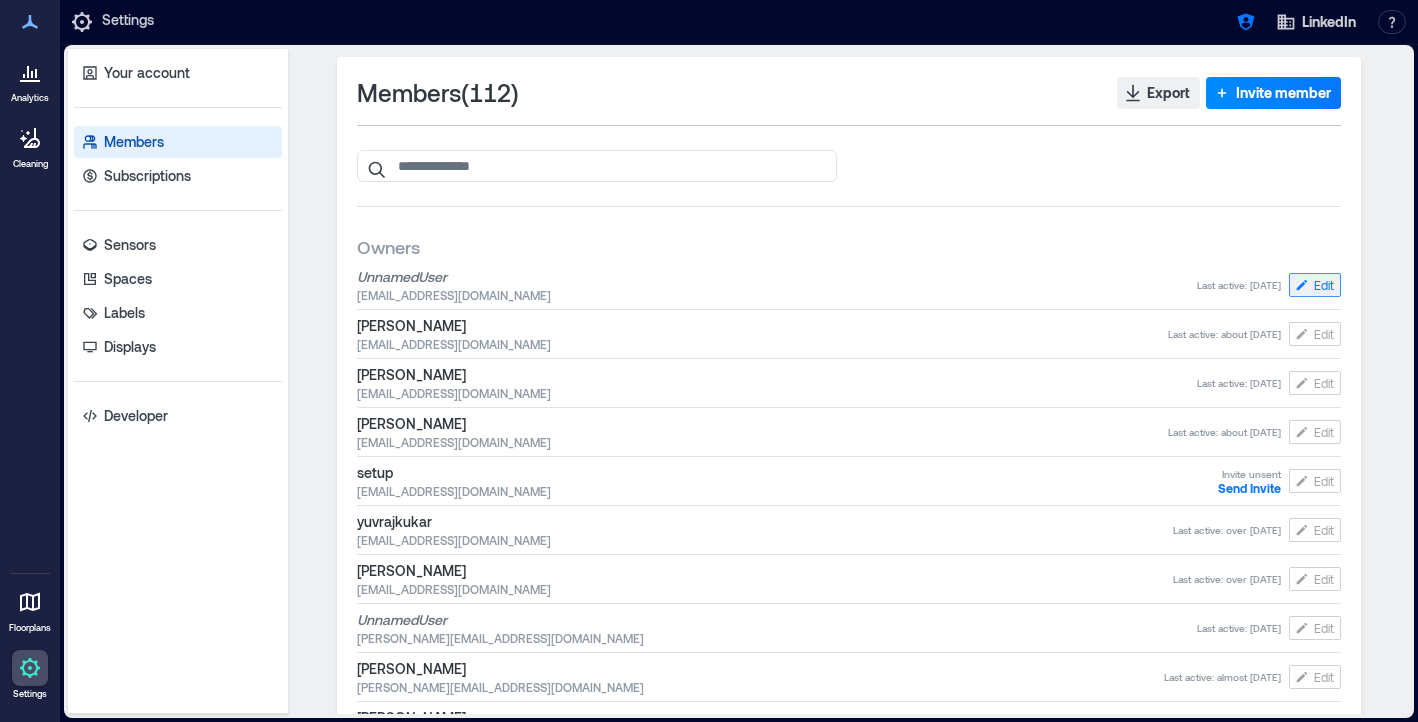 click 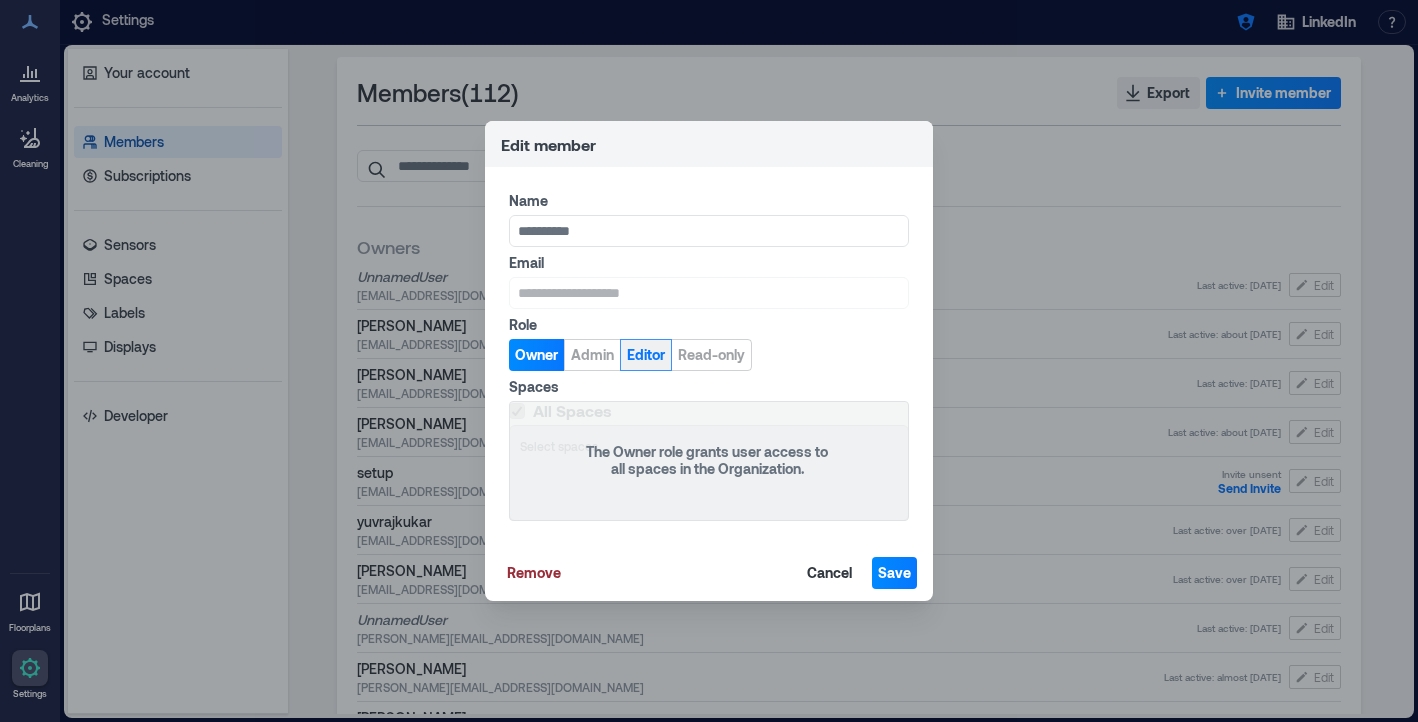 click on "Editor" at bounding box center [646, 355] 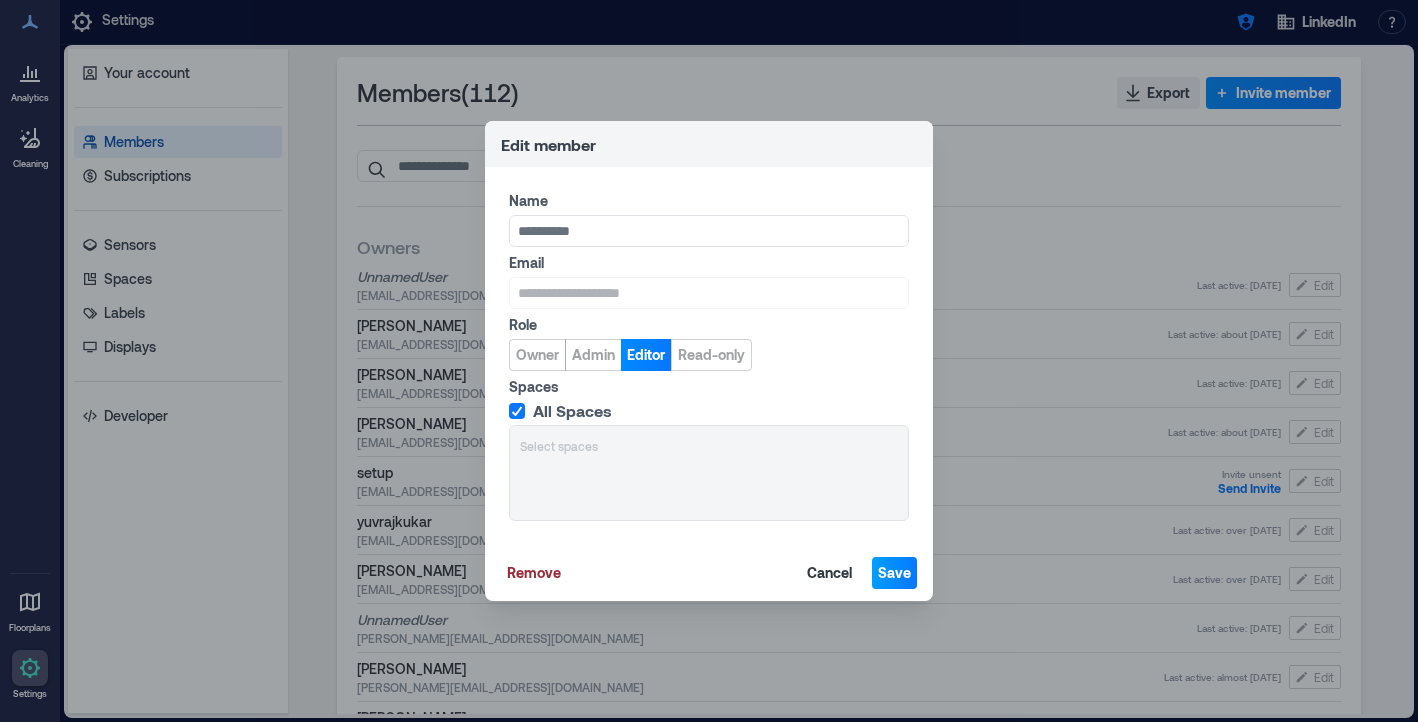 click on "Save" at bounding box center (894, 573) 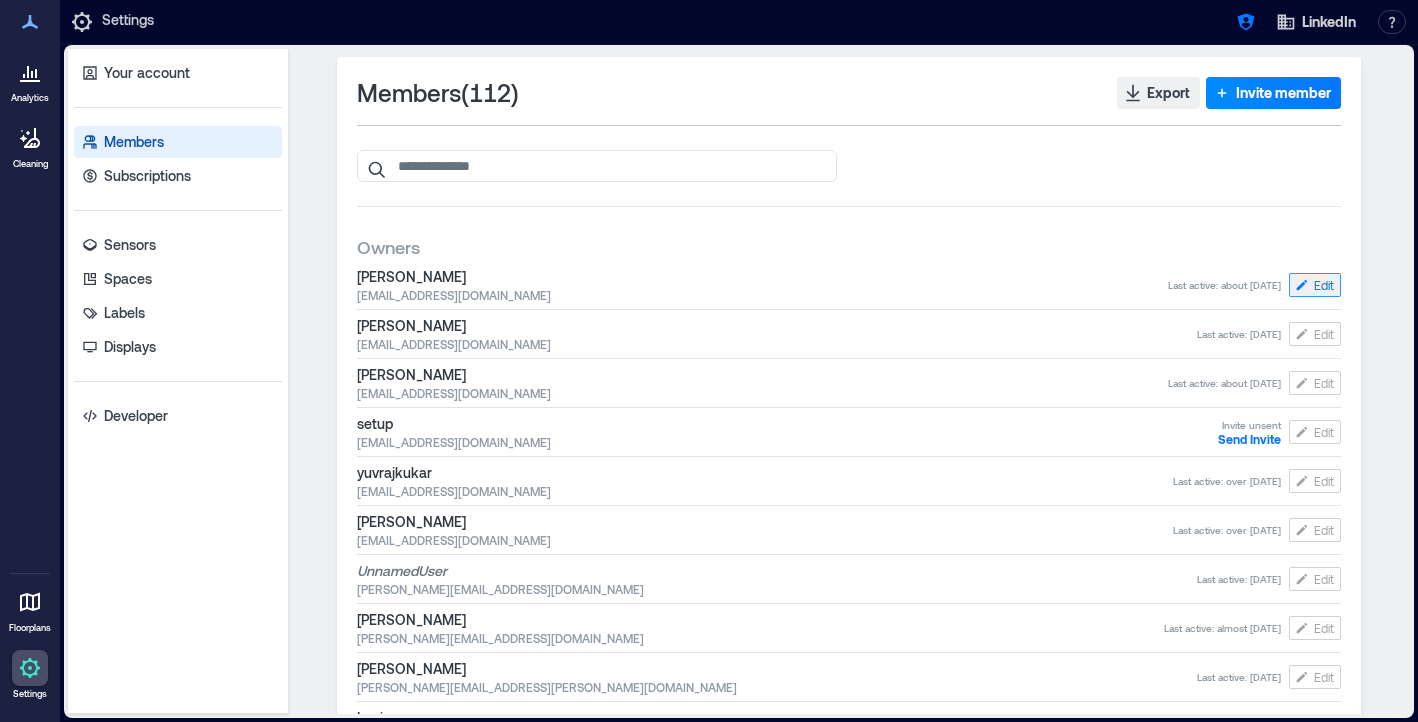click on "Edit" at bounding box center (1324, 285) 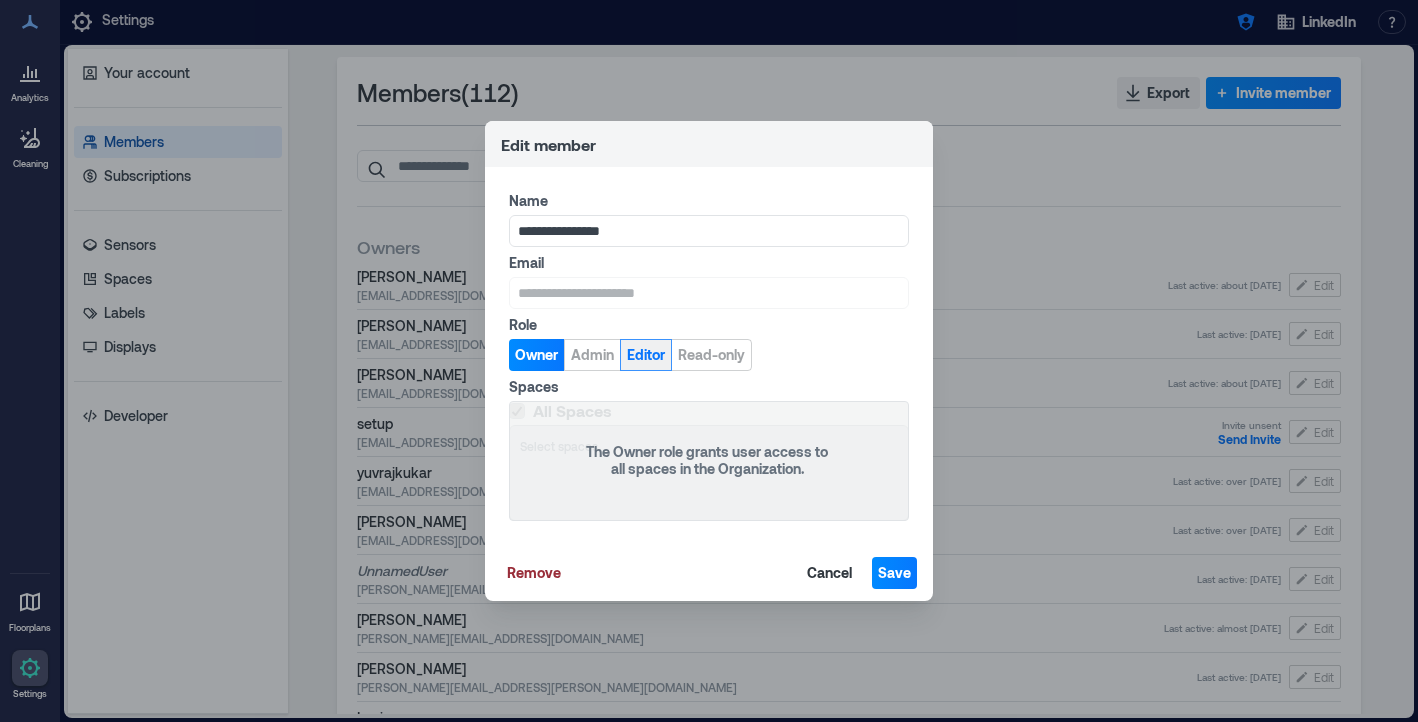 click on "Editor" at bounding box center (646, 355) 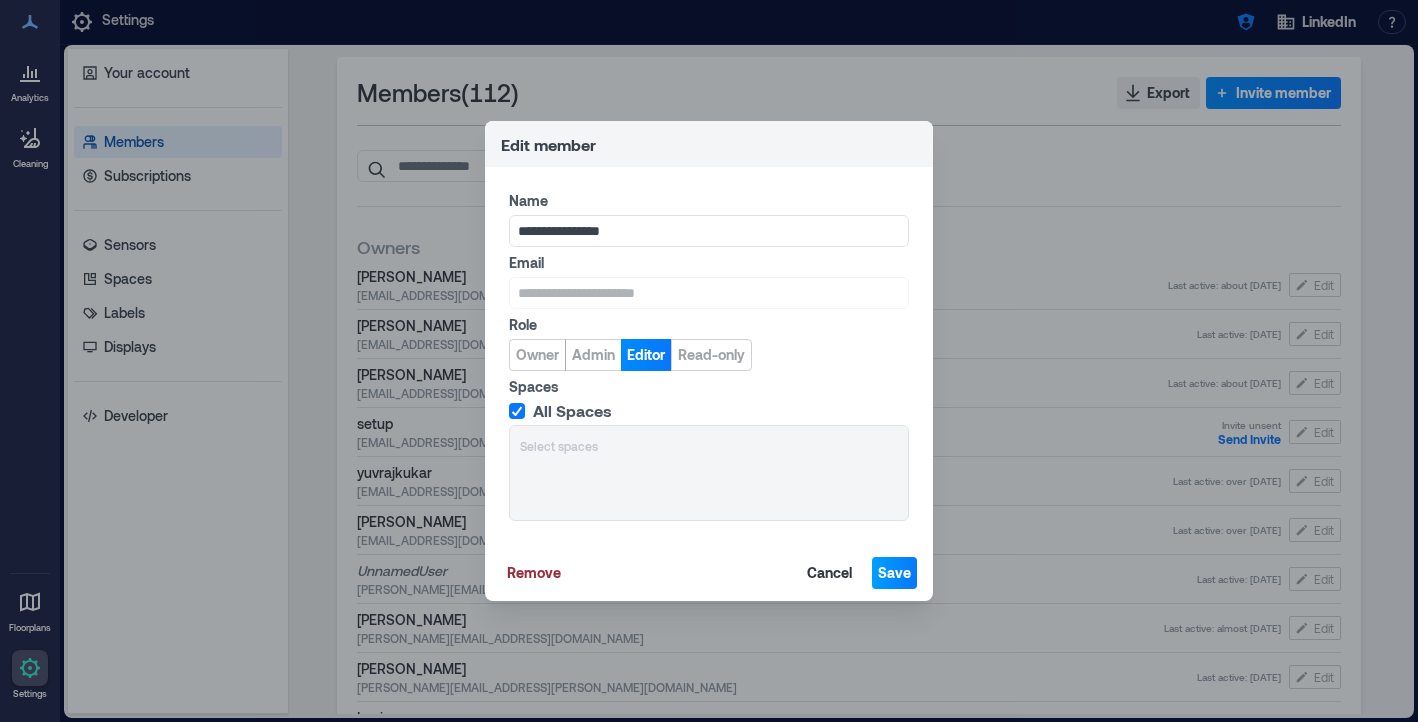 click on "Save" at bounding box center [894, 573] 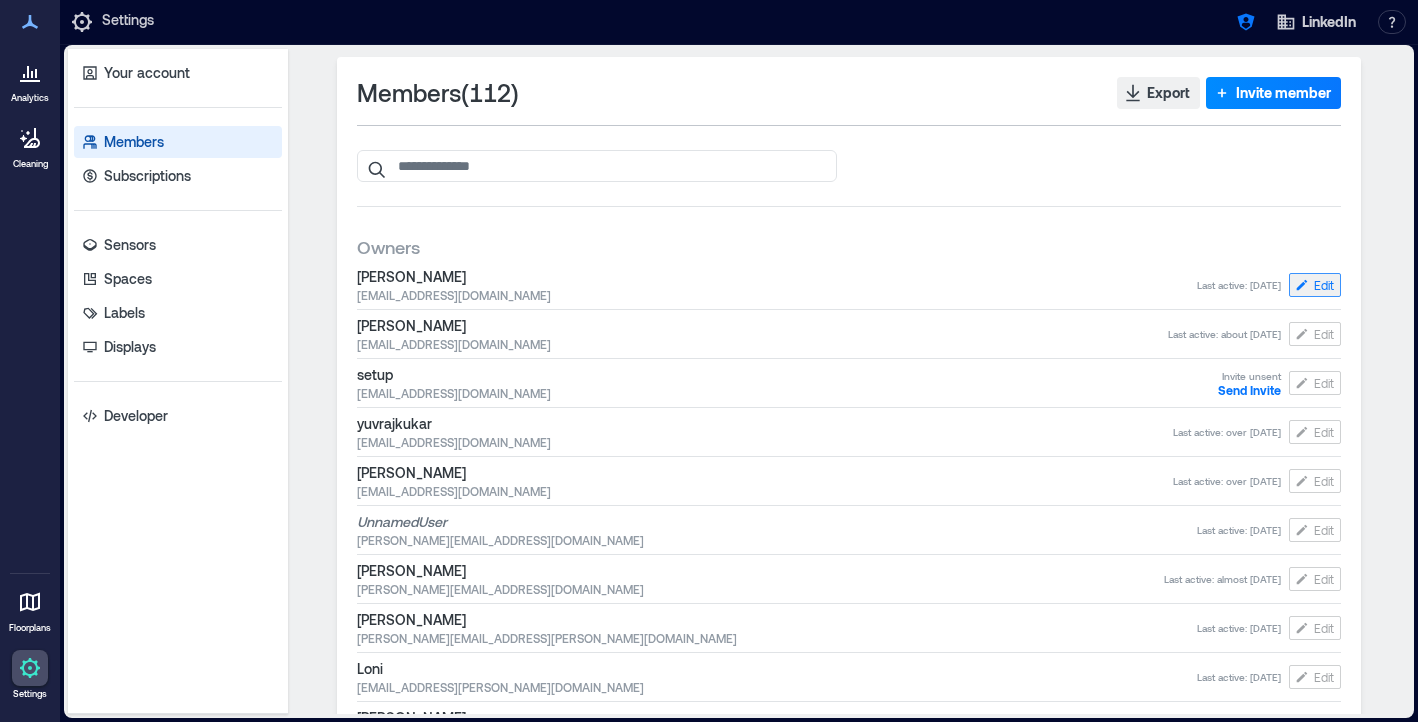 click on "Edit" at bounding box center (1315, 285) 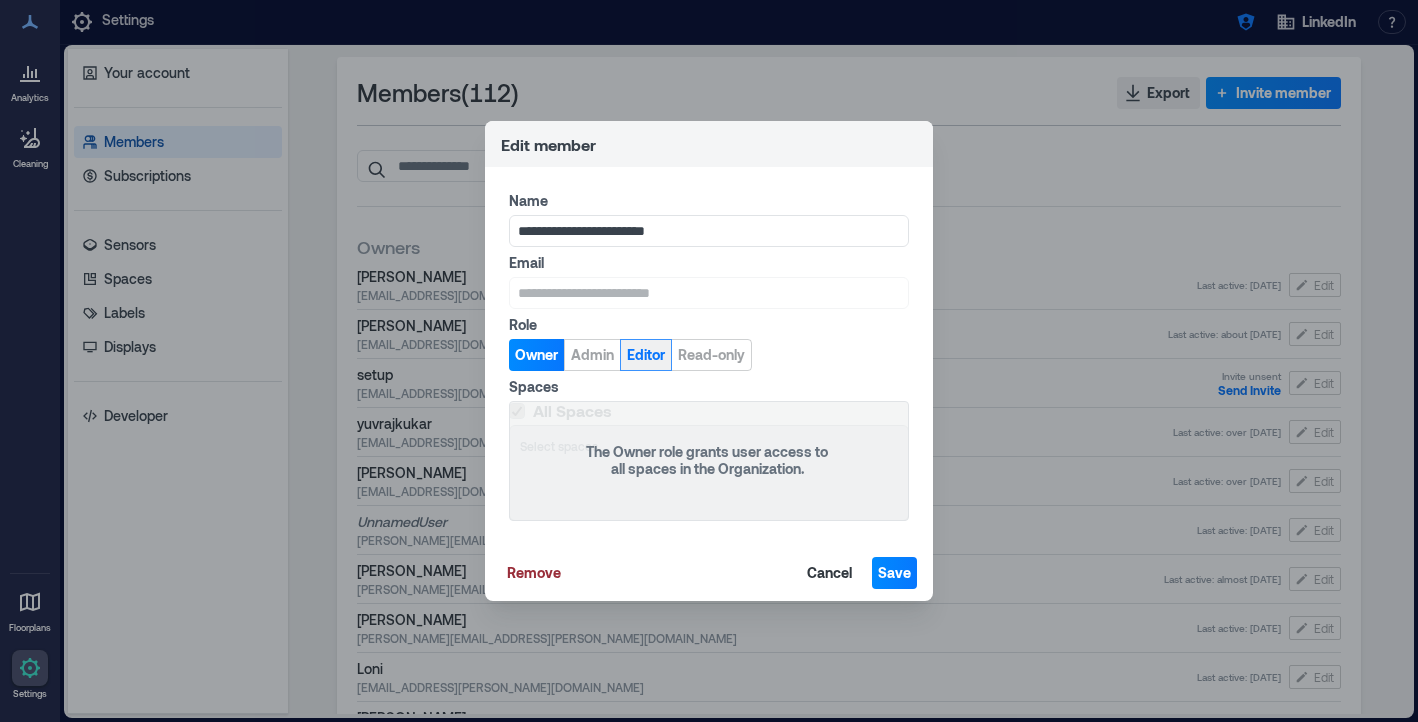 click on "Editor" at bounding box center [646, 355] 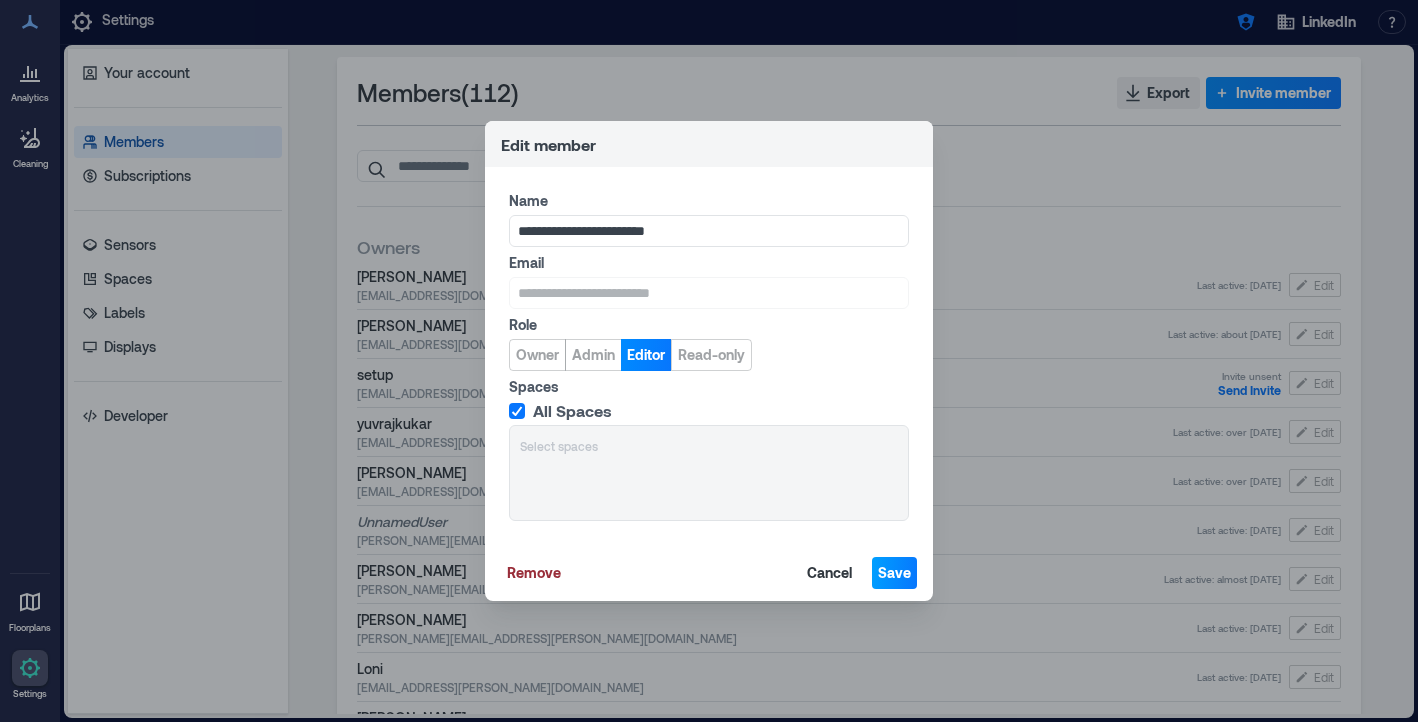 click on "Save" at bounding box center [894, 573] 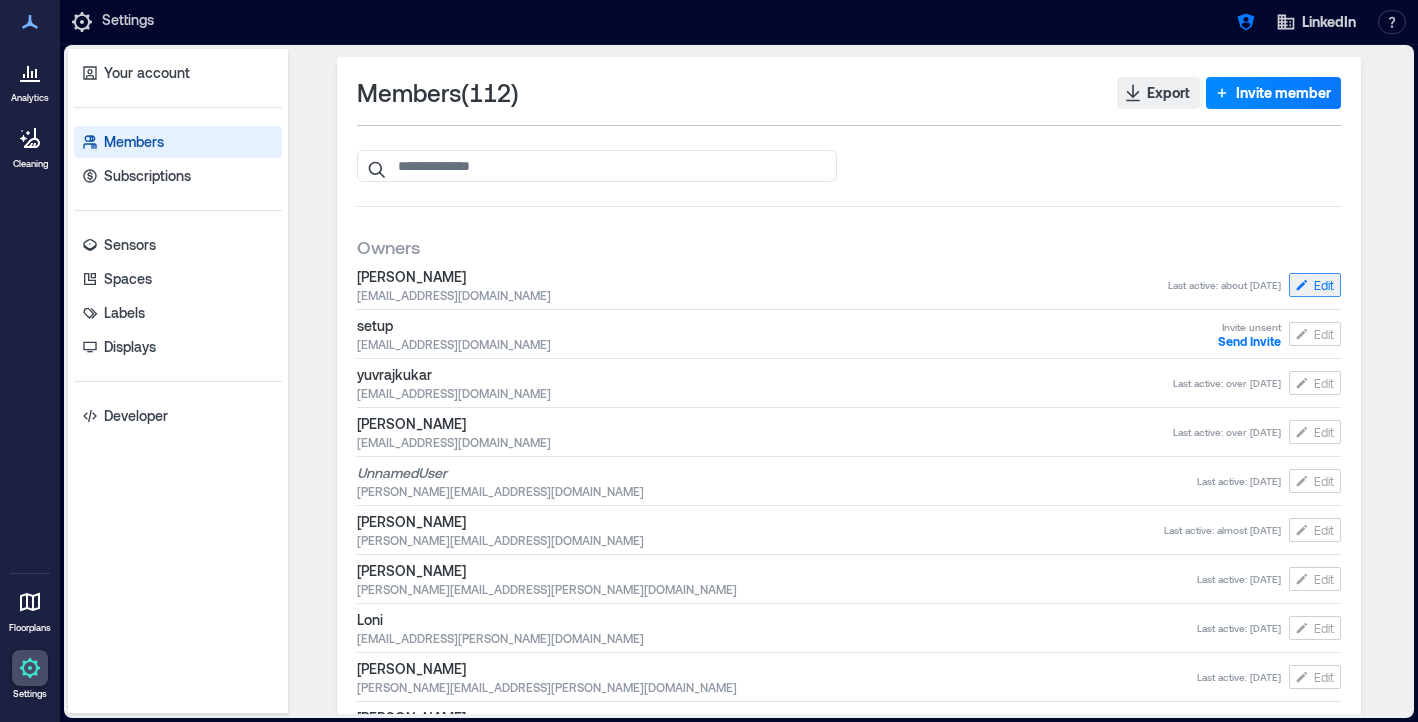 click on "Edit" at bounding box center [1324, 285] 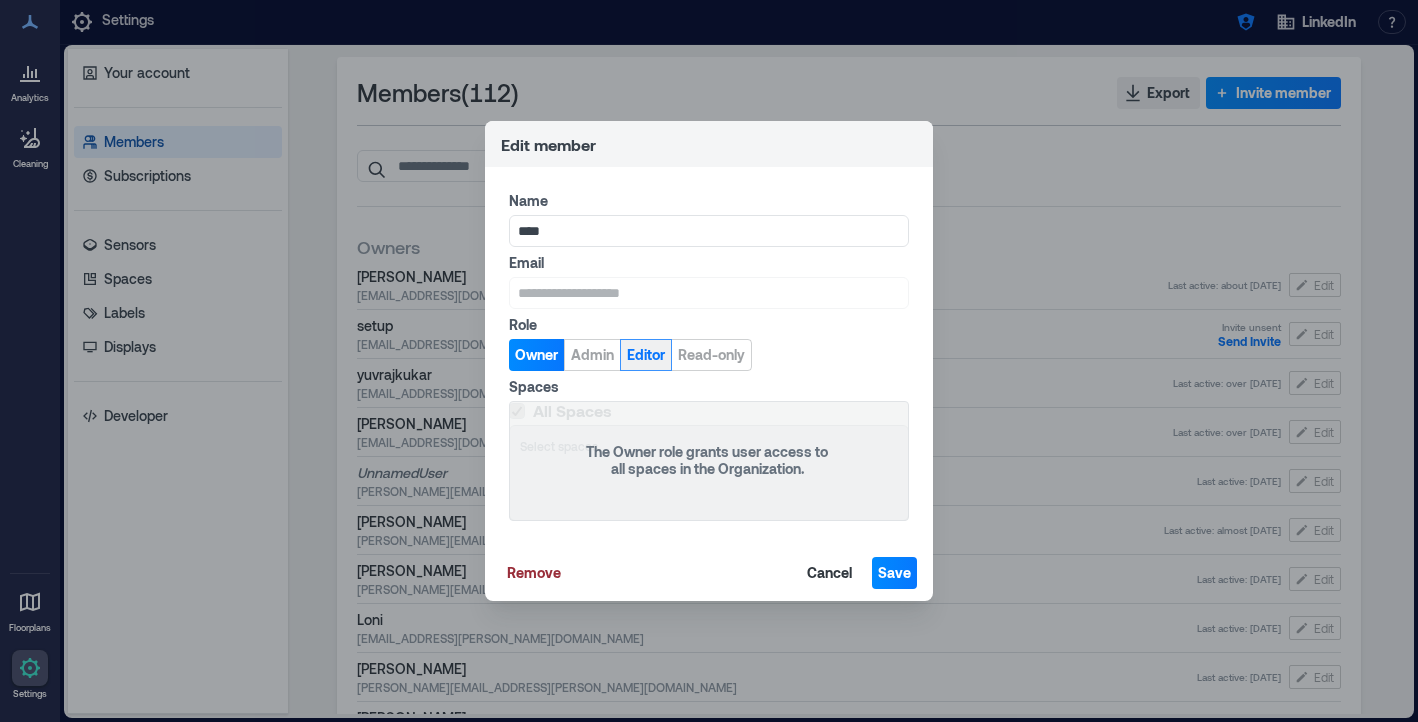 click on "Editor" at bounding box center [646, 355] 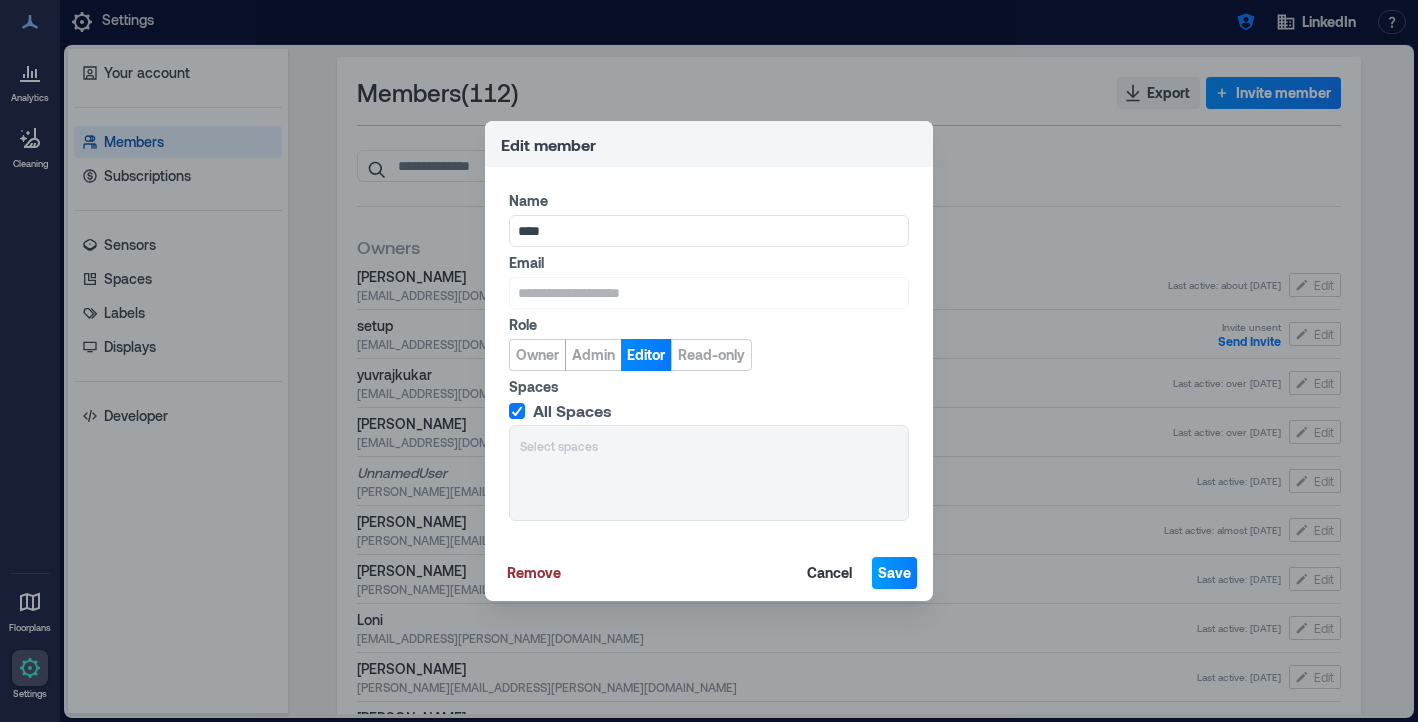 click on "Save" at bounding box center [894, 573] 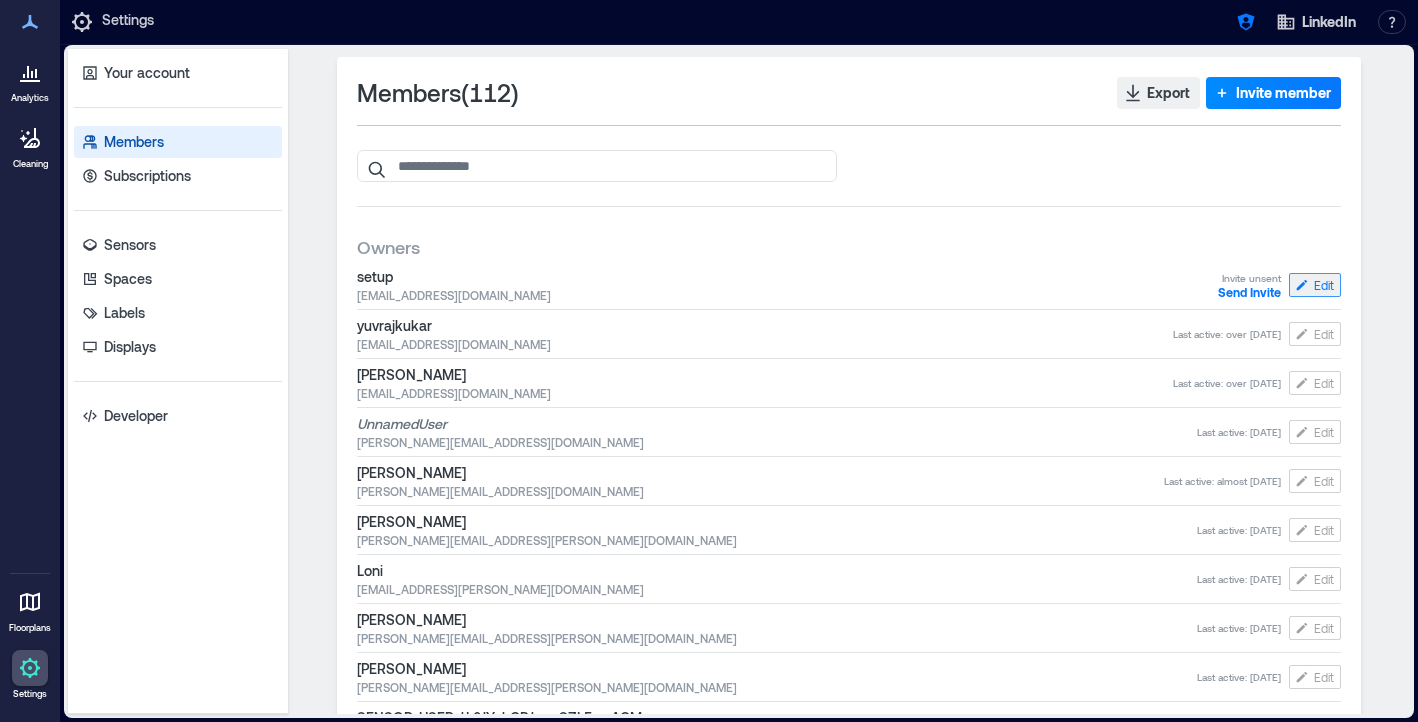 click on "Edit" at bounding box center (1315, 285) 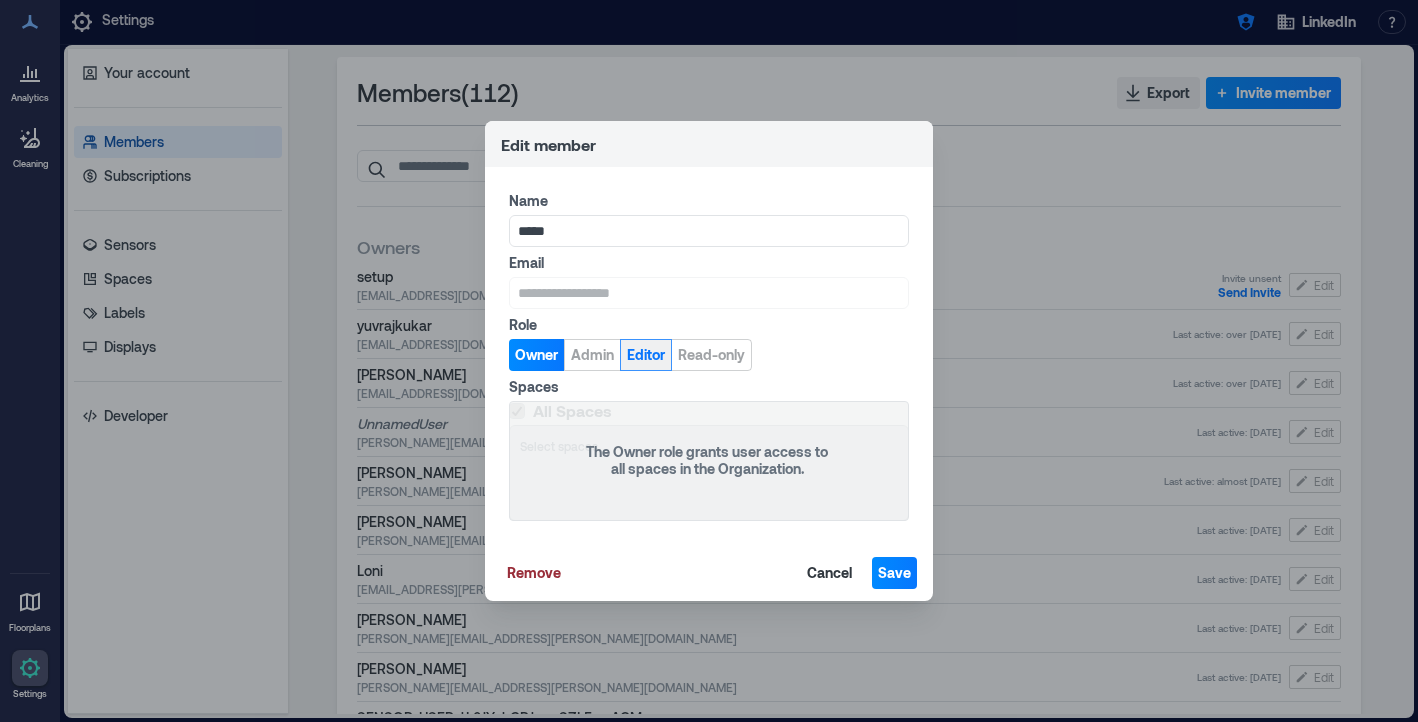 click on "Editor" at bounding box center [646, 355] 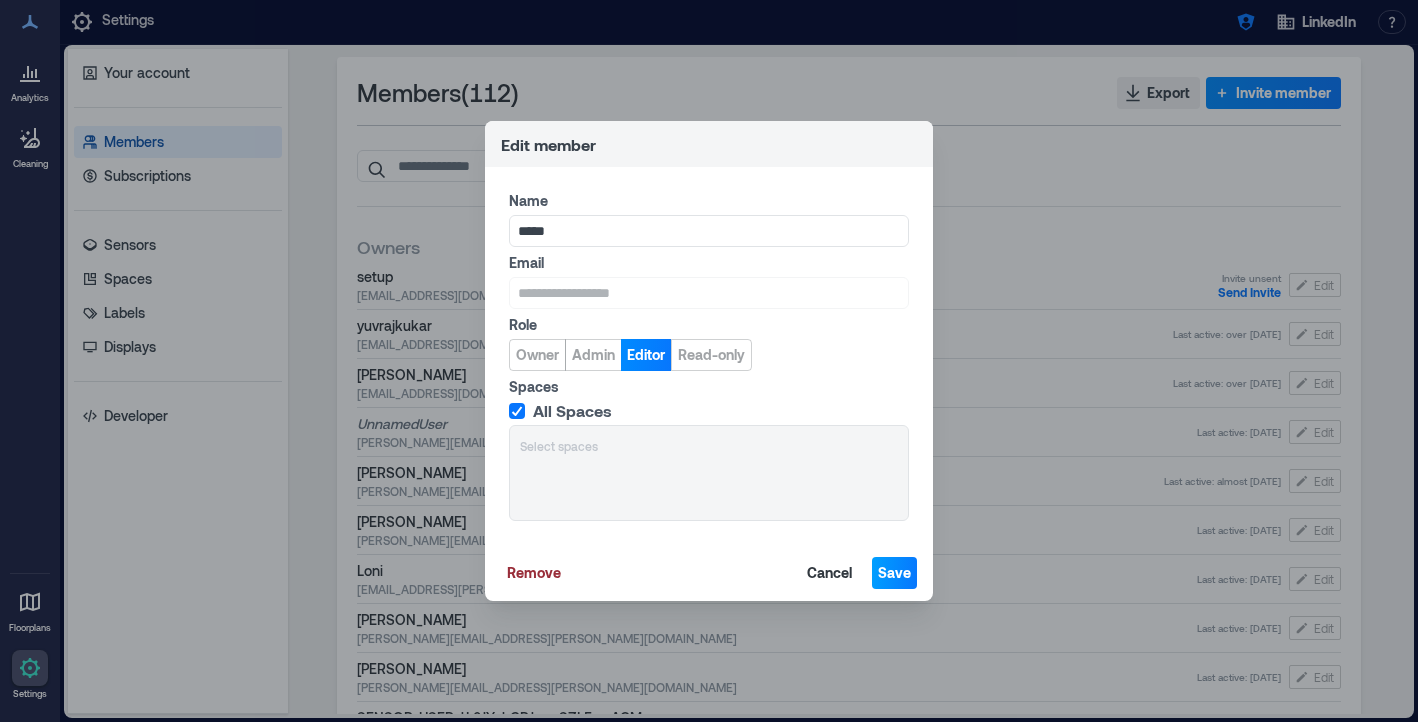 click on "Save" at bounding box center [894, 573] 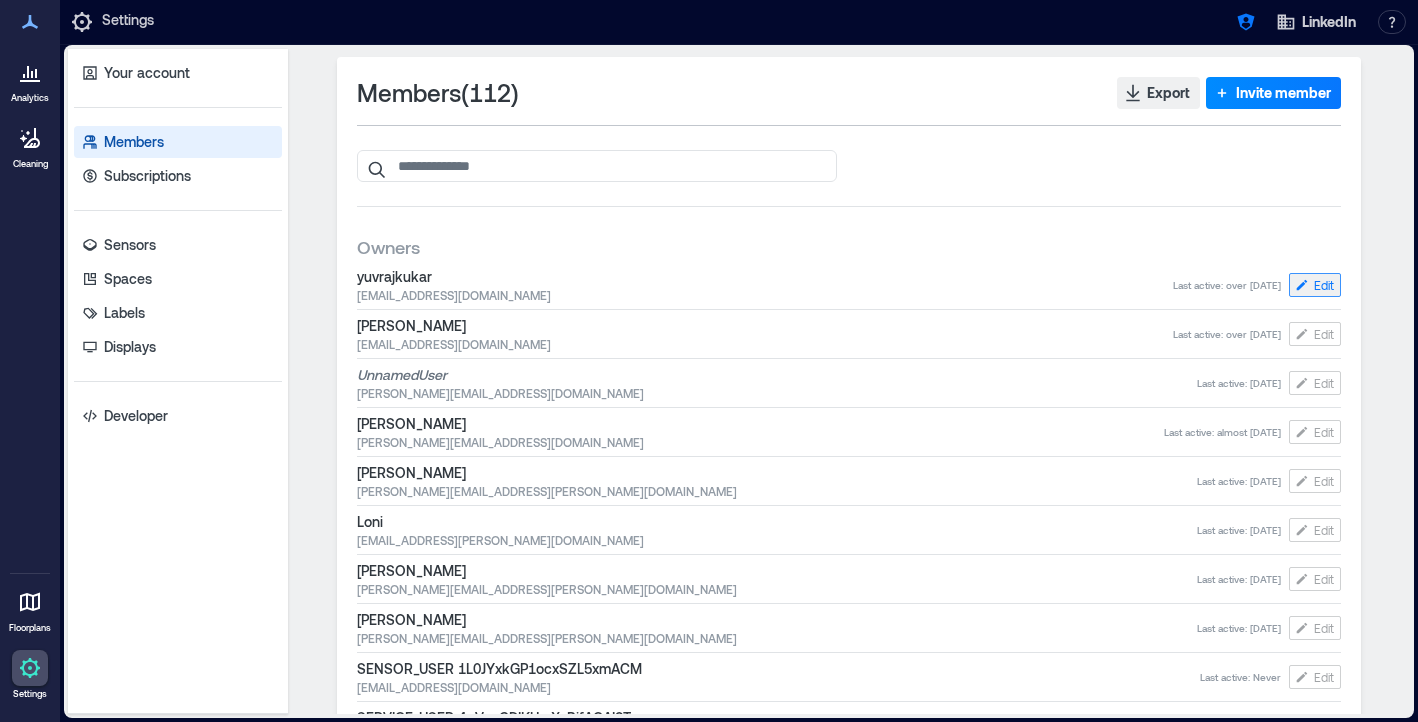 click on "Edit" at bounding box center (1315, 285) 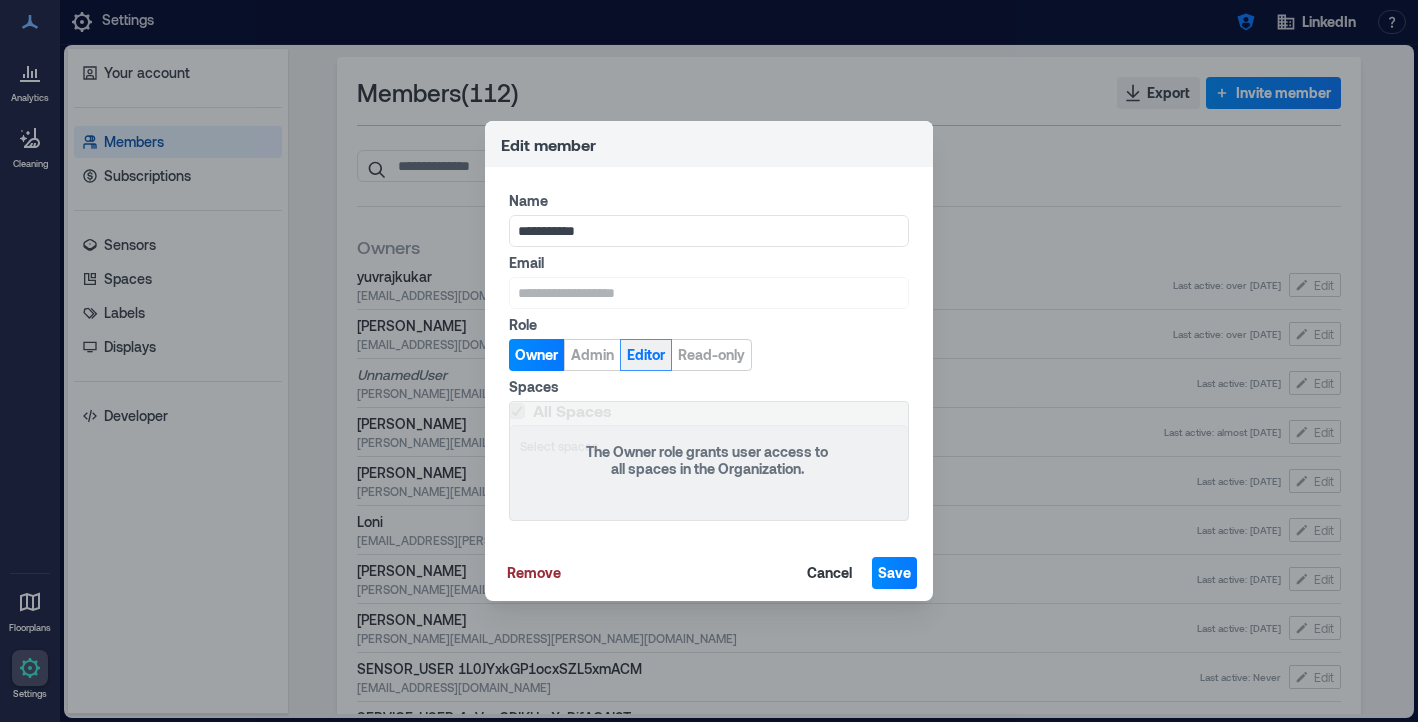 click on "Editor" at bounding box center (646, 355) 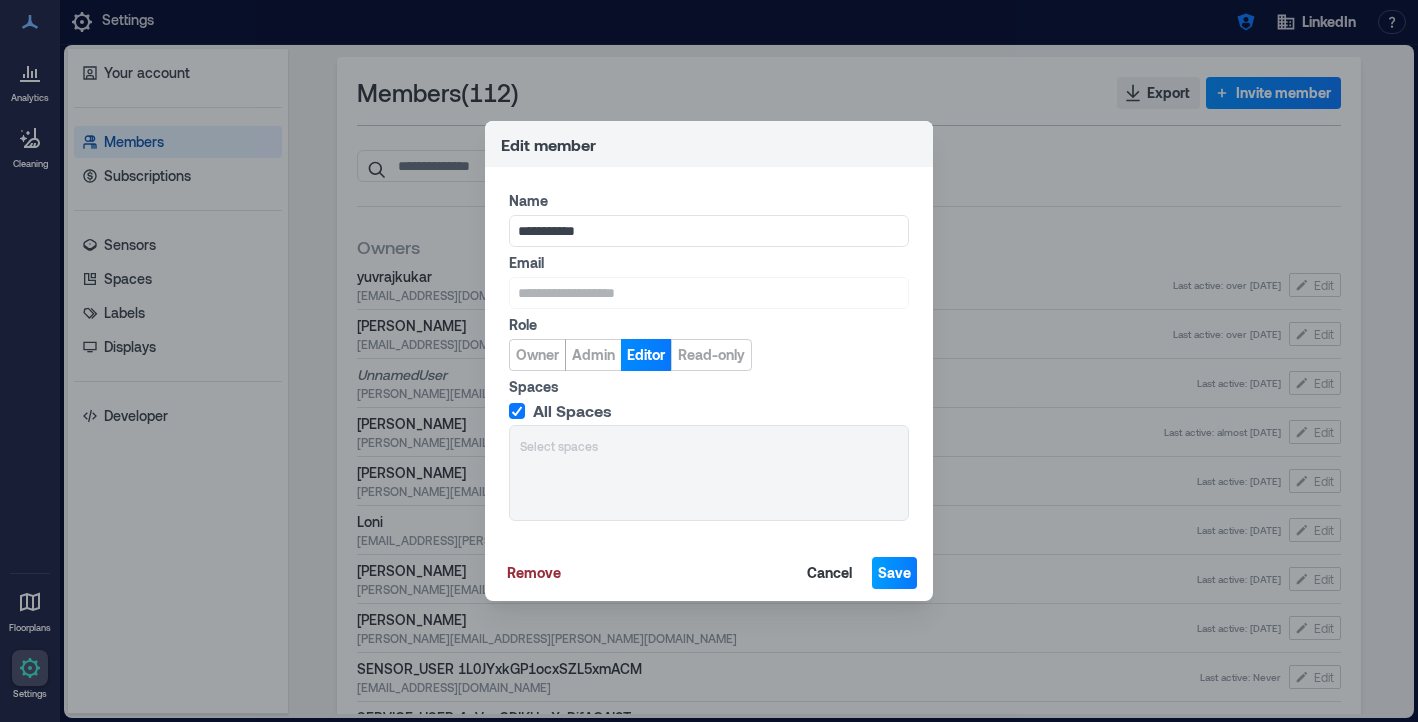 click on "Save" at bounding box center [894, 573] 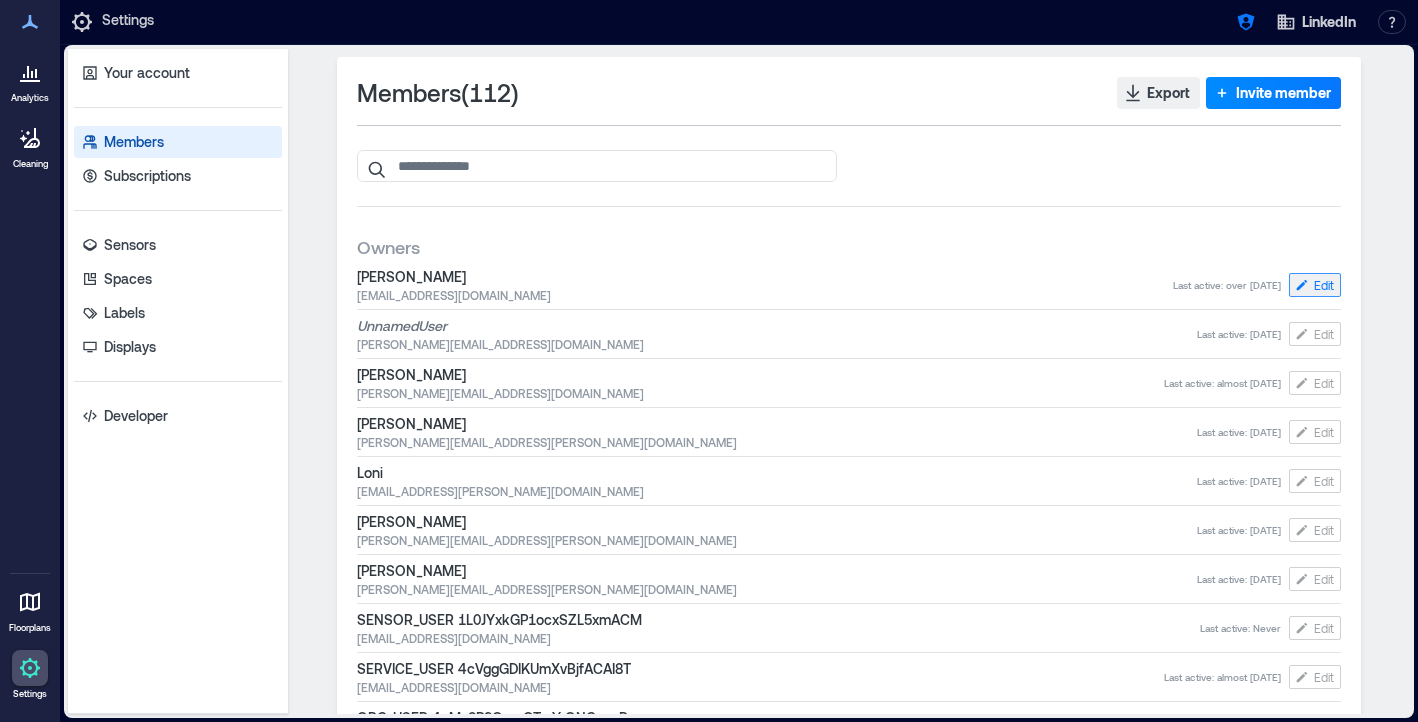 click 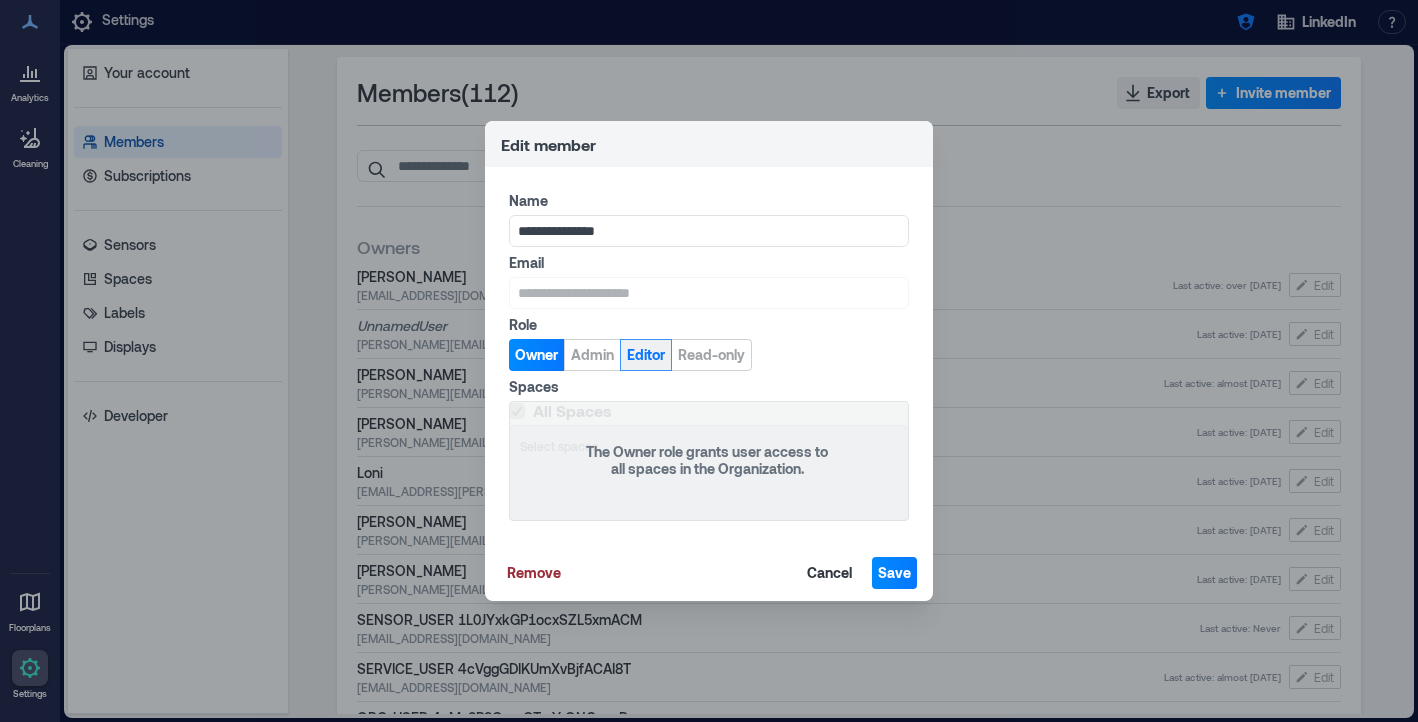 click on "Editor" at bounding box center (646, 355) 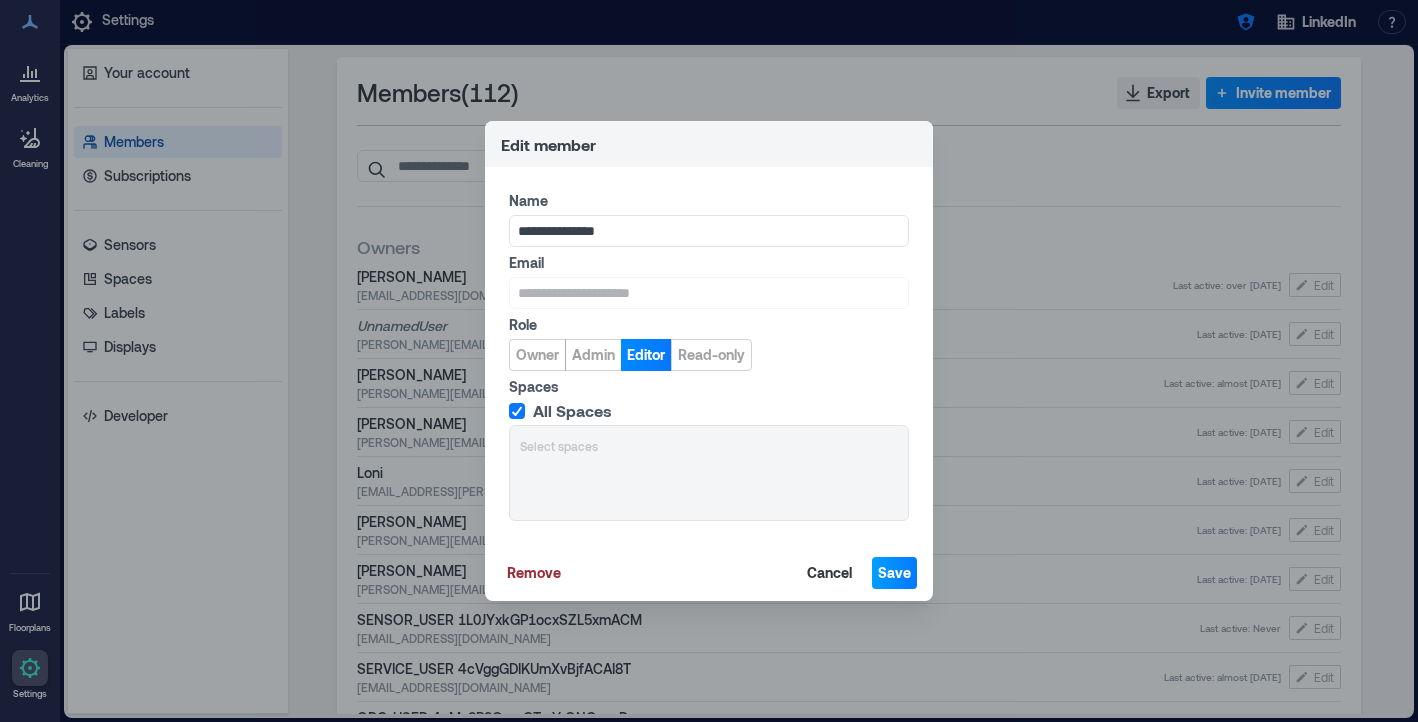 click on "Save" at bounding box center [894, 573] 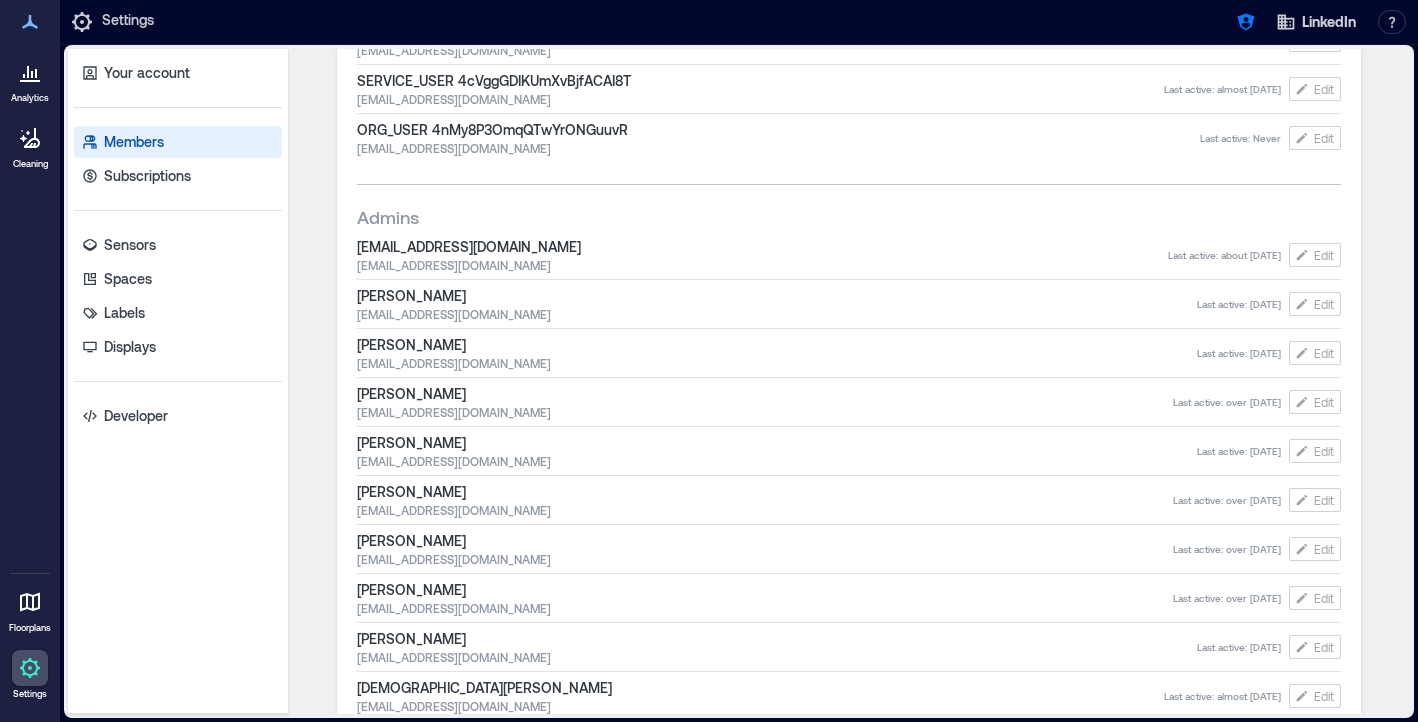 scroll, scrollTop: 574, scrollLeft: 0, axis: vertical 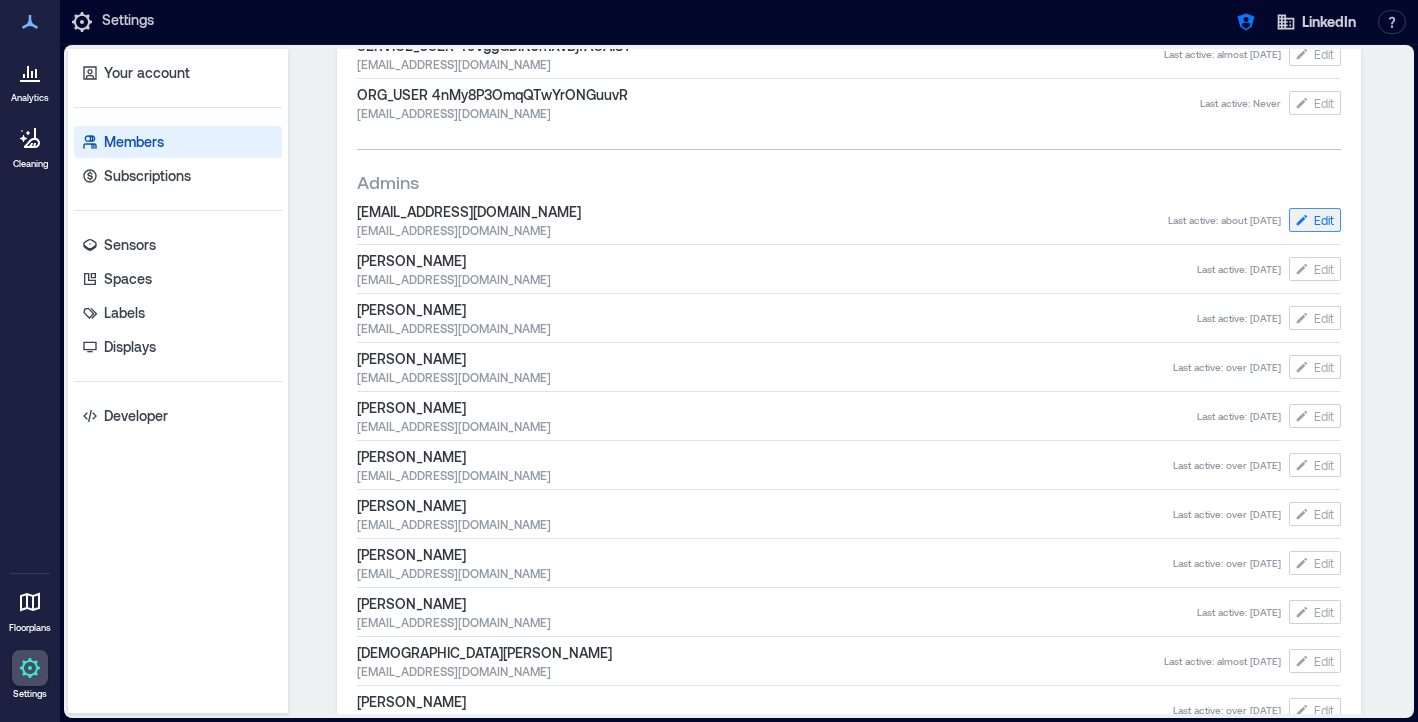 click 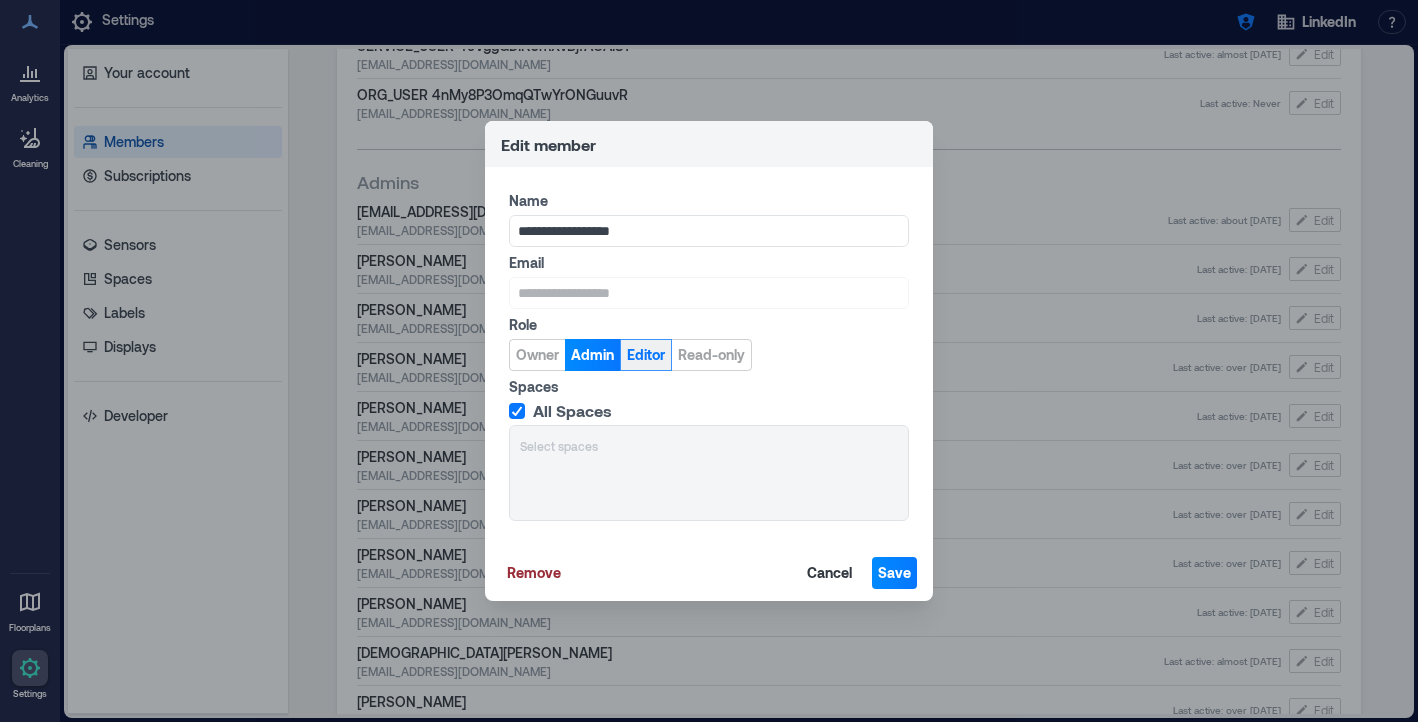 click on "Editor" at bounding box center (646, 355) 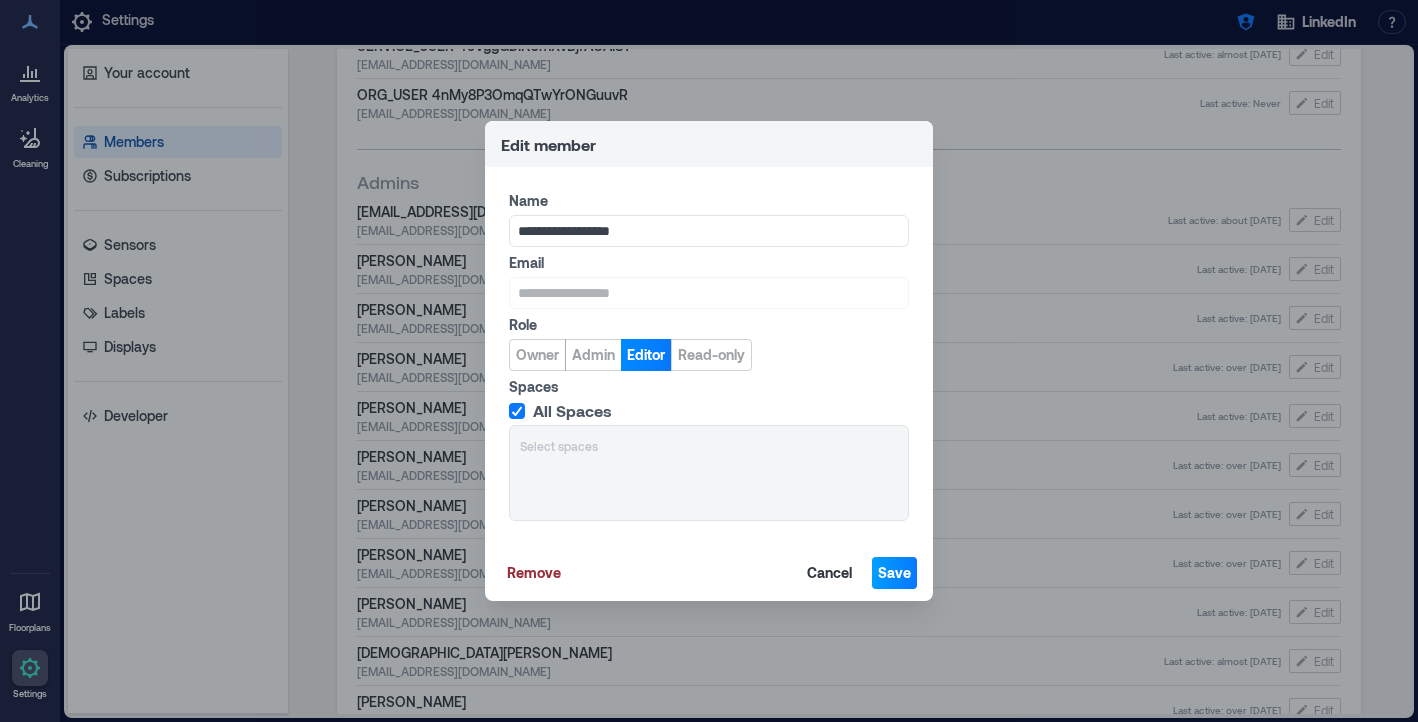 click on "Save" at bounding box center [894, 573] 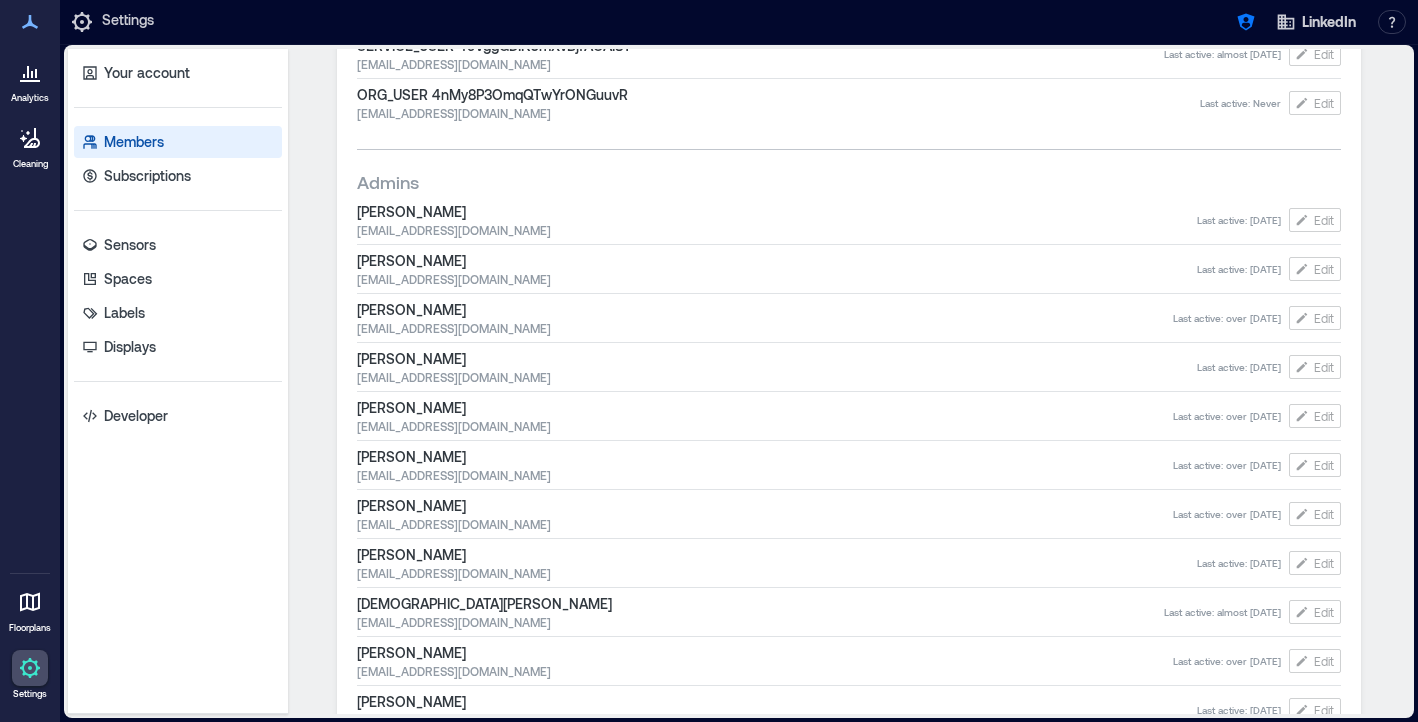 click on "Aurelio David audavid@linkedin.com Last active :   14 days ago Edit" at bounding box center [849, 220] 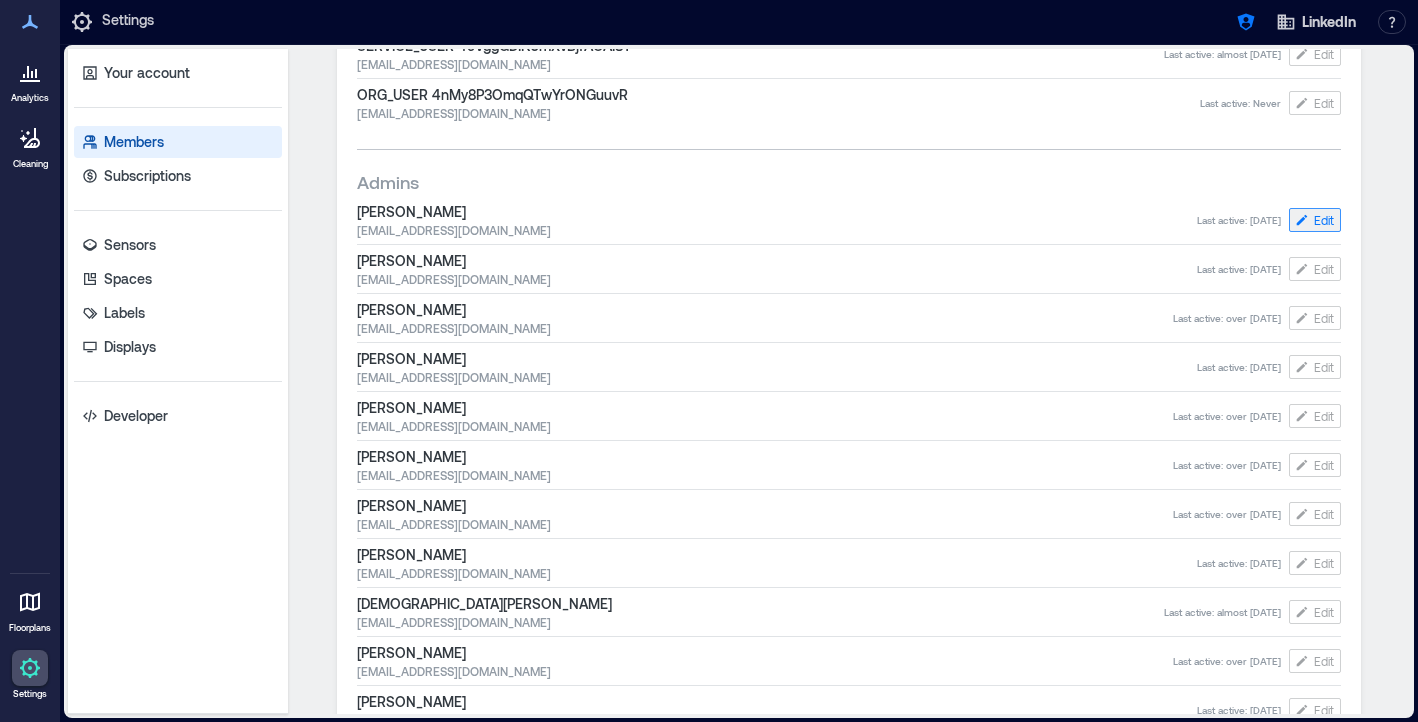 click on "Edit" at bounding box center (1324, 220) 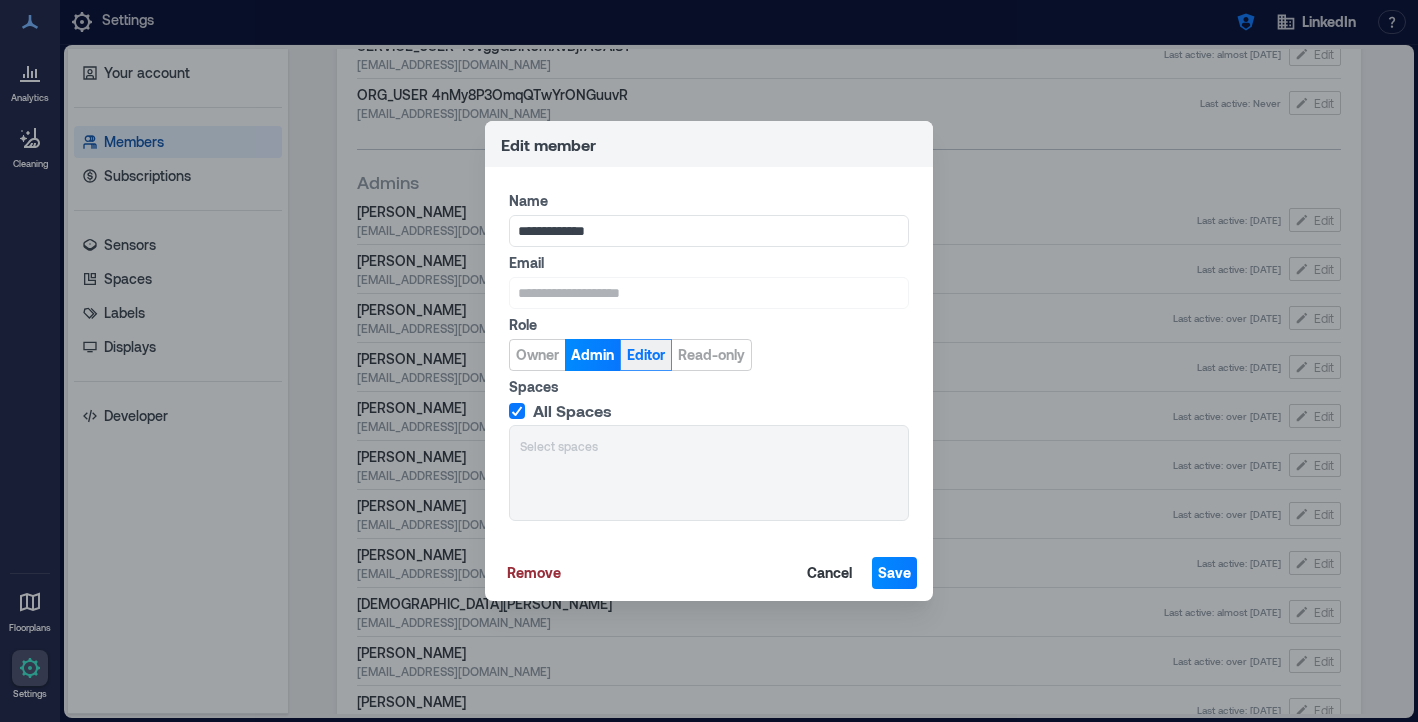 click on "Editor" at bounding box center [646, 355] 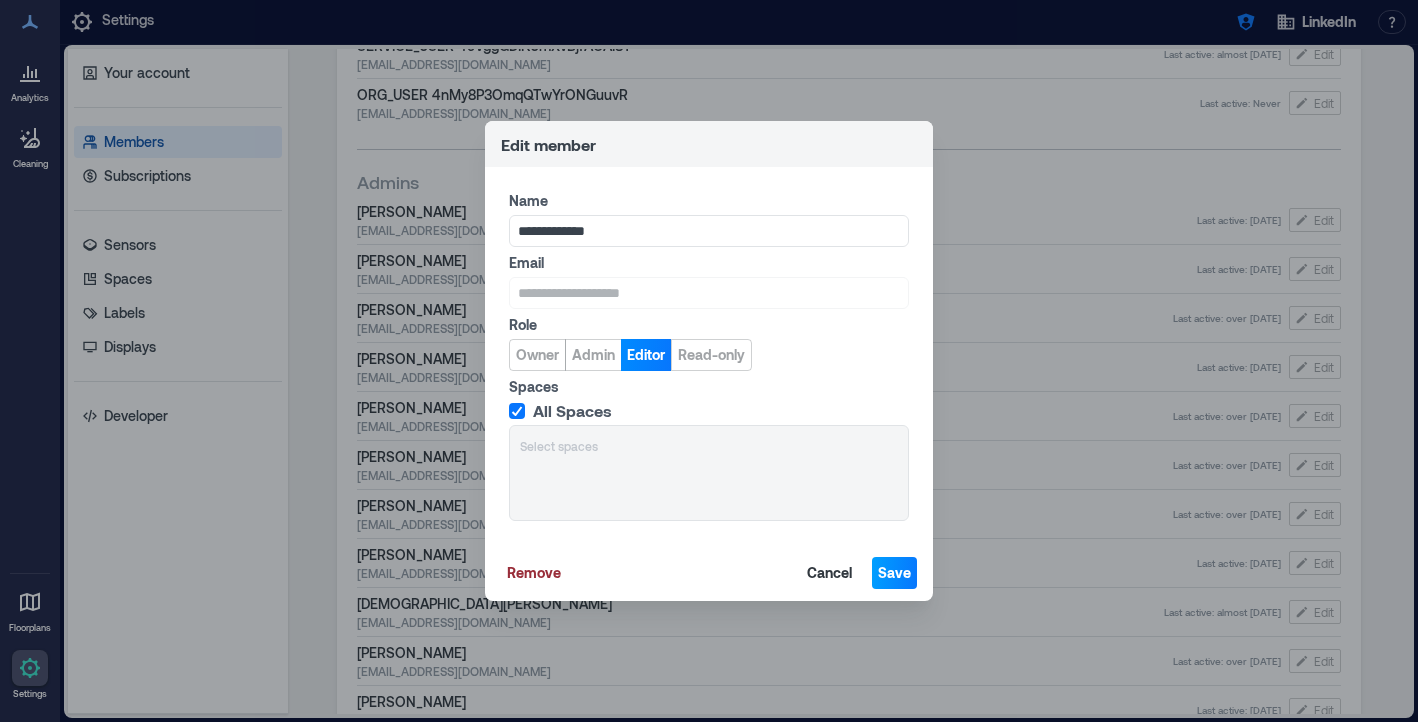 click on "Save" at bounding box center (894, 573) 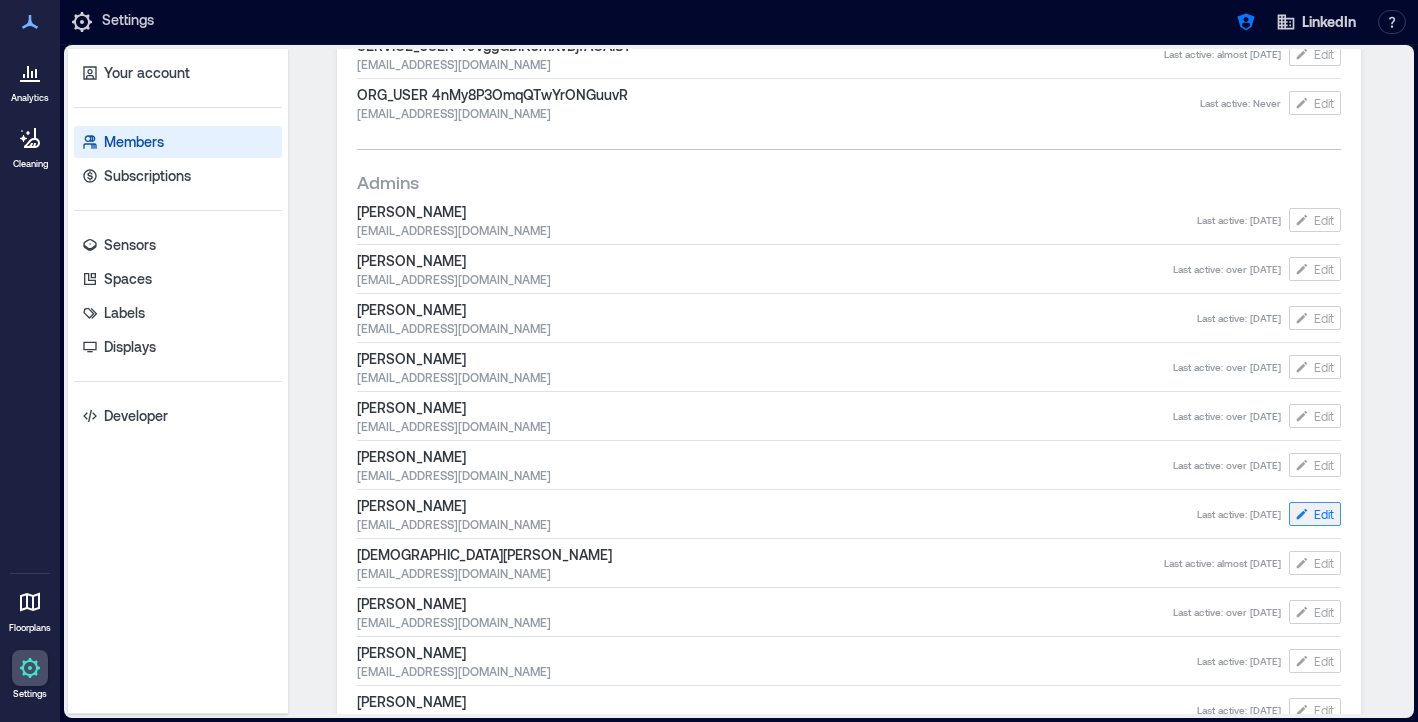 click on "Edit" at bounding box center (1324, 514) 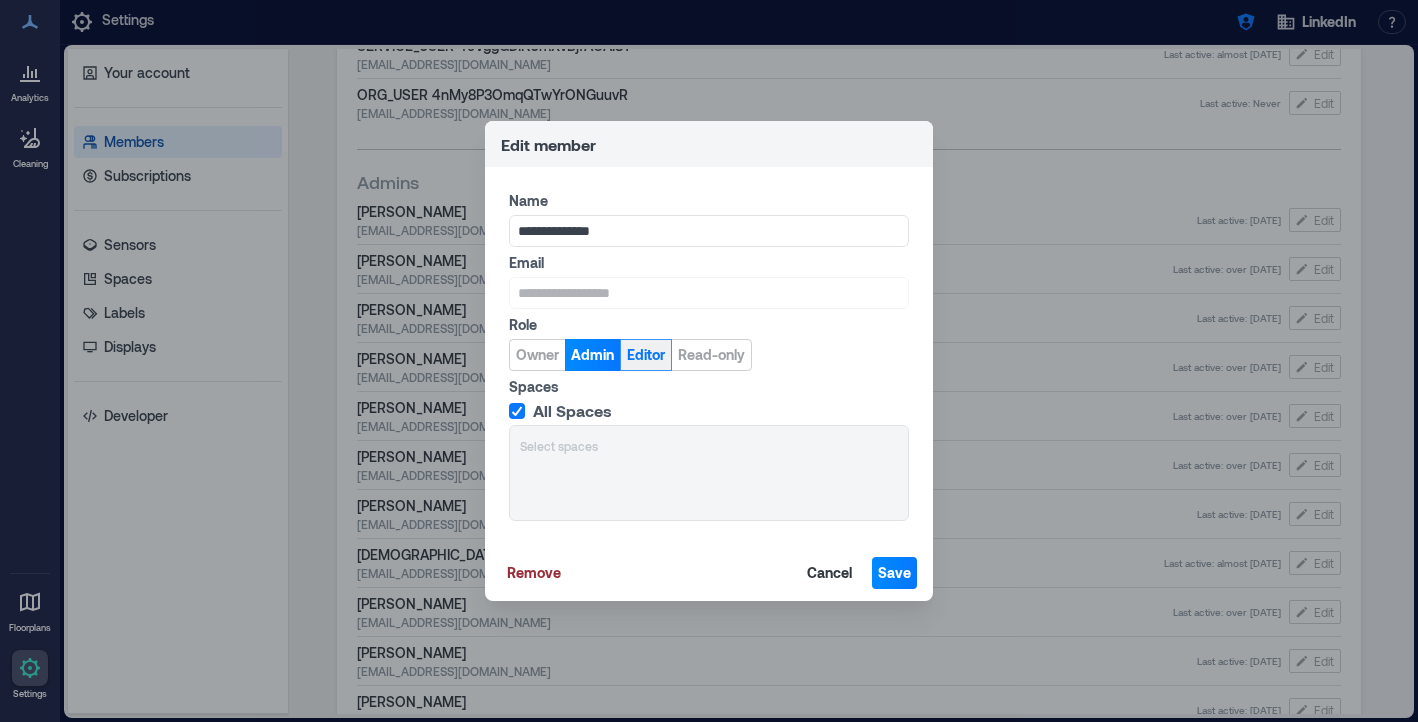 click on "Editor" at bounding box center [646, 355] 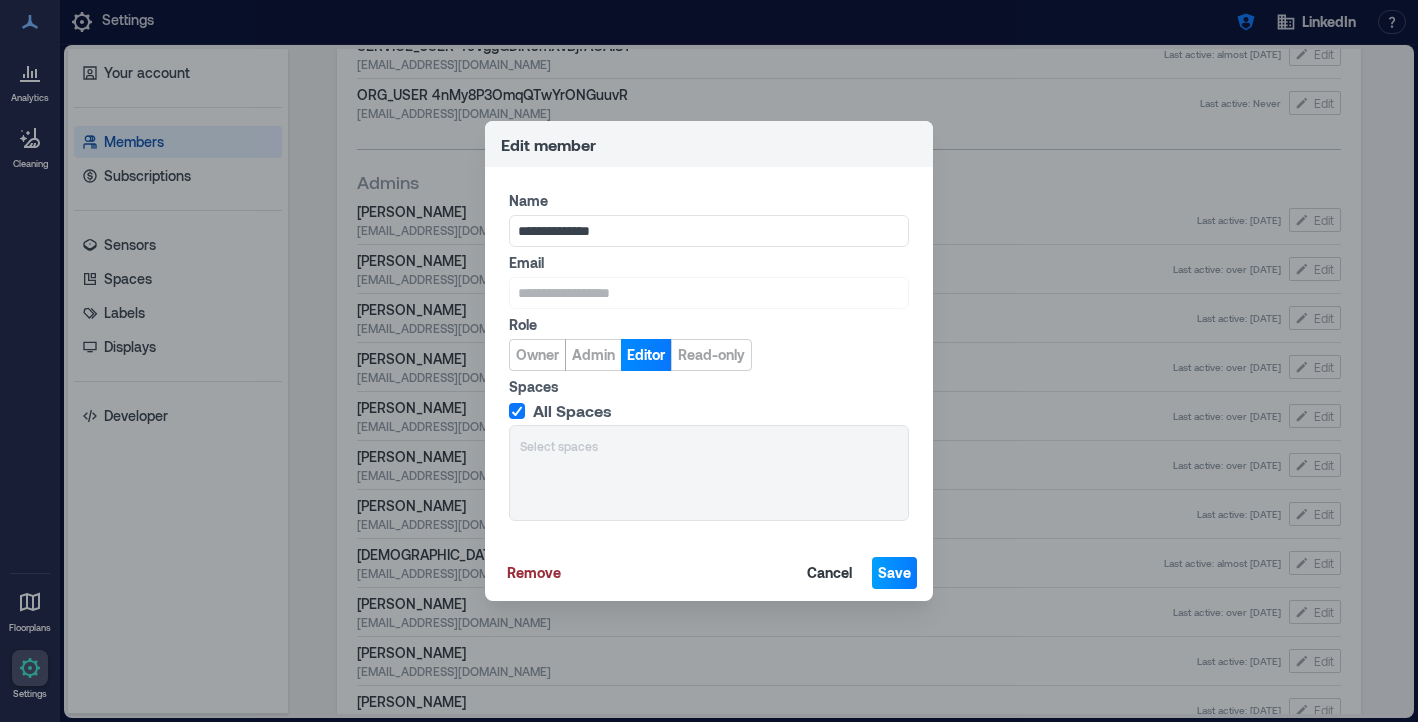 click on "Save" at bounding box center (894, 573) 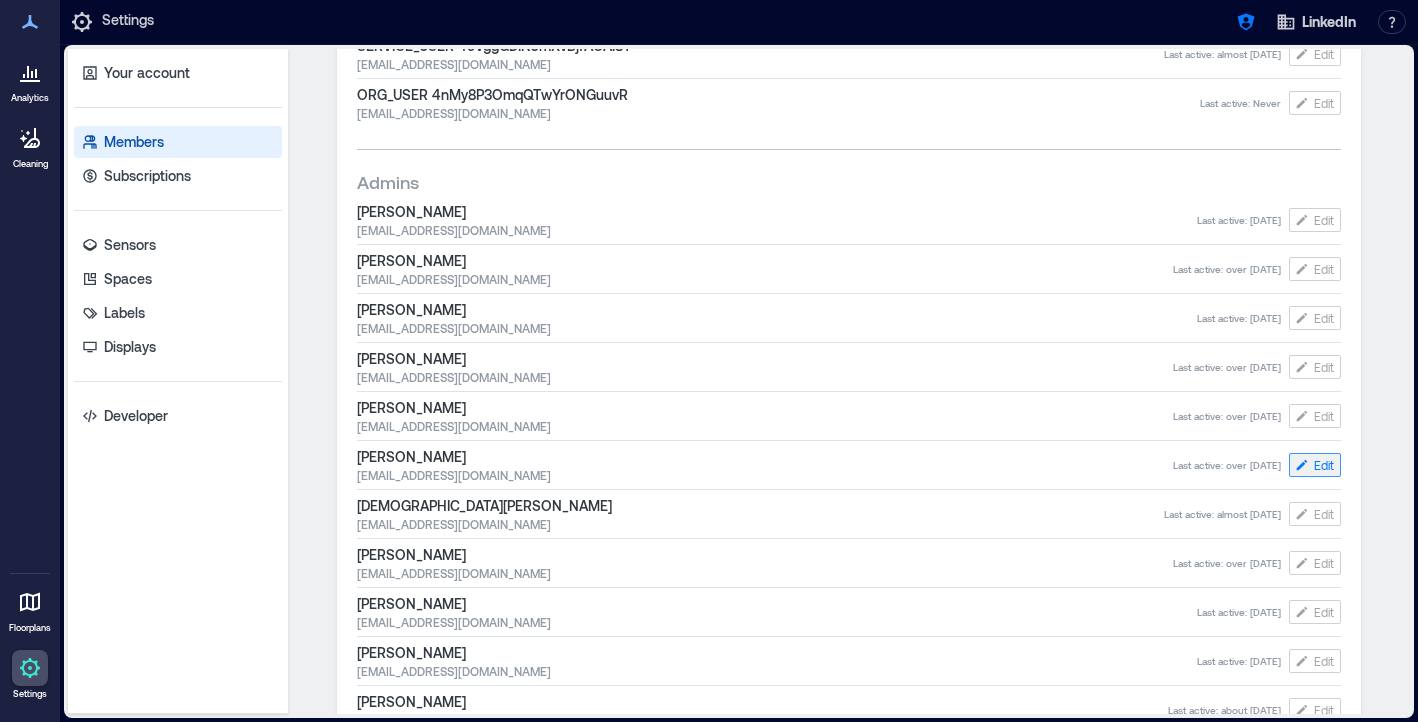 click on "Edit" at bounding box center [1324, 465] 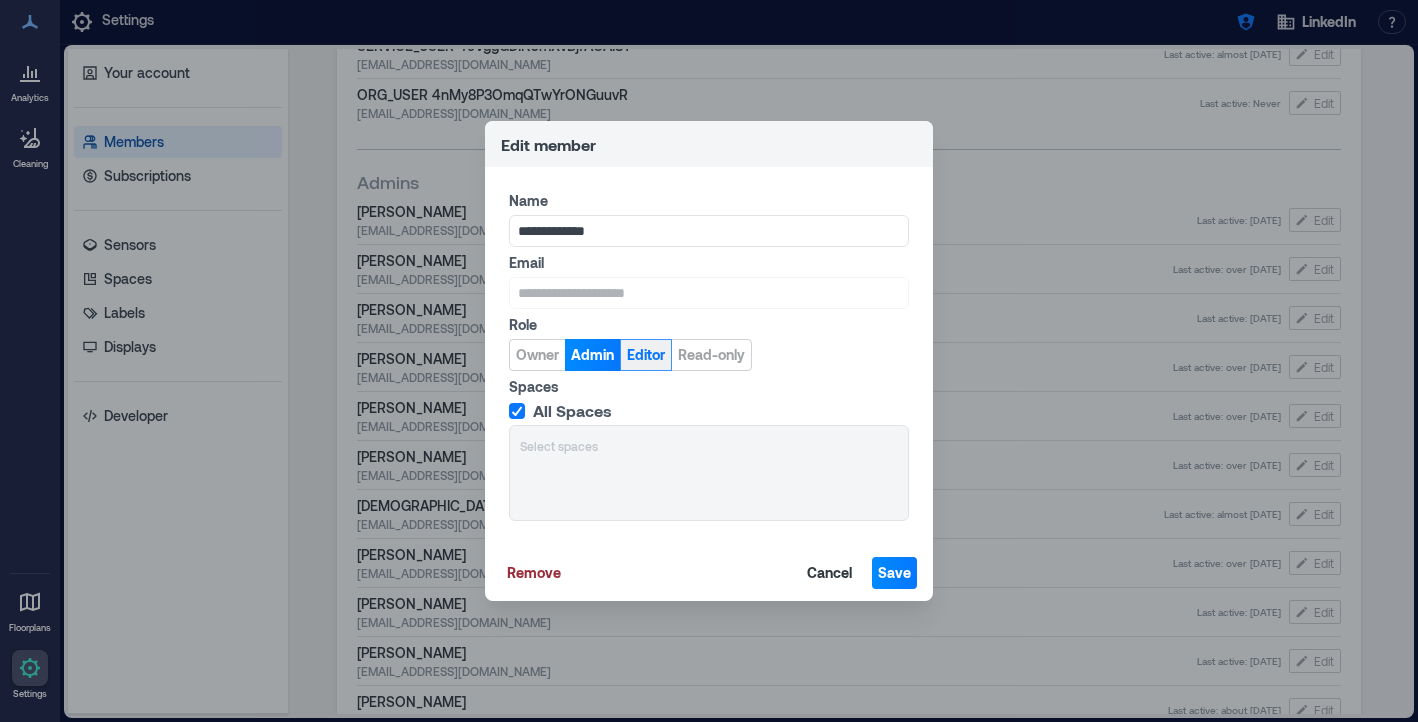 click on "Editor" at bounding box center (646, 355) 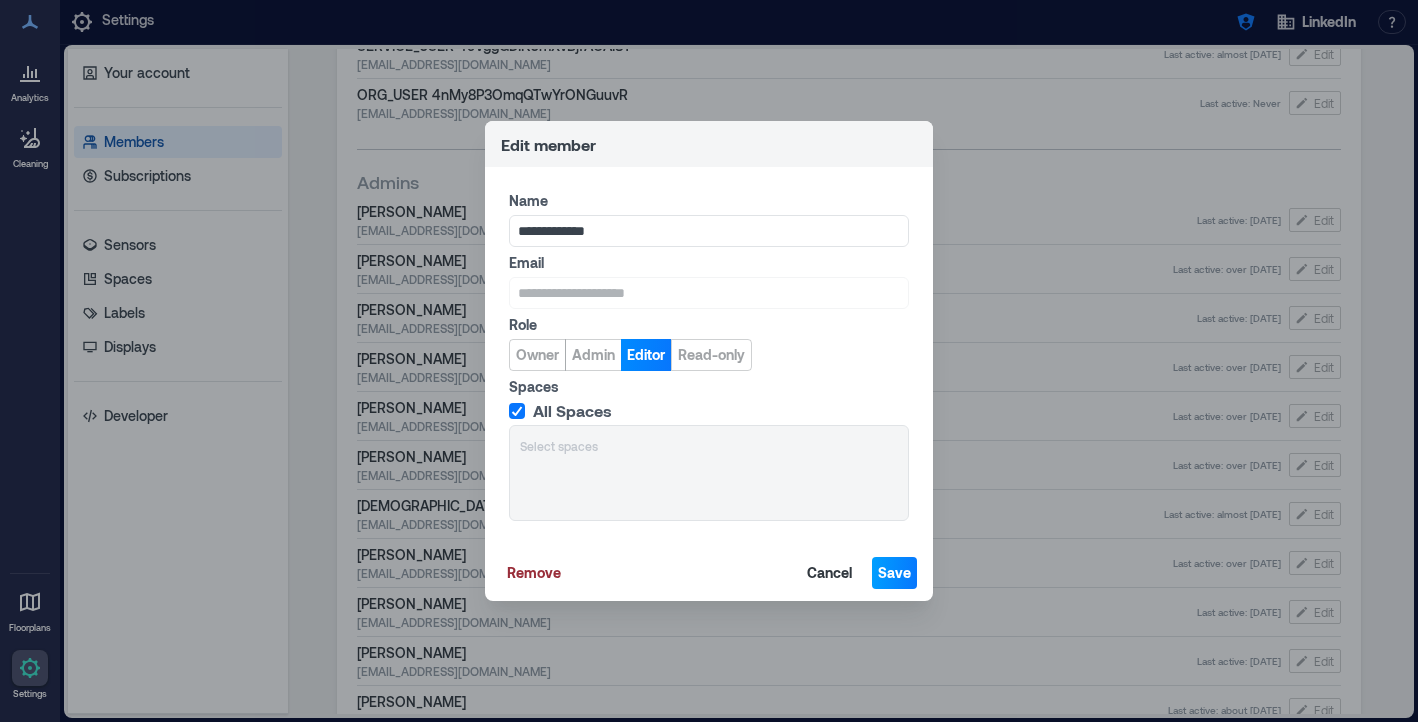 click on "Save" at bounding box center [894, 573] 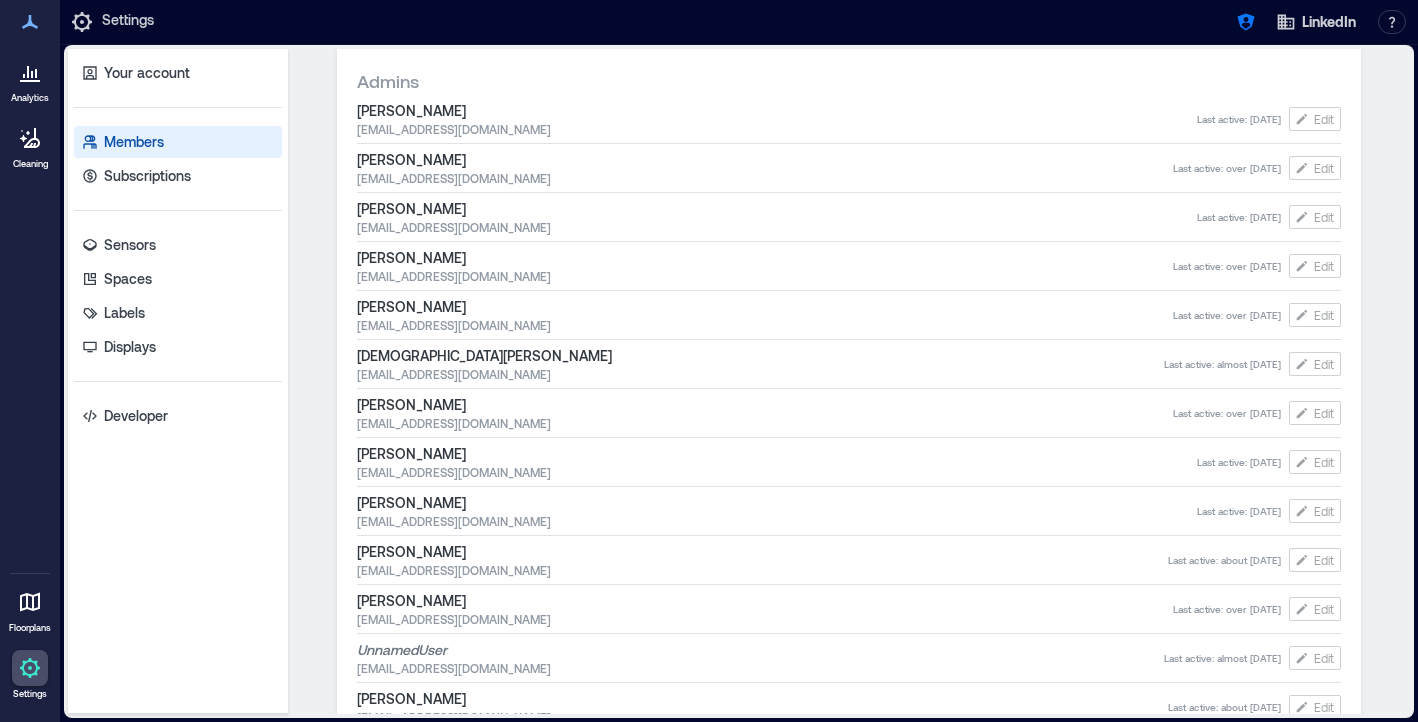 scroll, scrollTop: 712, scrollLeft: 0, axis: vertical 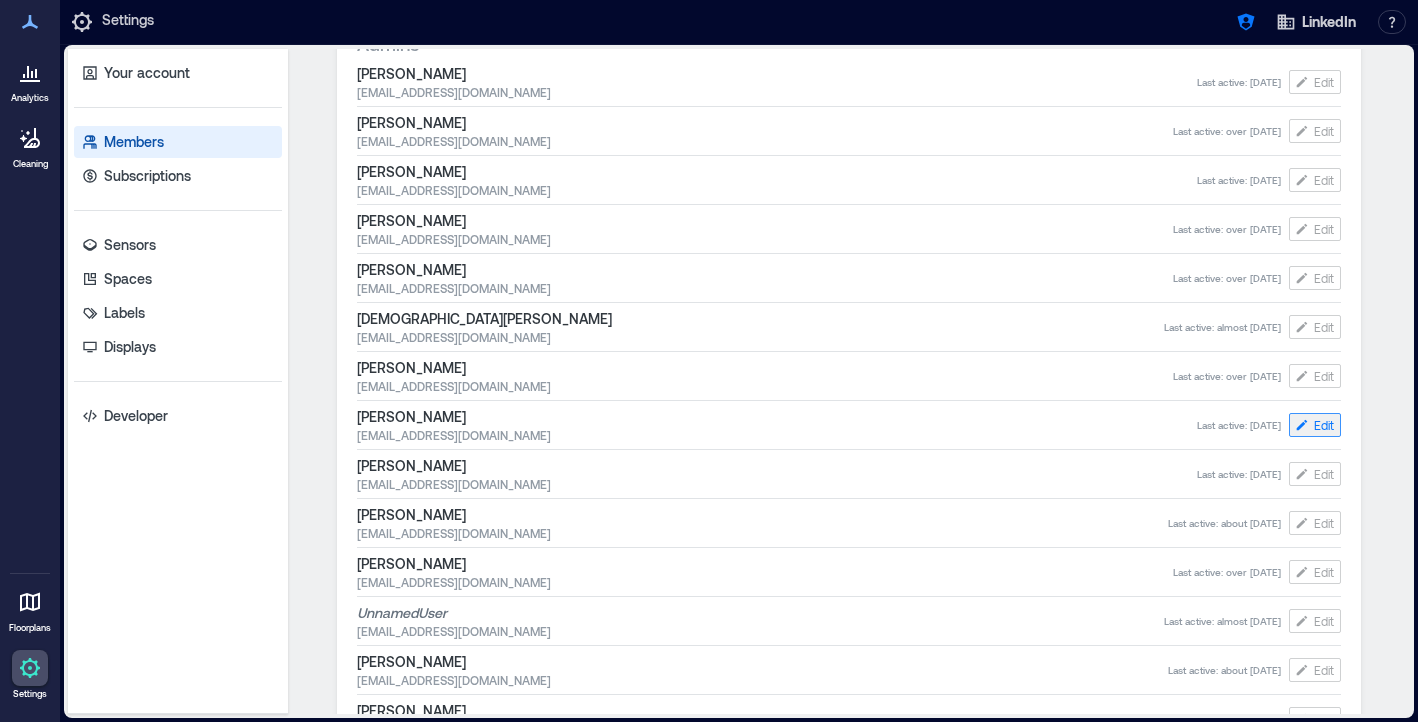 click on "Edit" at bounding box center [1324, 425] 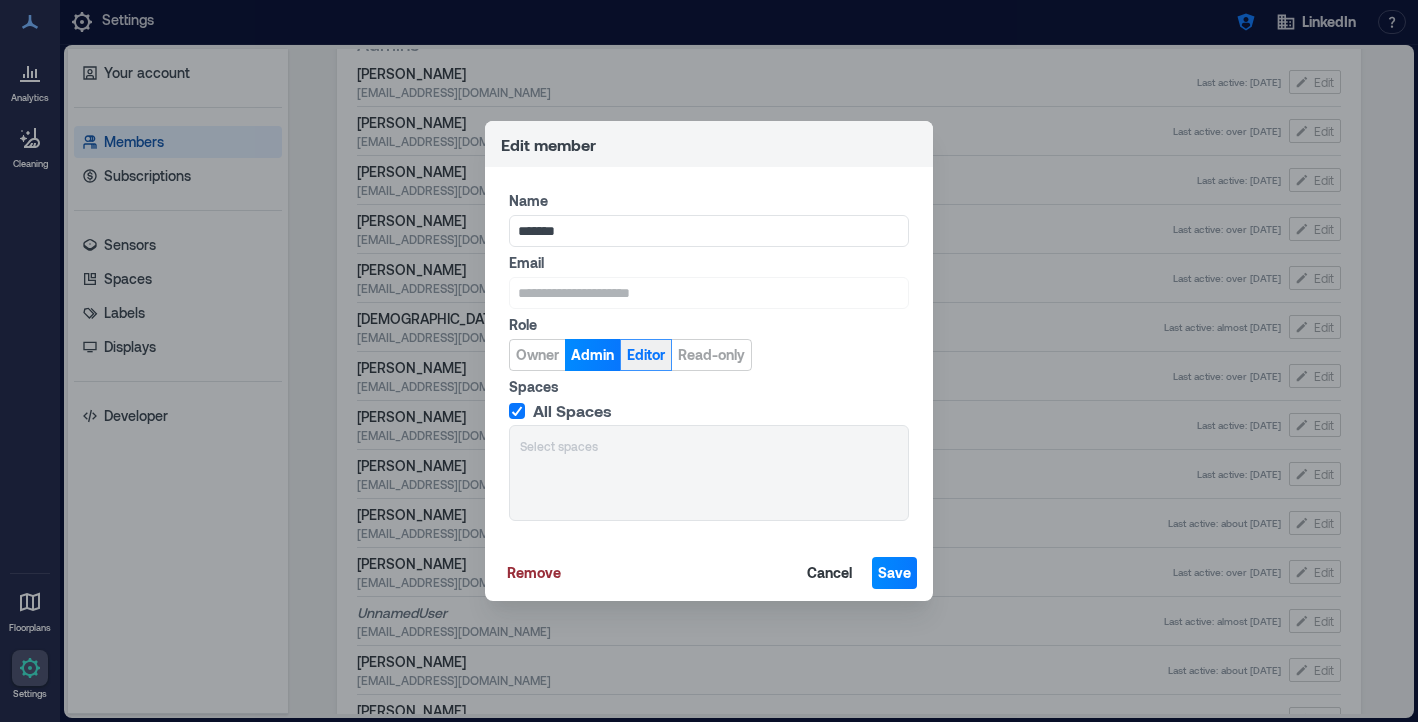 click on "Editor" at bounding box center (646, 355) 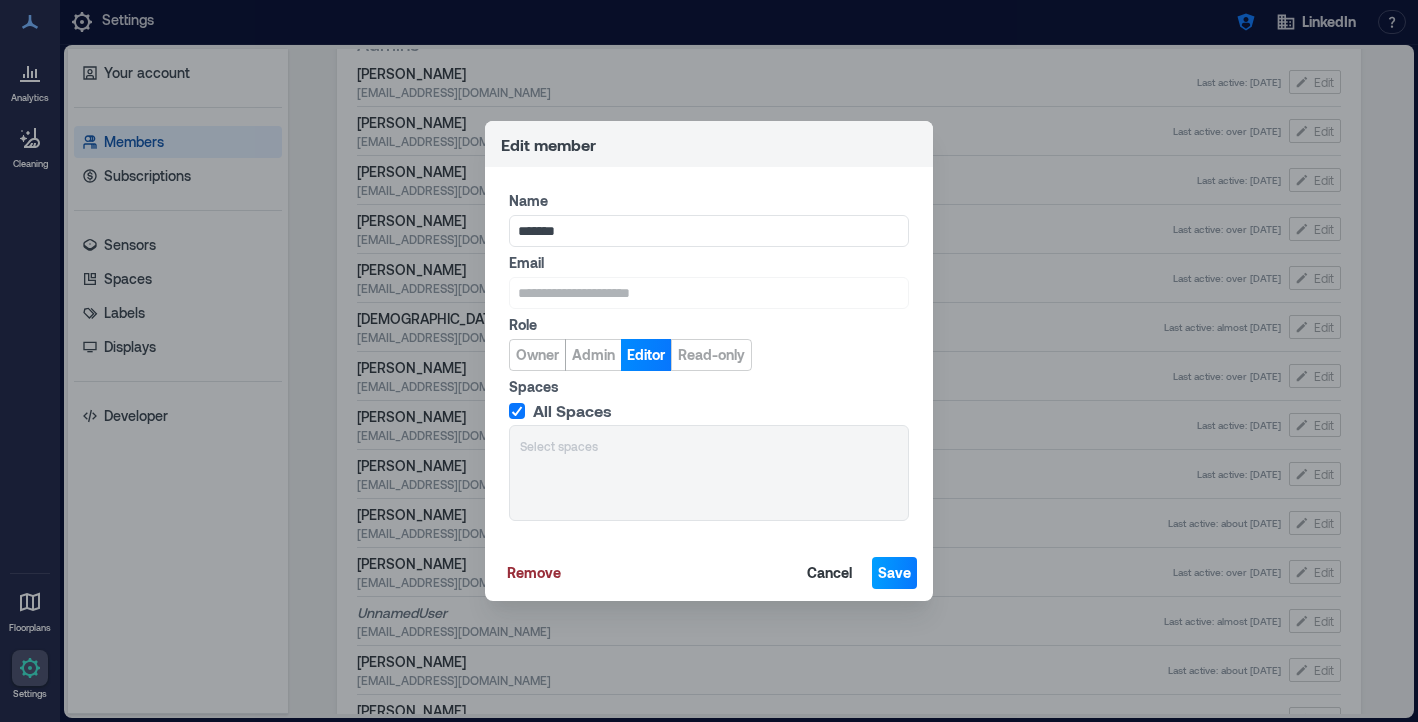 click on "Save" at bounding box center [894, 573] 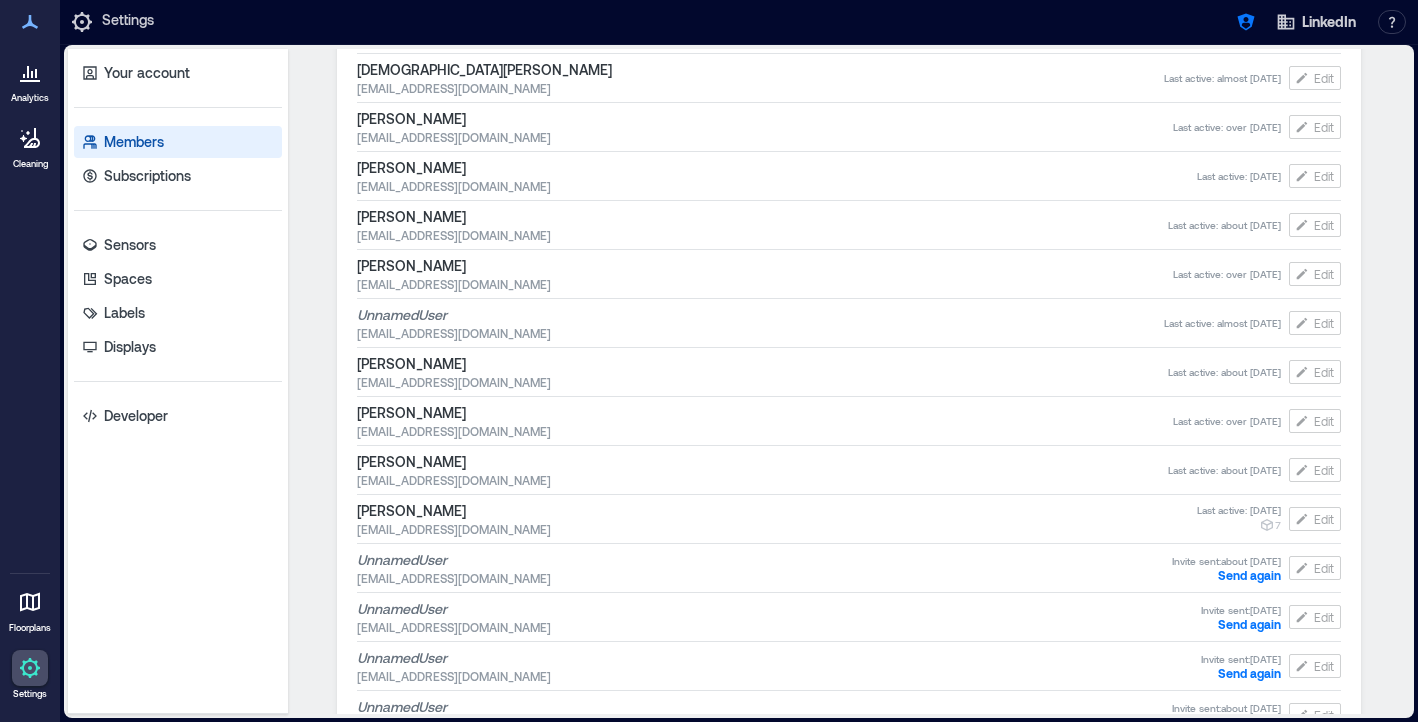 scroll, scrollTop: 944, scrollLeft: 0, axis: vertical 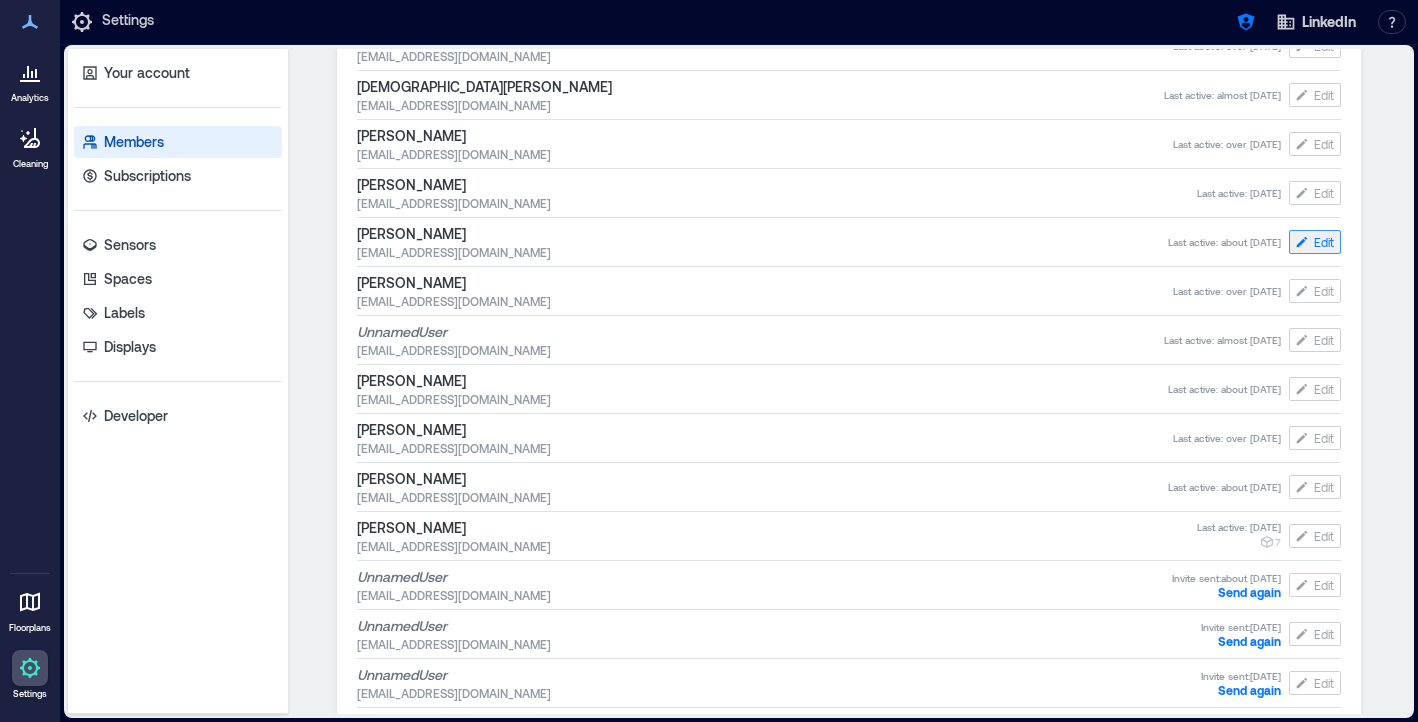 click 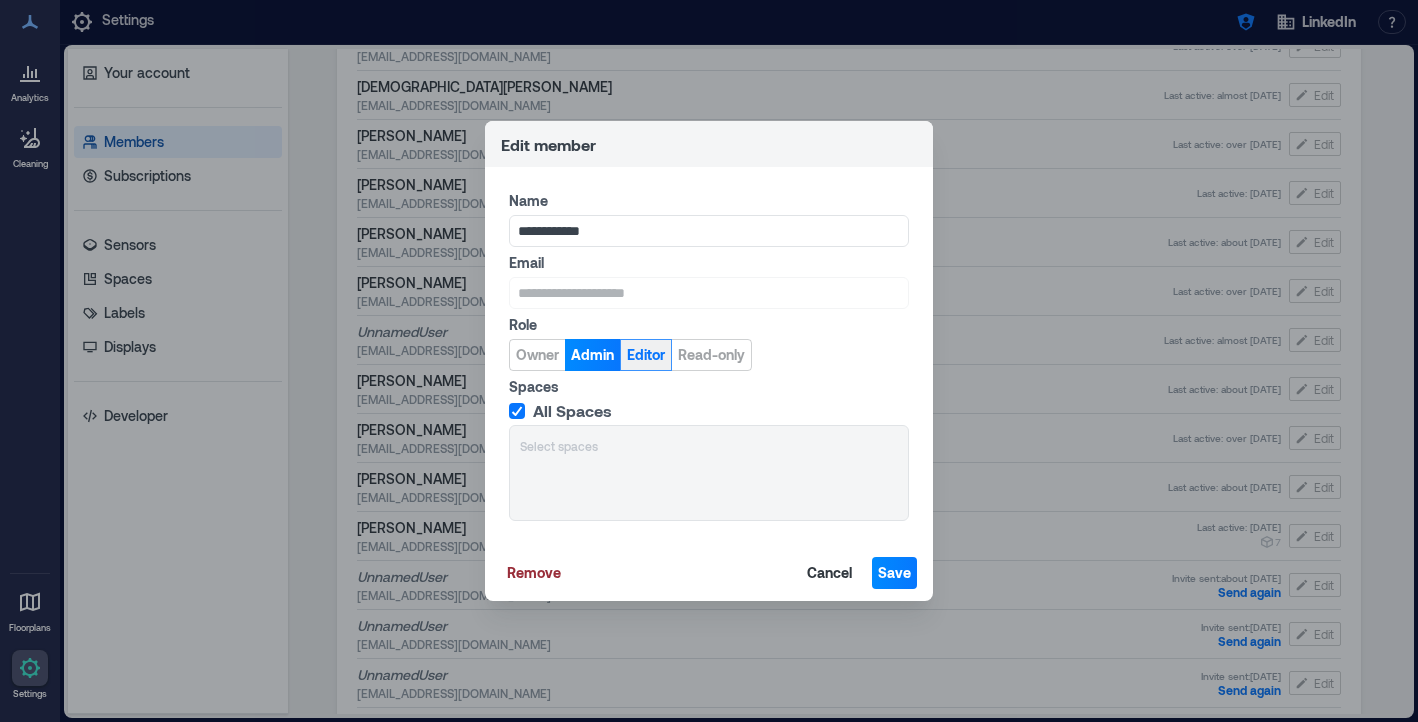 click on "Editor" at bounding box center (646, 355) 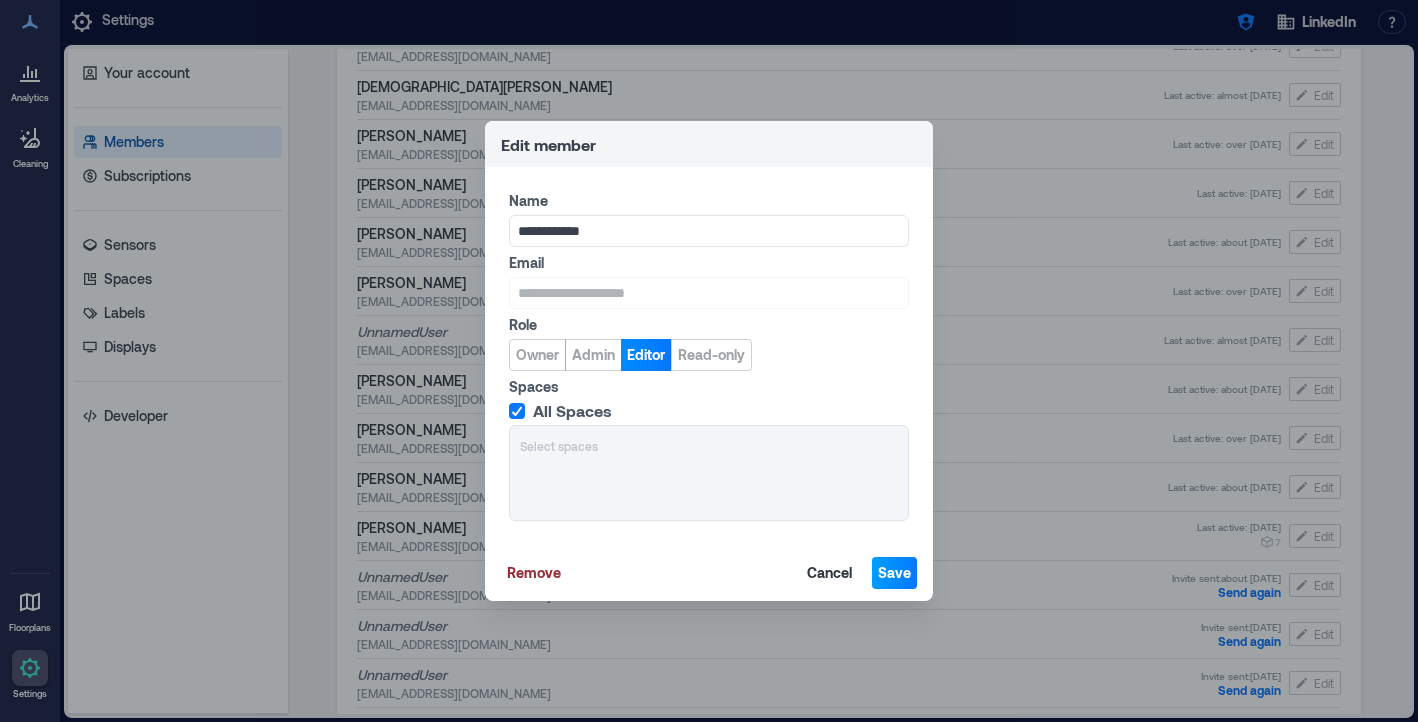 click on "Save" at bounding box center (894, 573) 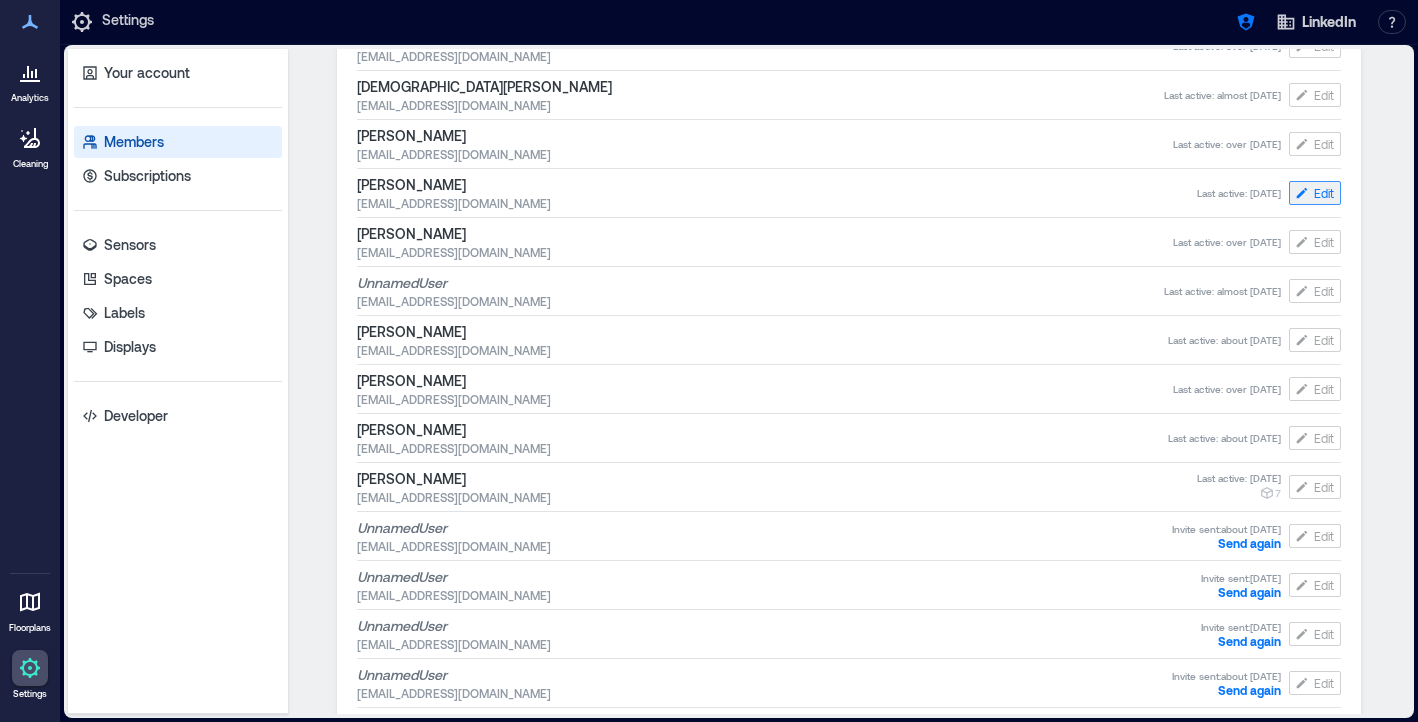 click 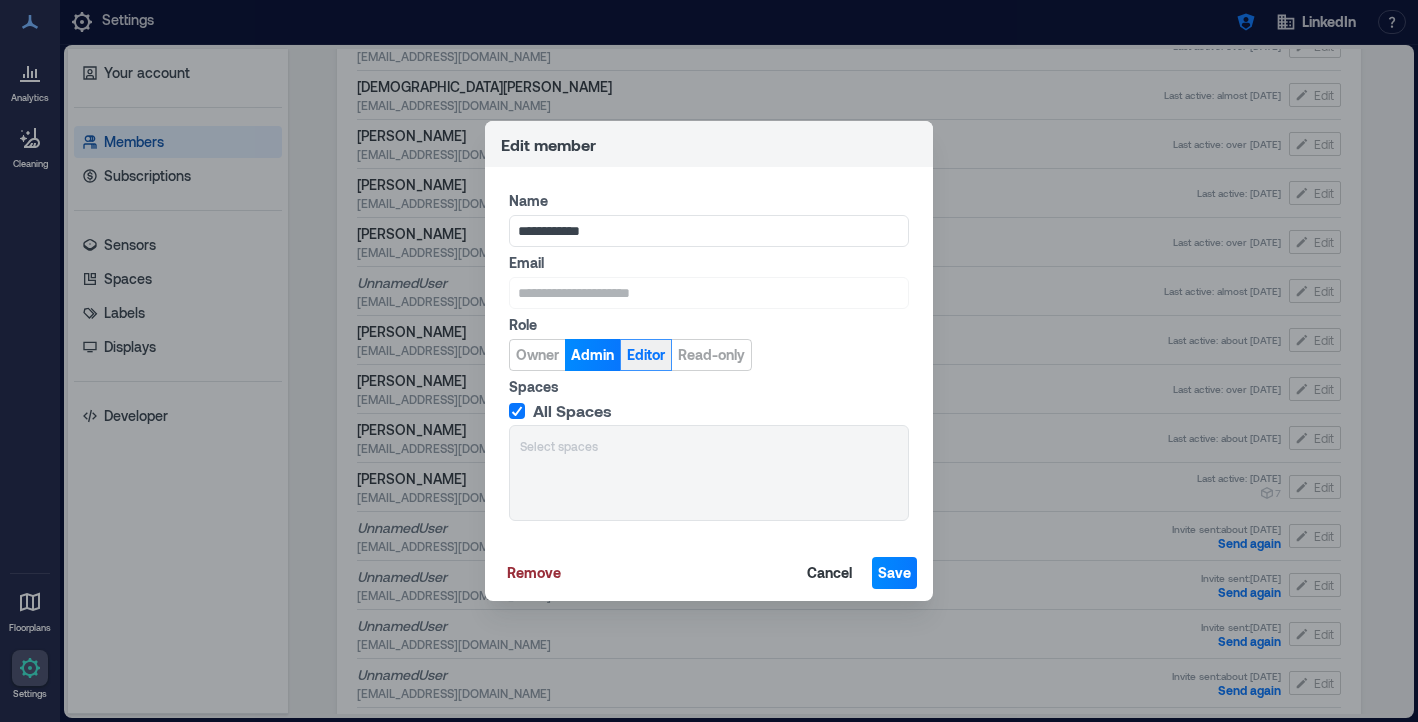 click on "Editor" at bounding box center [646, 355] 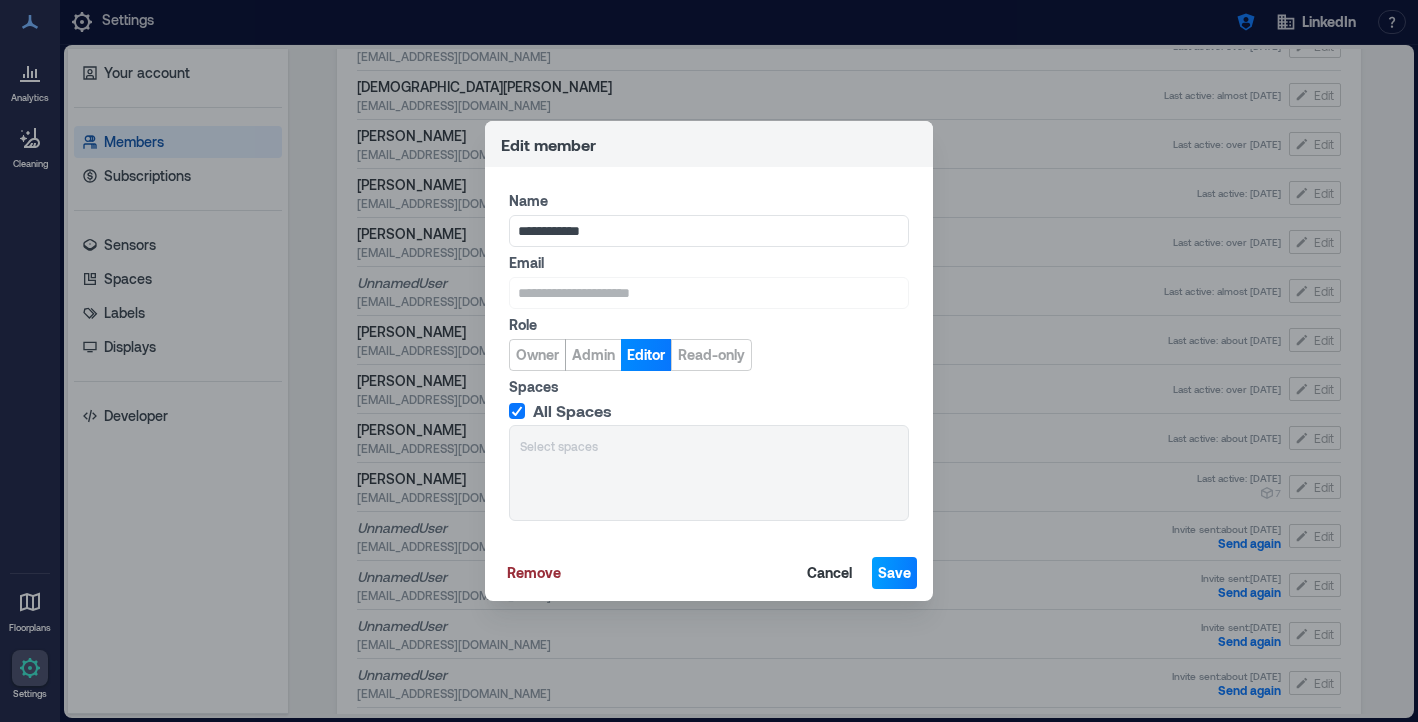 click on "Save" at bounding box center [894, 573] 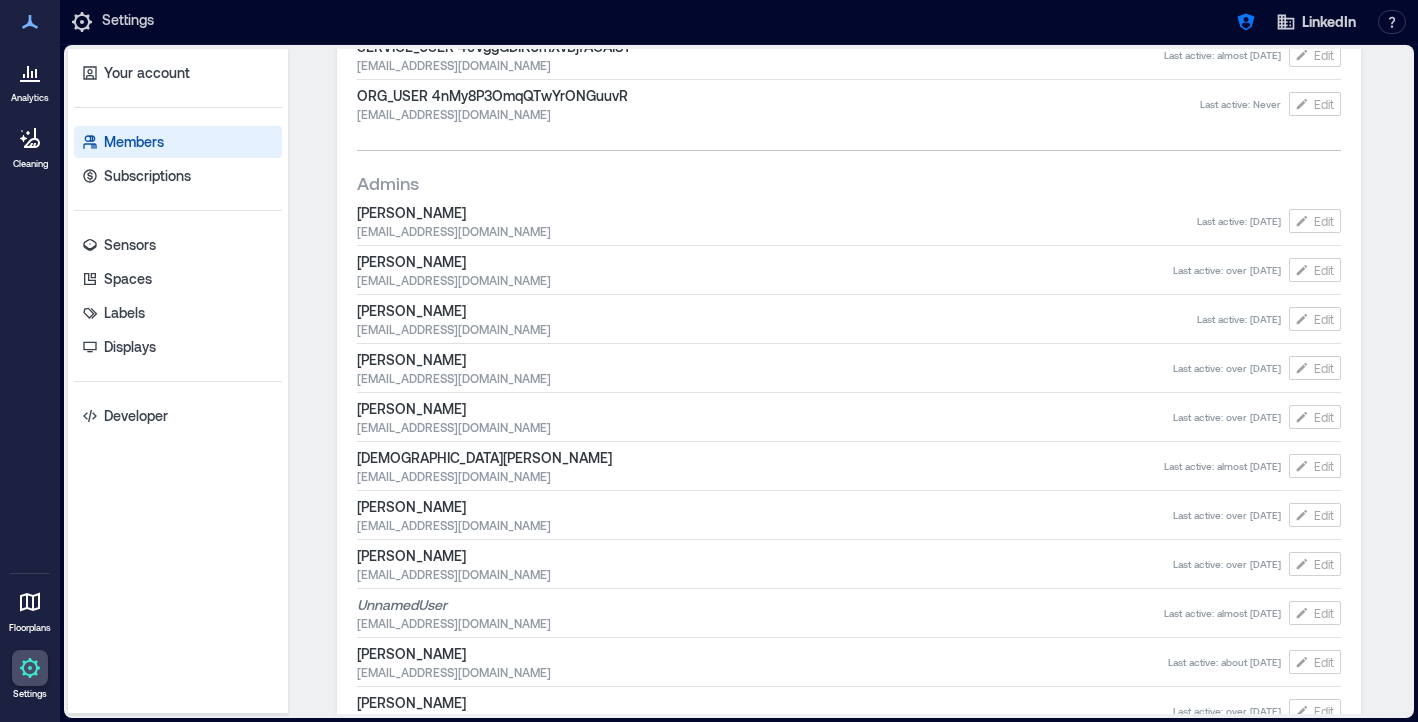 scroll, scrollTop: 575, scrollLeft: 0, axis: vertical 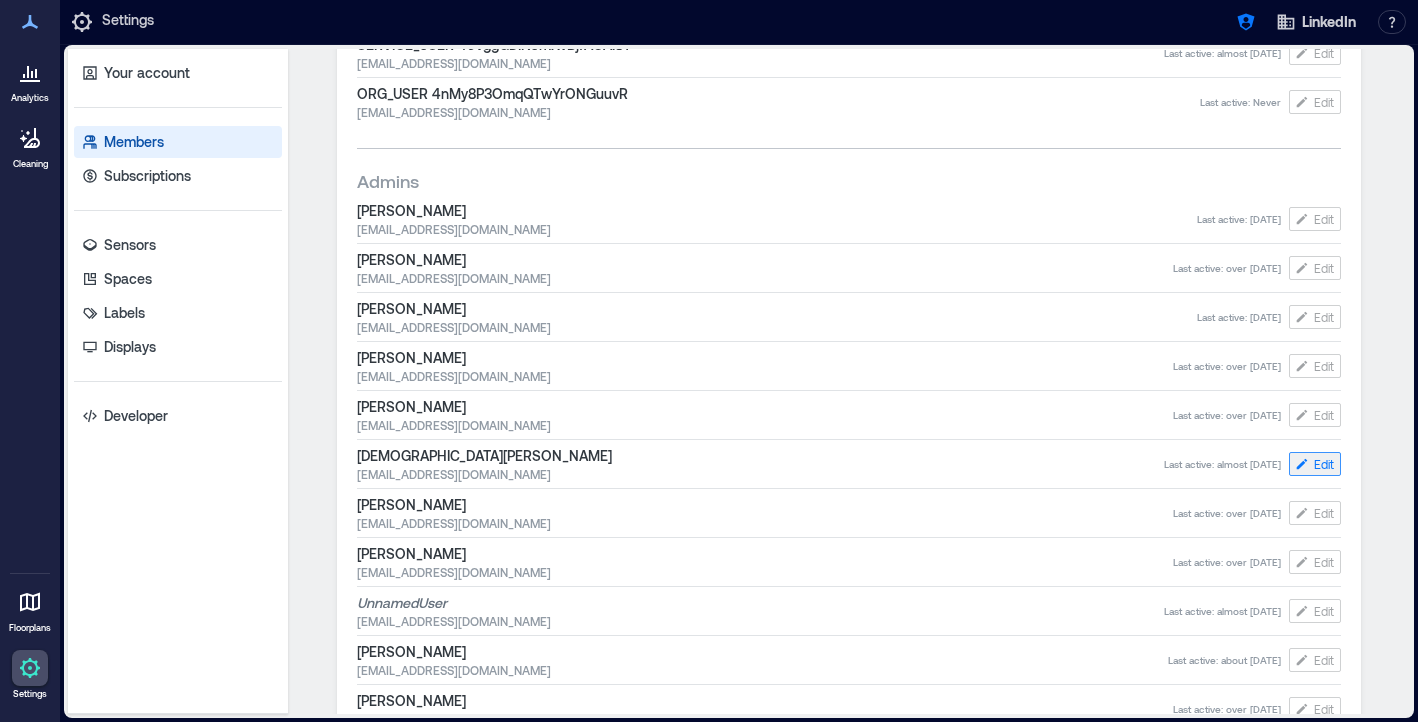 click on "Edit" at bounding box center (1324, 464) 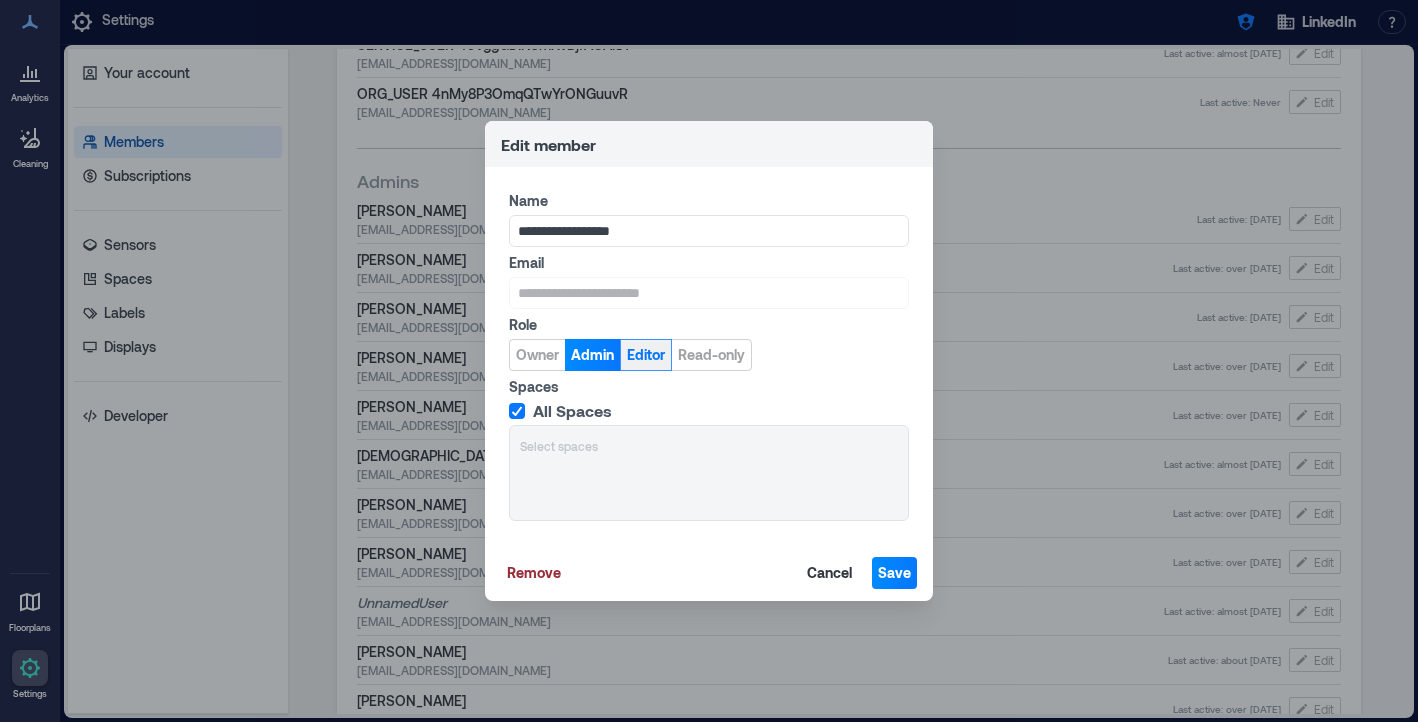 click on "Editor" at bounding box center [646, 355] 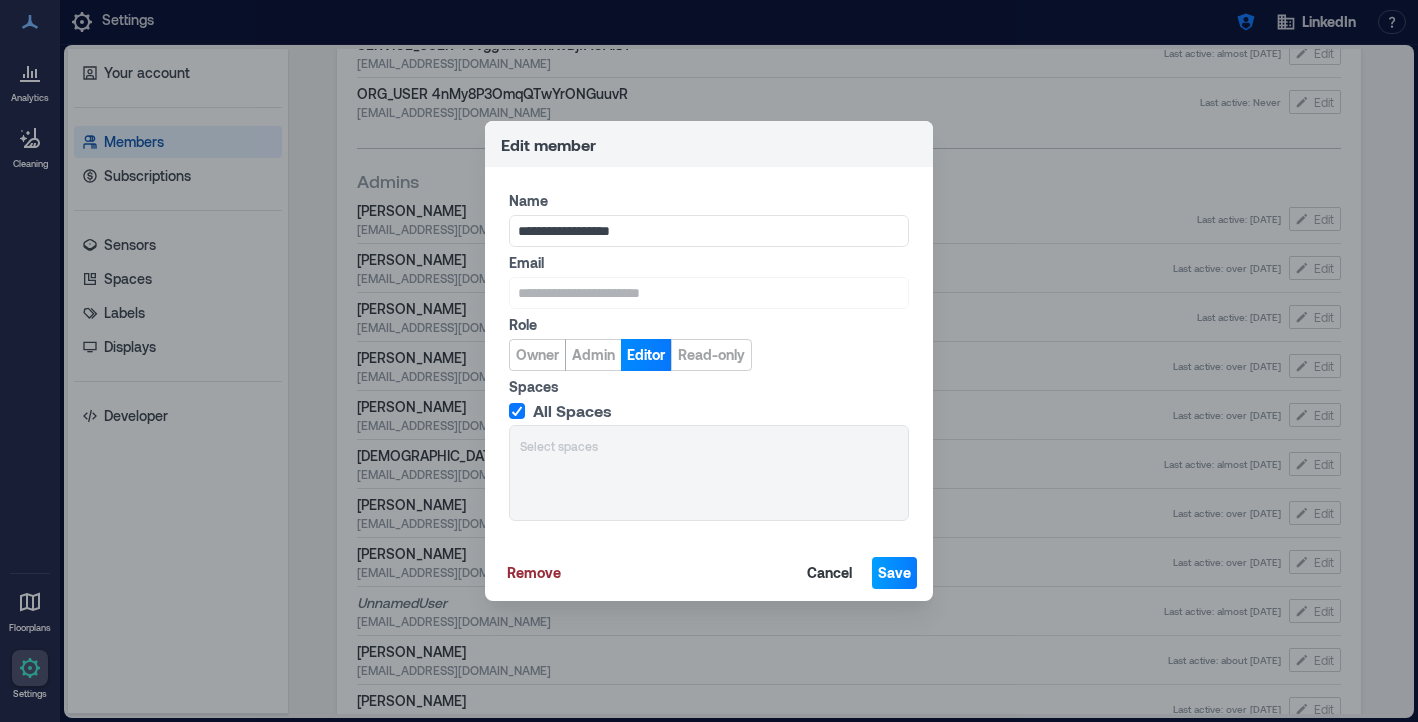 click on "Save" at bounding box center (894, 573) 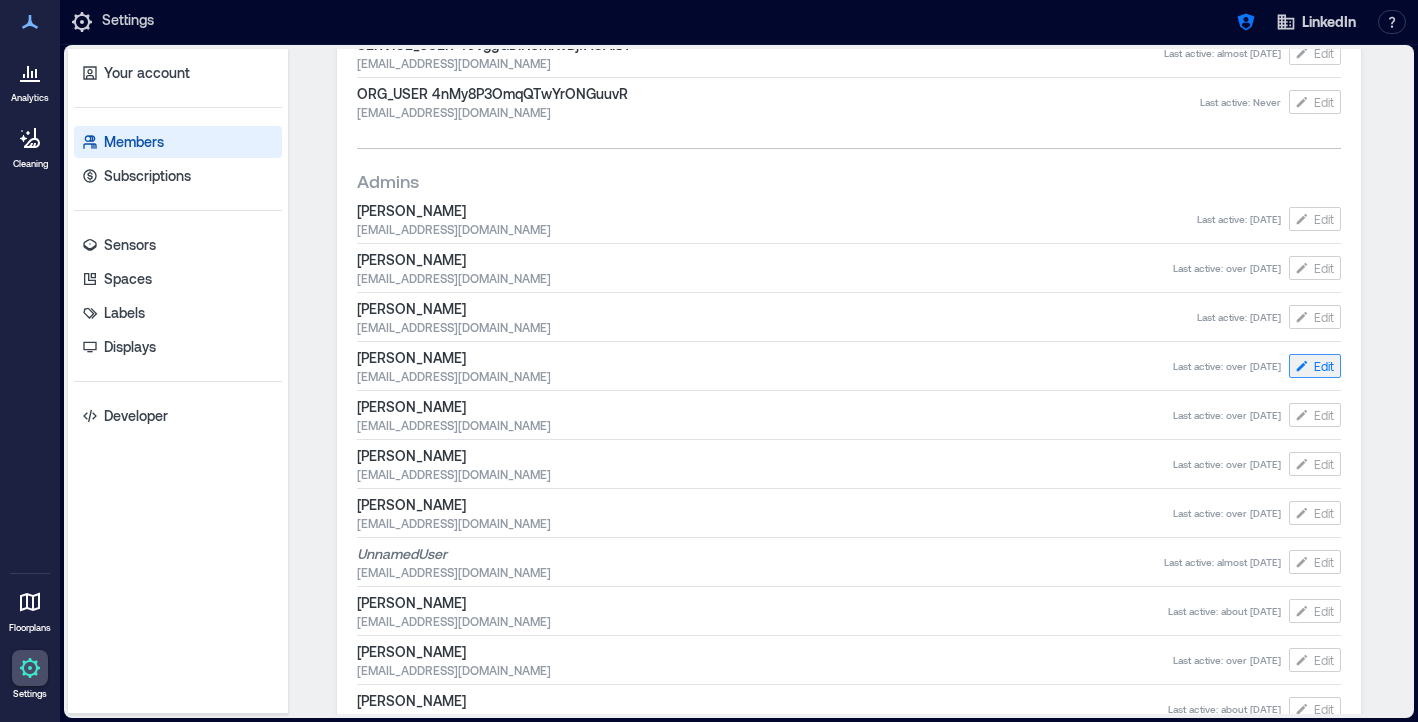 click on "Edit" at bounding box center [1324, 366] 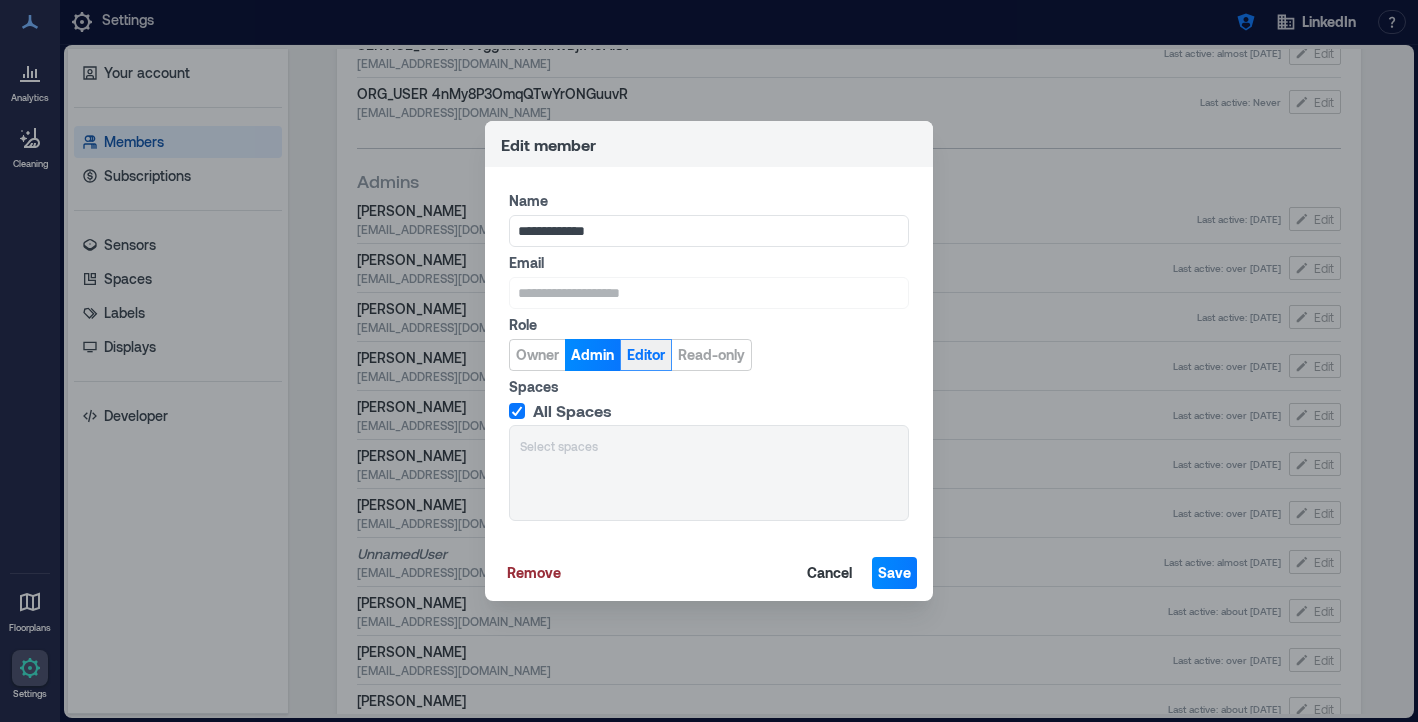 click on "Editor" at bounding box center [646, 355] 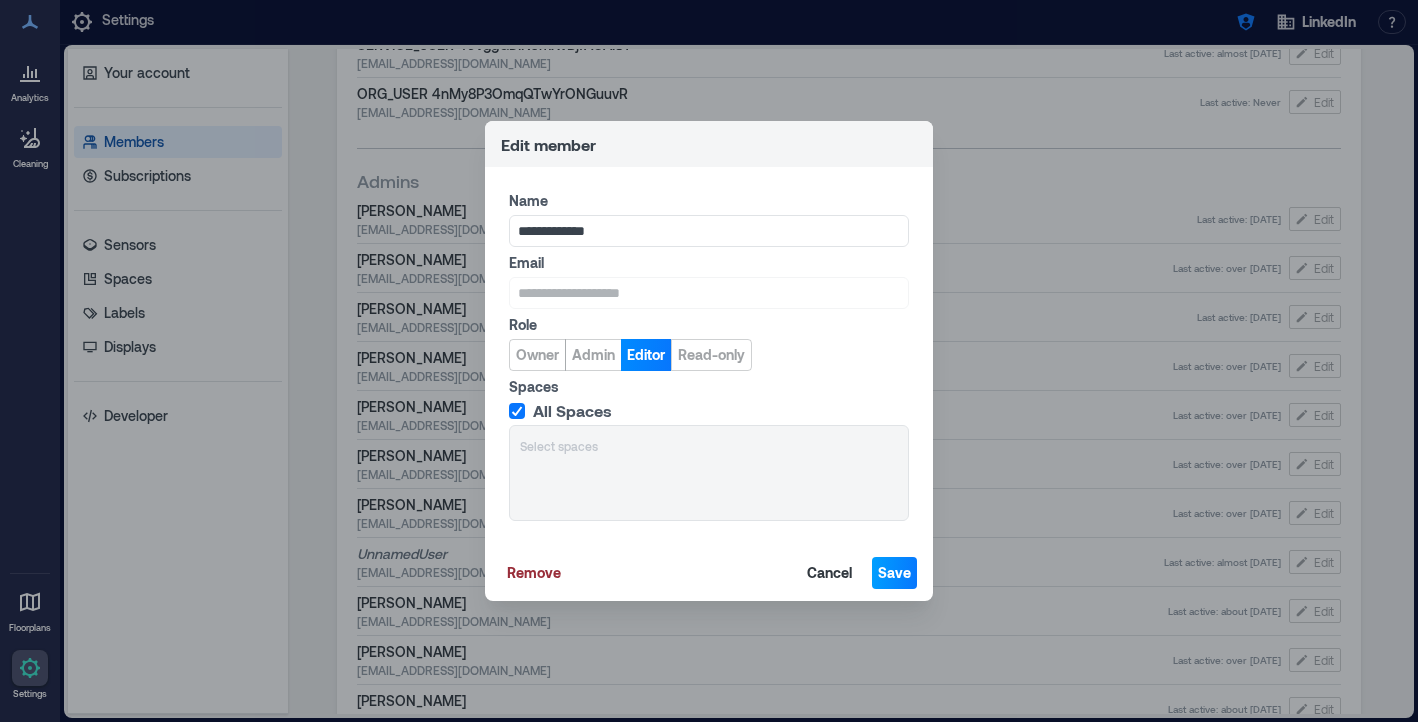 click on "Save" at bounding box center (894, 573) 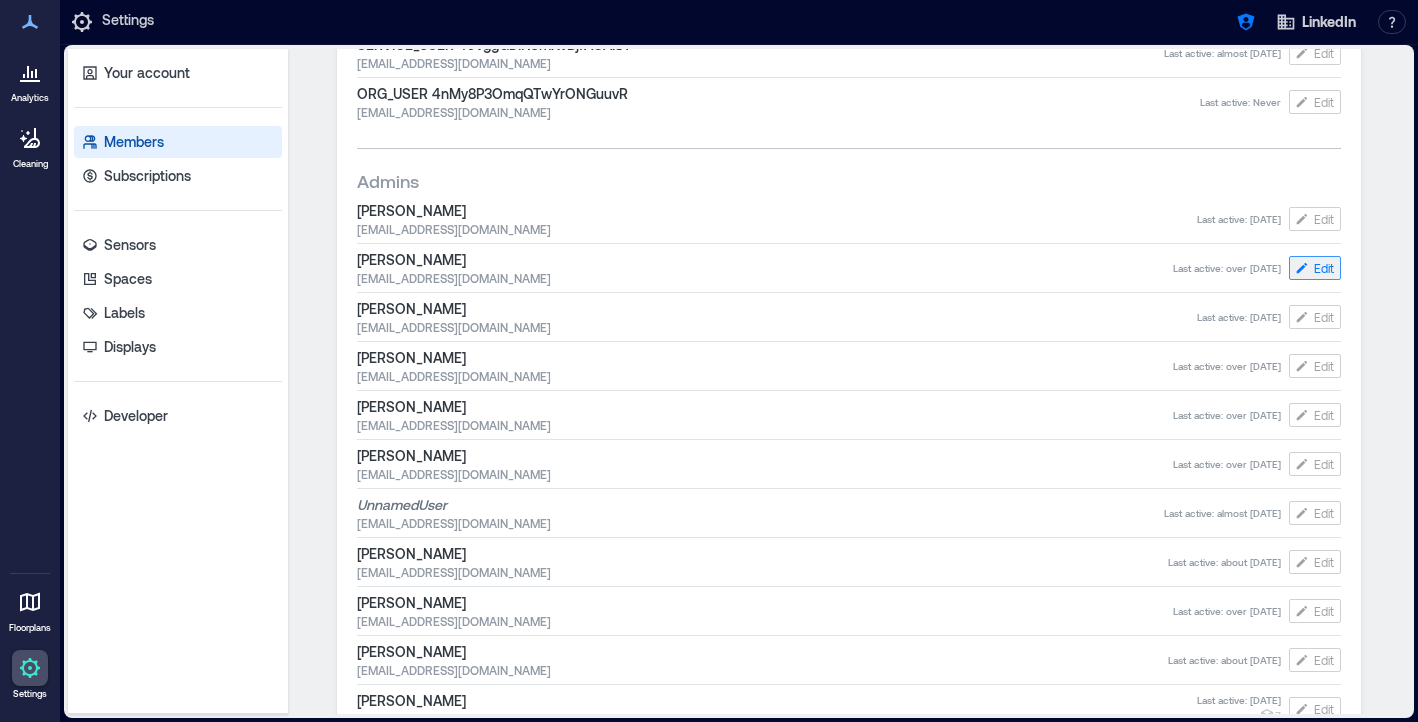 click on "Edit" at bounding box center (1324, 268) 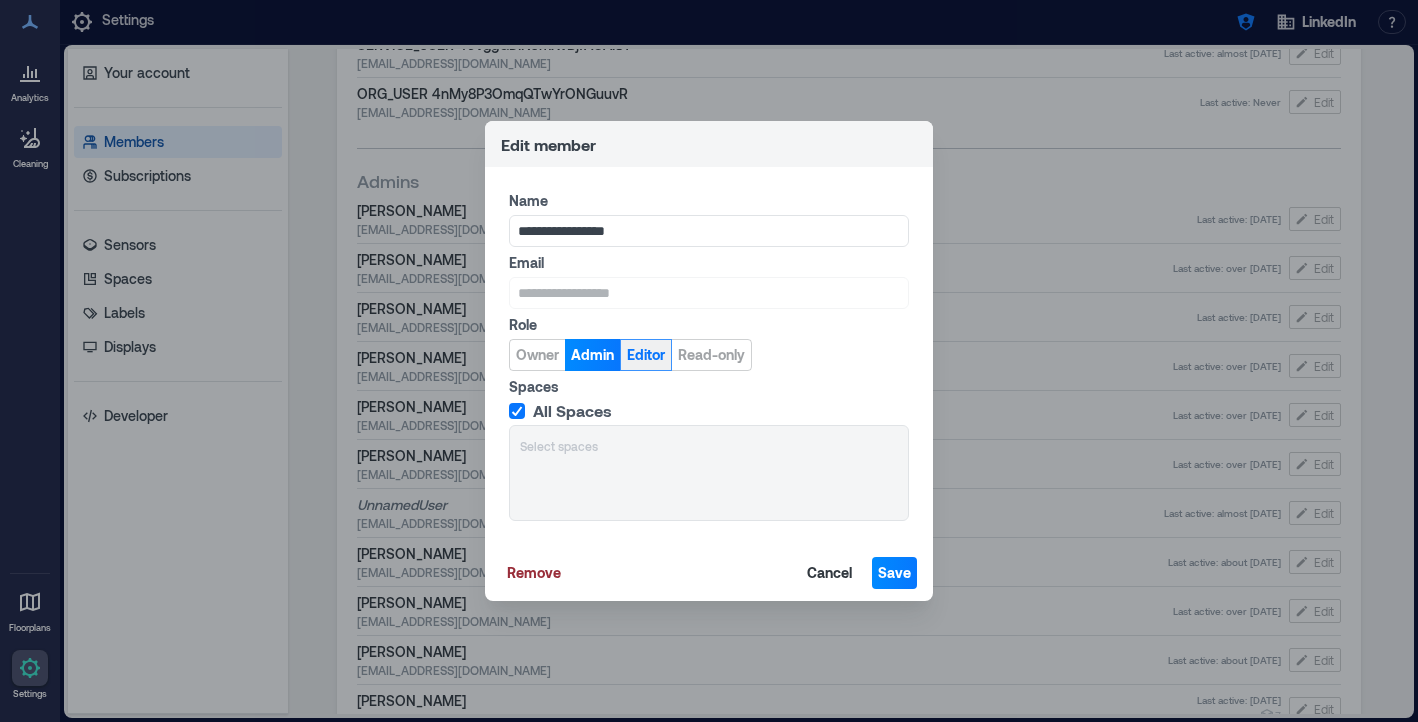 click on "Editor" at bounding box center [646, 355] 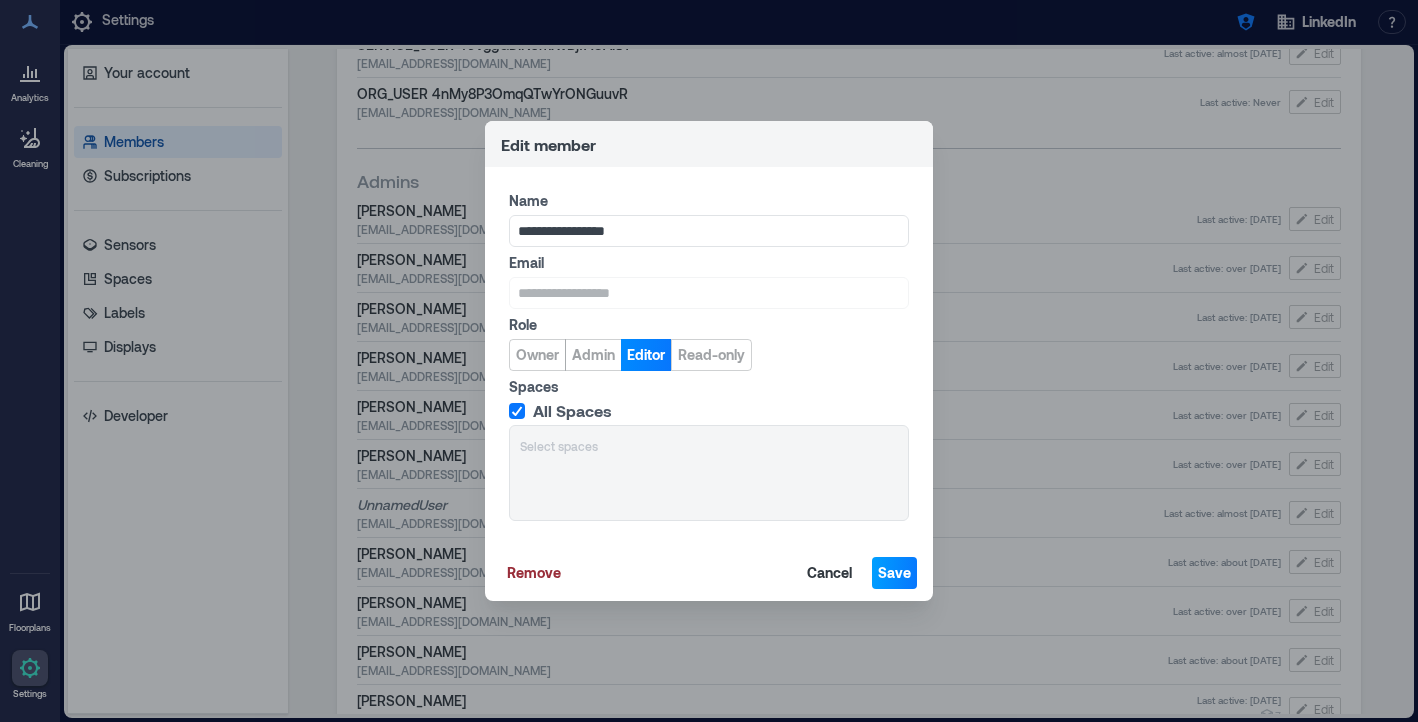 click on "Save" at bounding box center [894, 573] 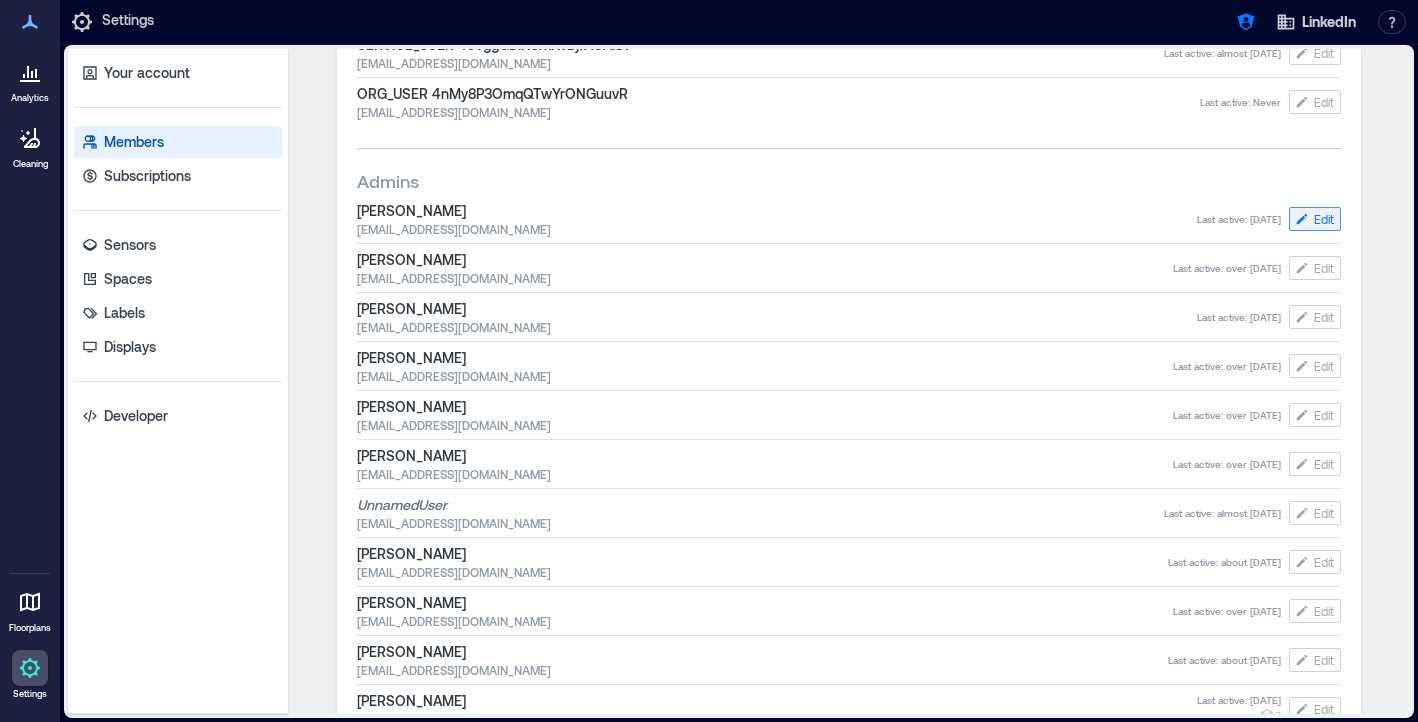 click on "Edit" at bounding box center [1324, 219] 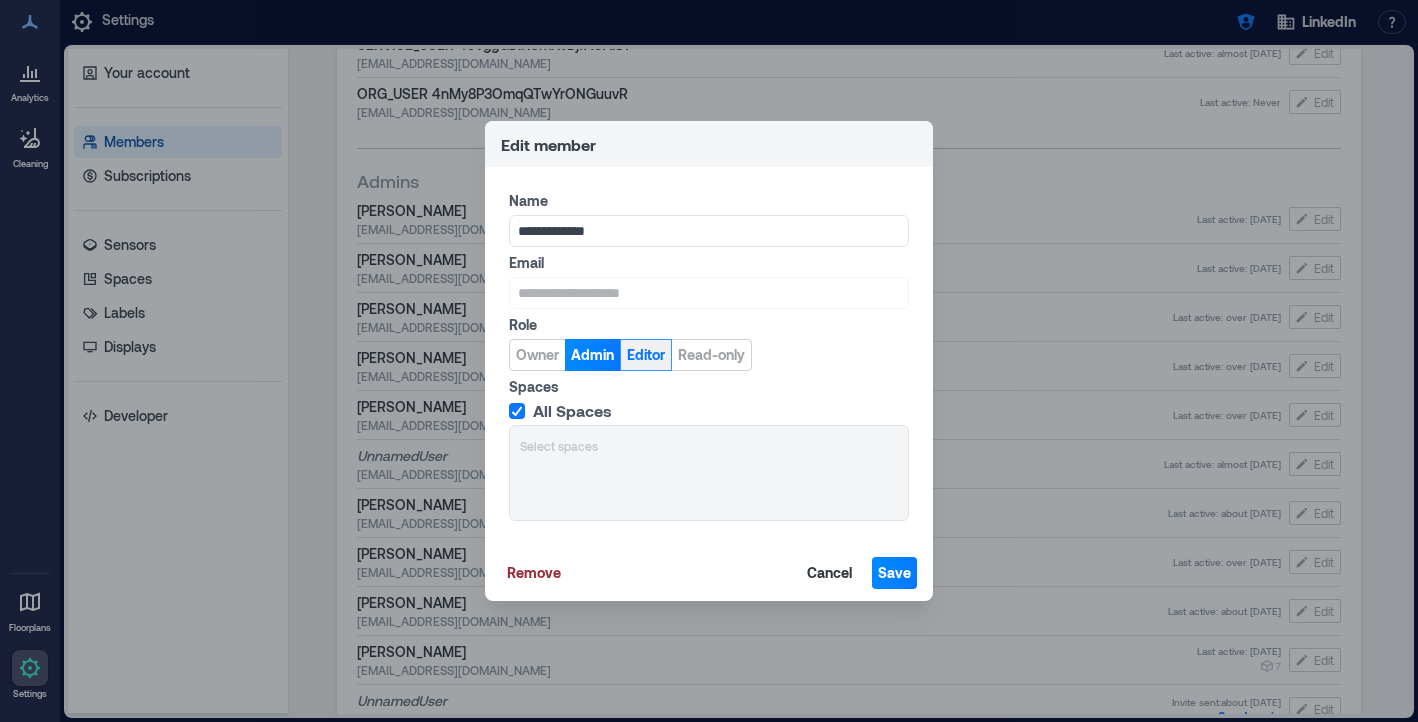 click on "Editor" at bounding box center [646, 355] 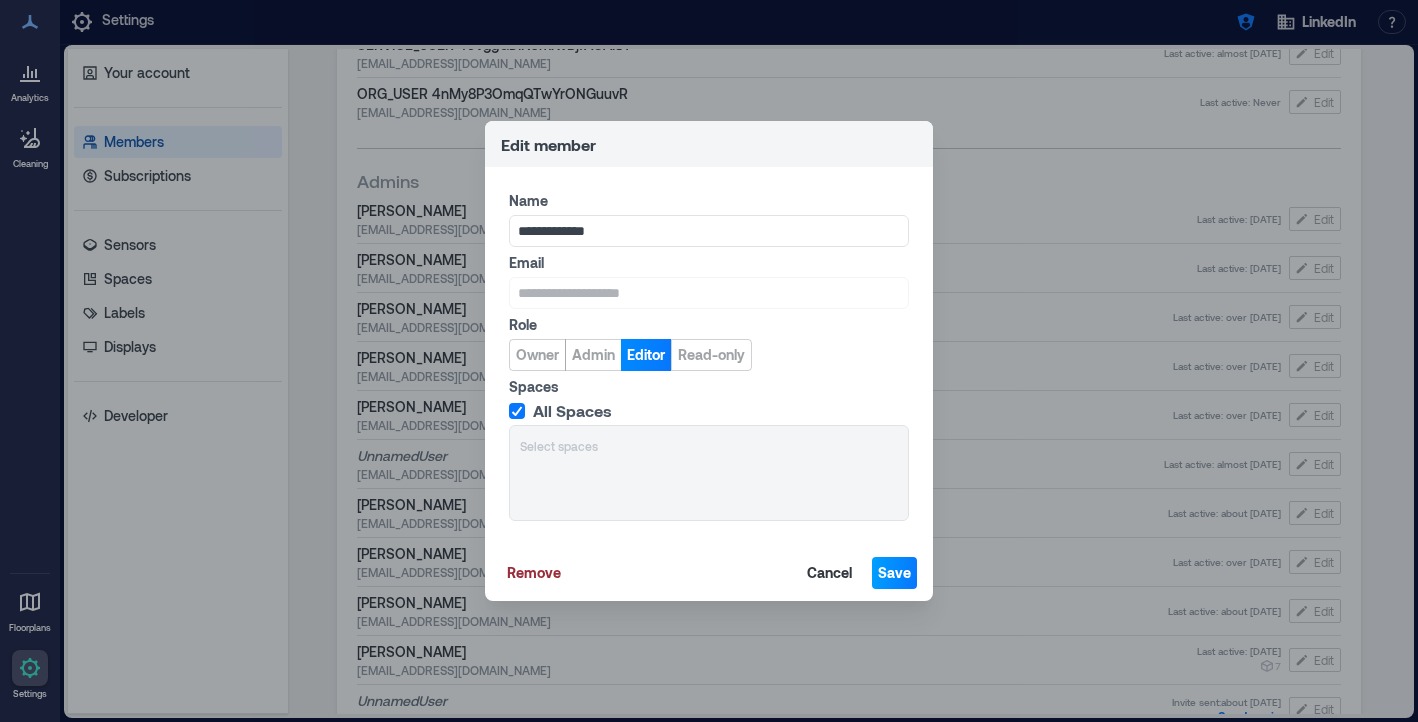 click on "Save" at bounding box center (894, 573) 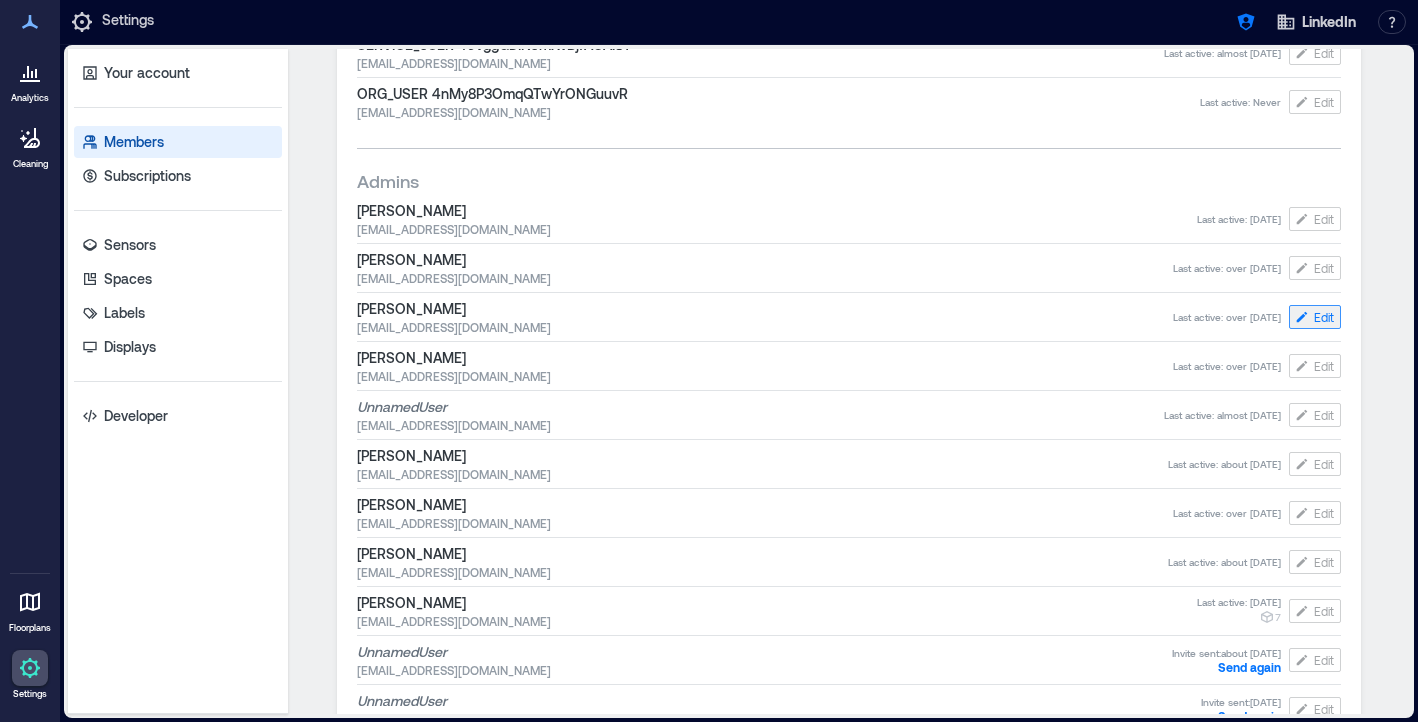 click 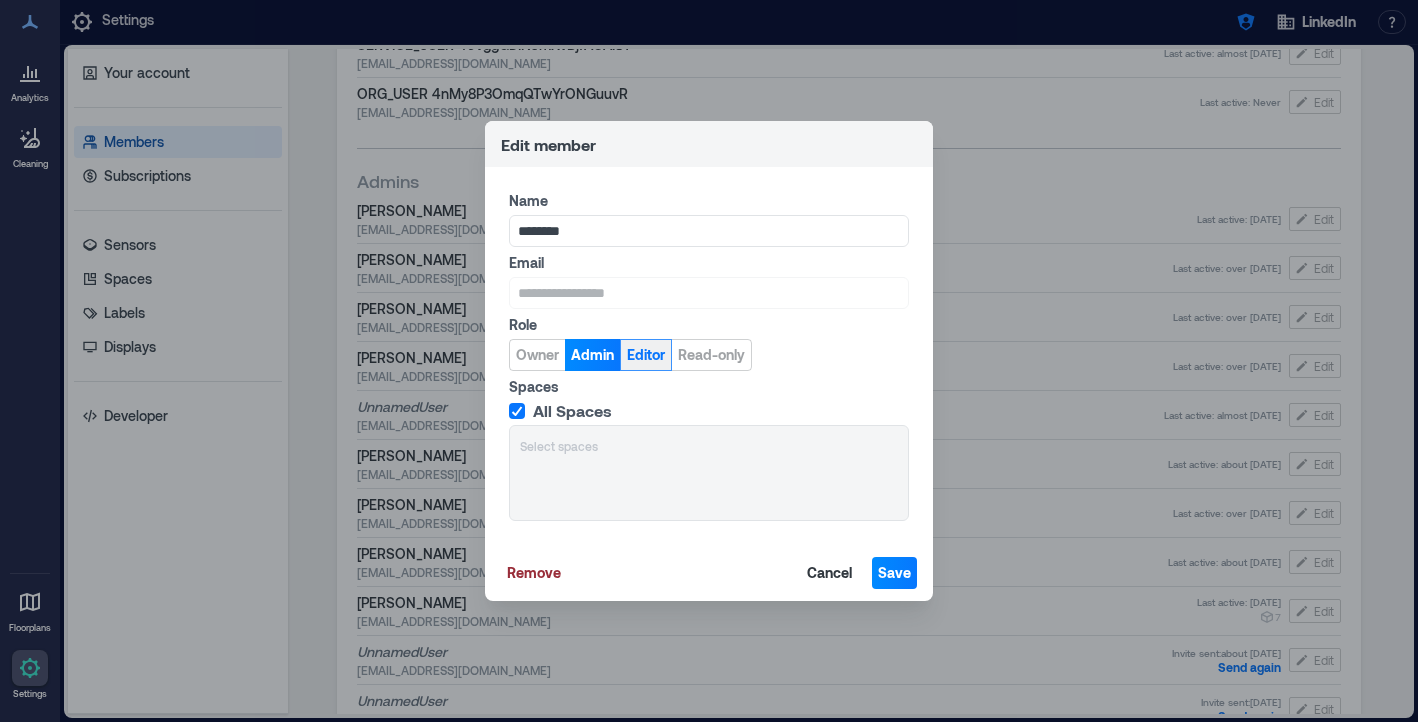 click on "Editor" at bounding box center [646, 355] 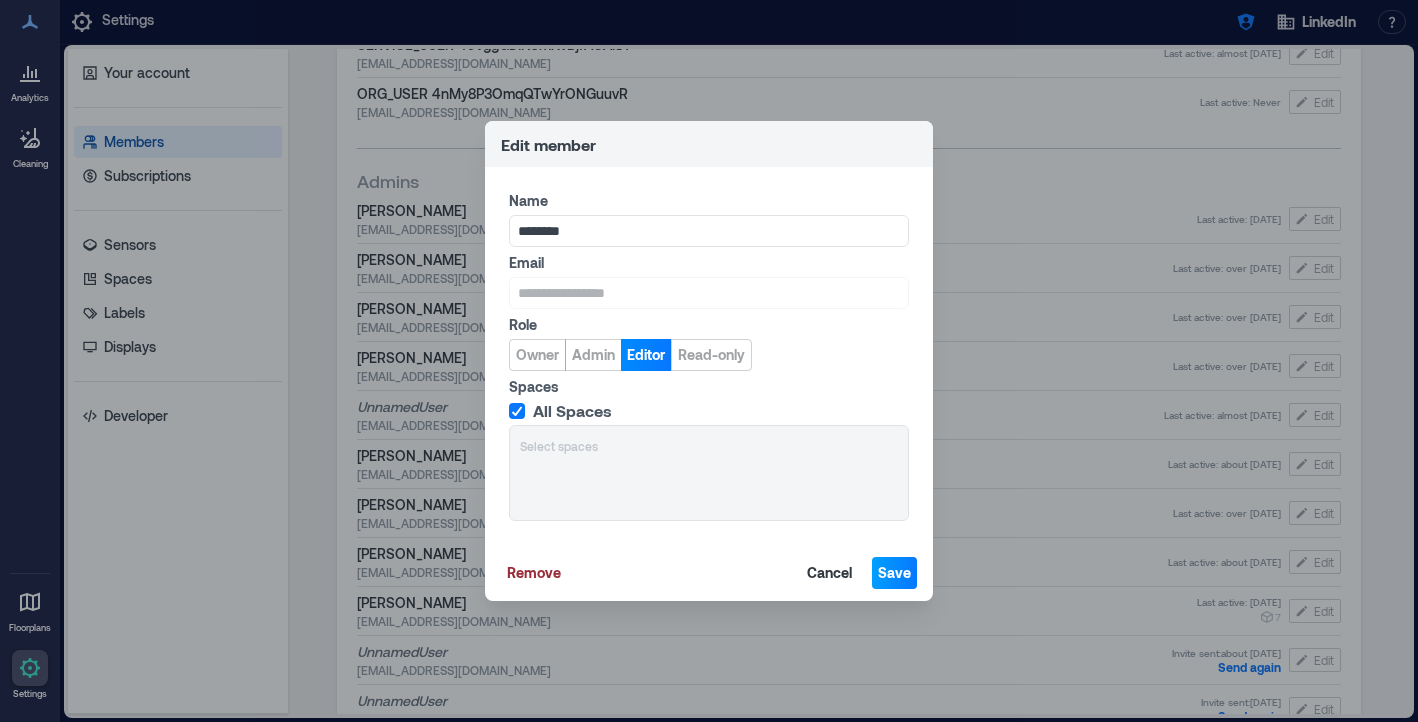 click on "Save" at bounding box center [894, 573] 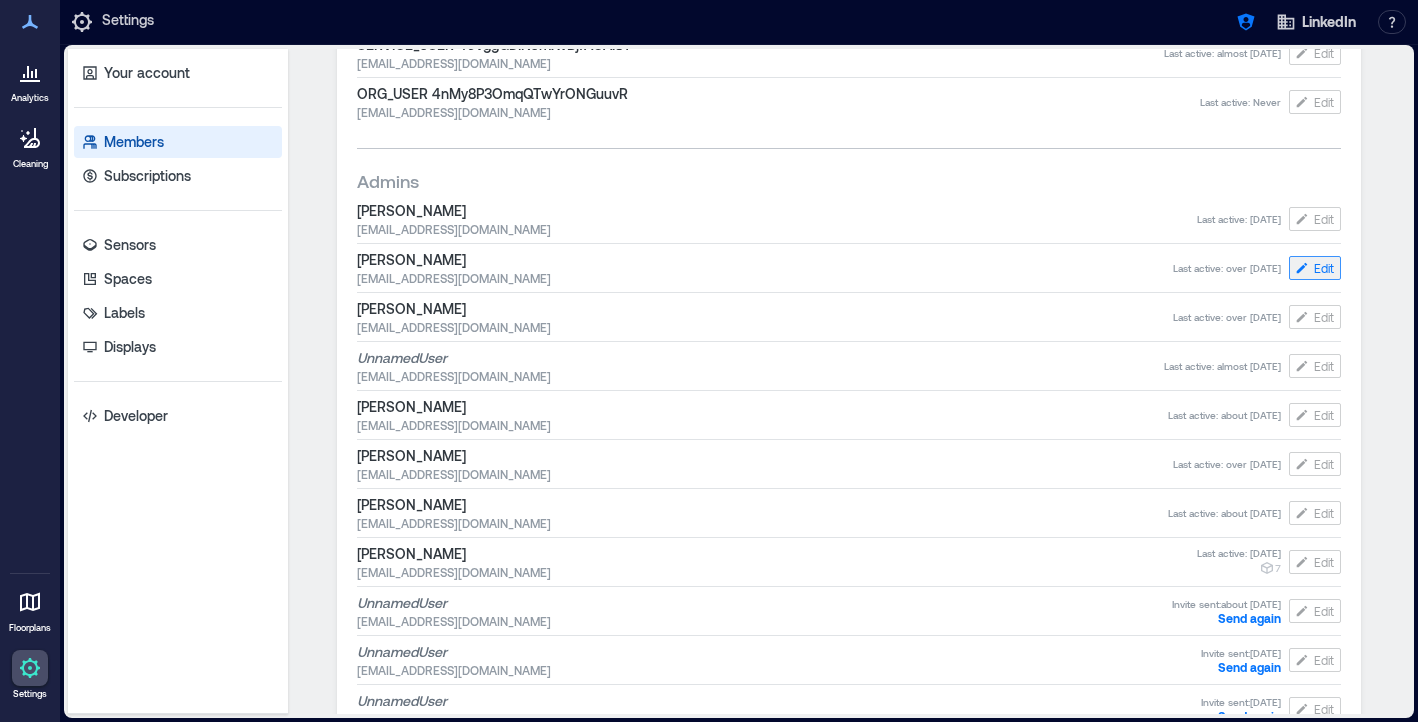 click 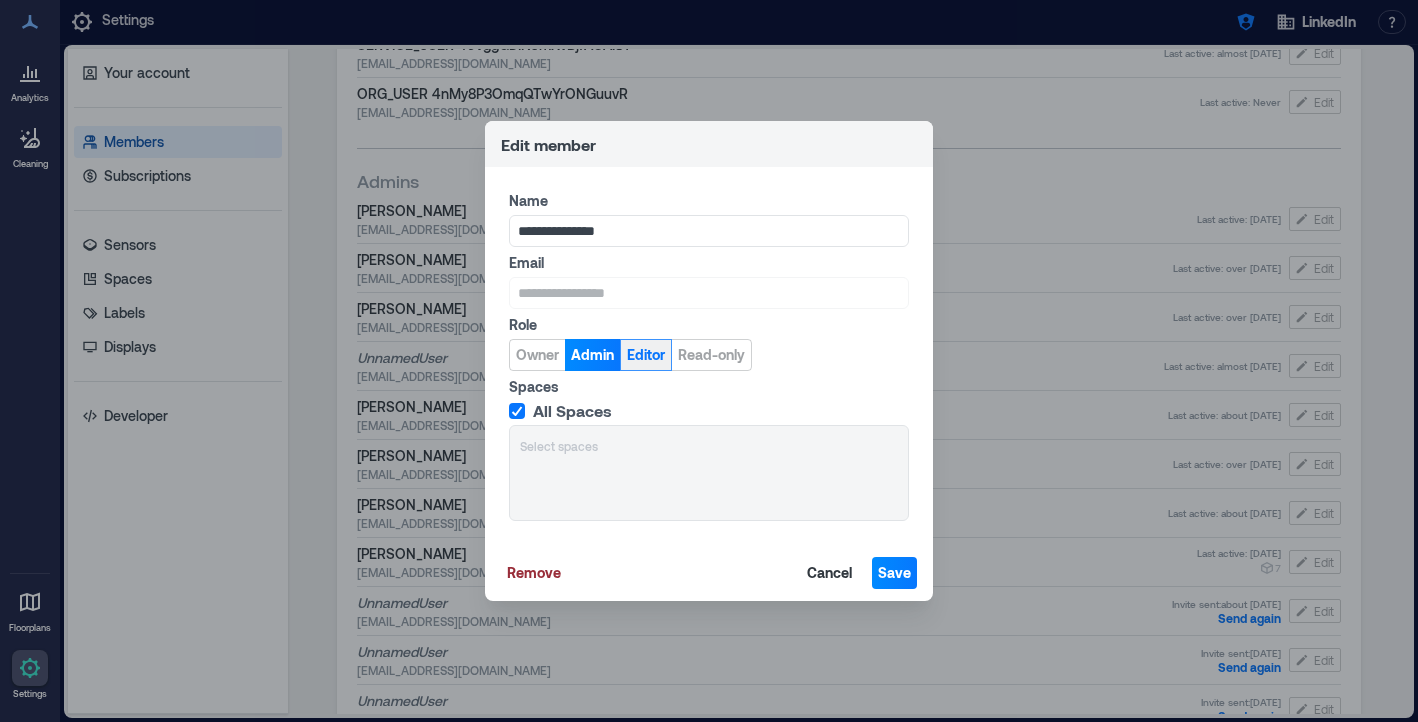 click on "Editor" at bounding box center (646, 355) 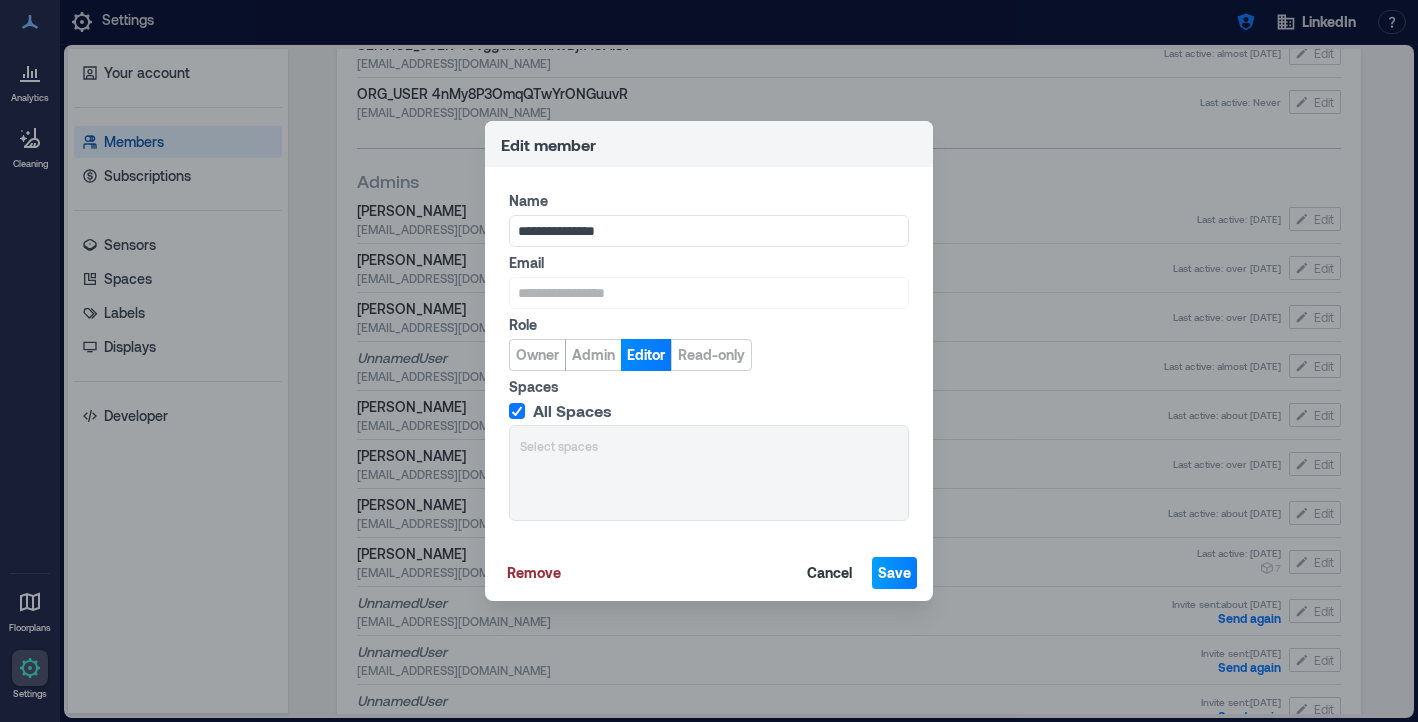 click on "Save" at bounding box center (894, 573) 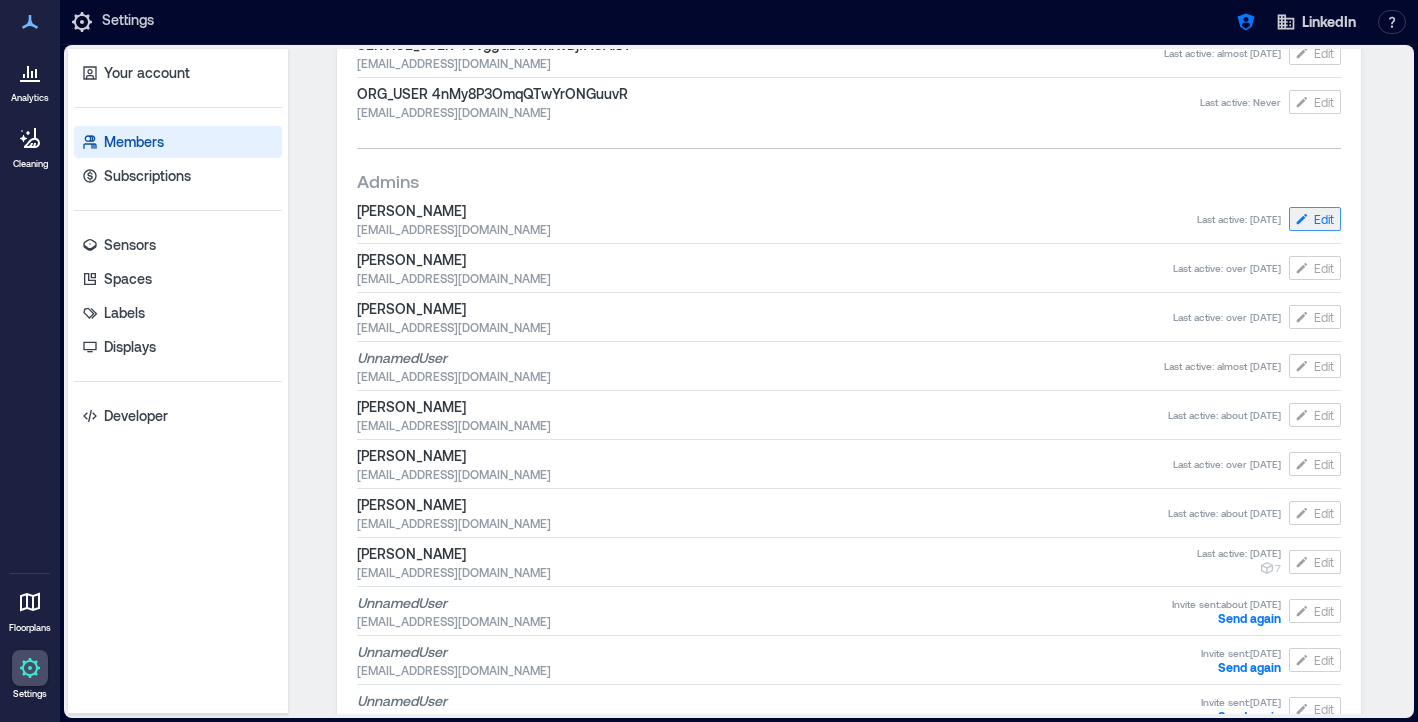 click on "Edit" at bounding box center [1324, 219] 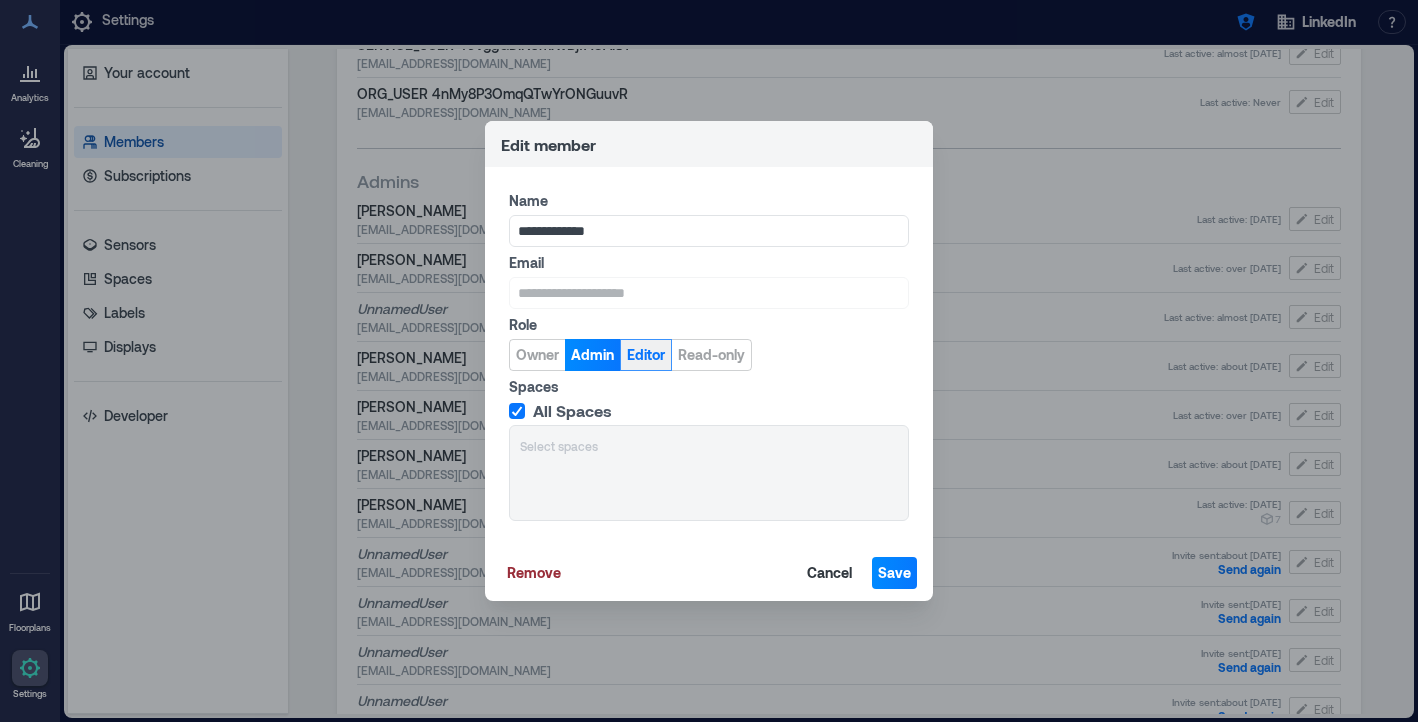 click on "Editor" at bounding box center (646, 355) 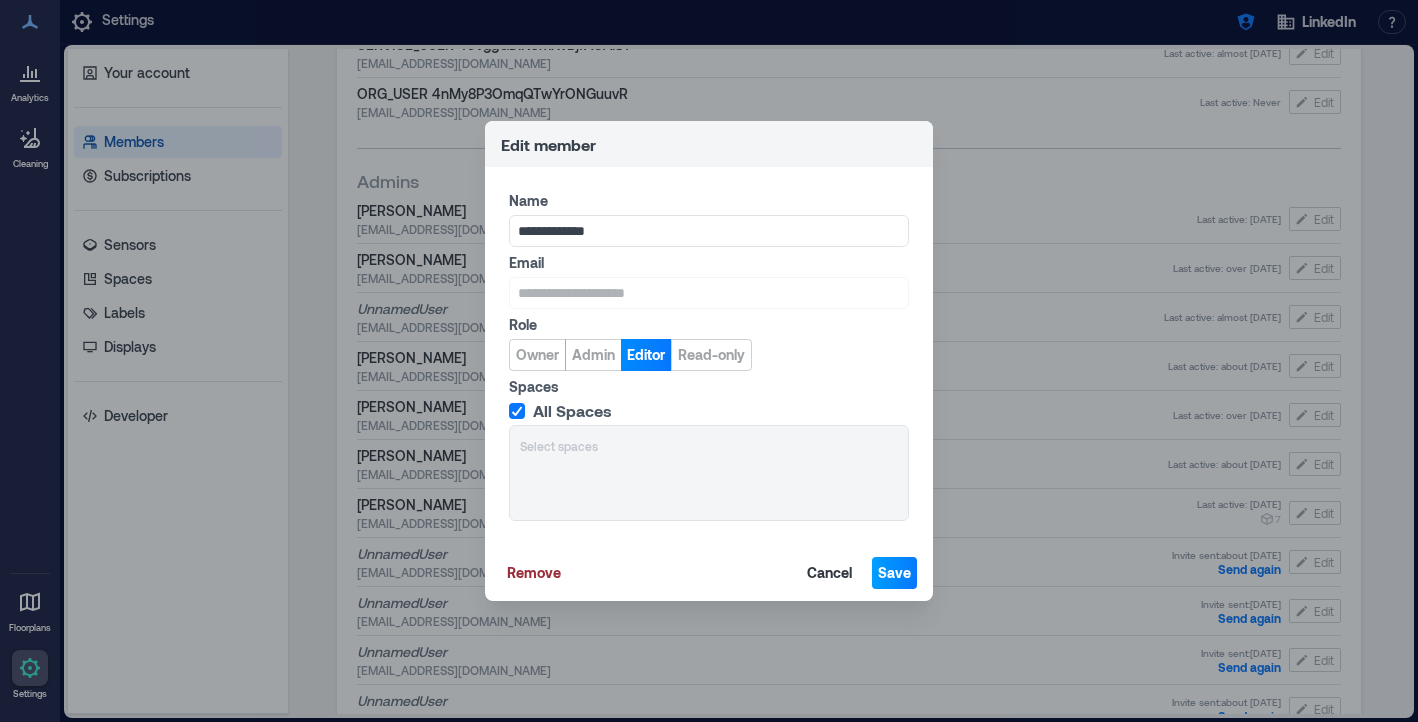 click on "Save" at bounding box center (894, 573) 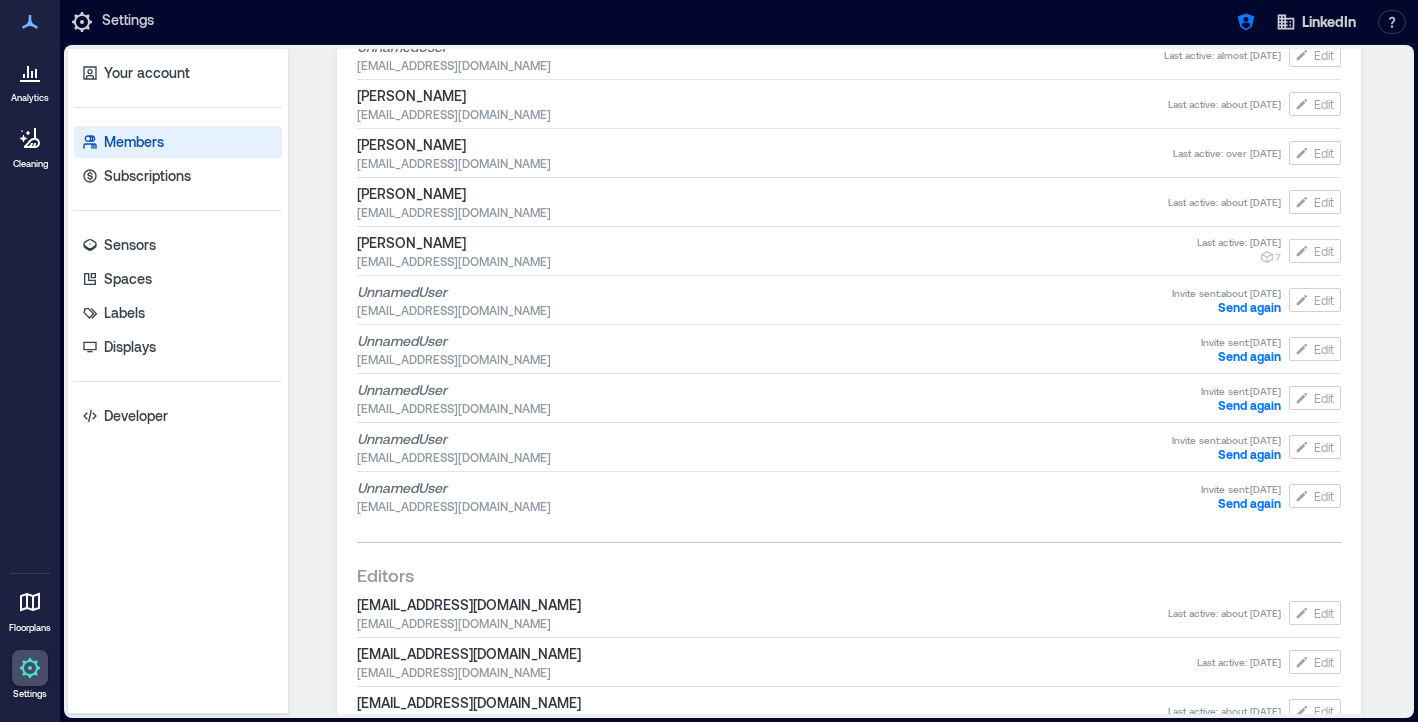 scroll, scrollTop: 779, scrollLeft: 0, axis: vertical 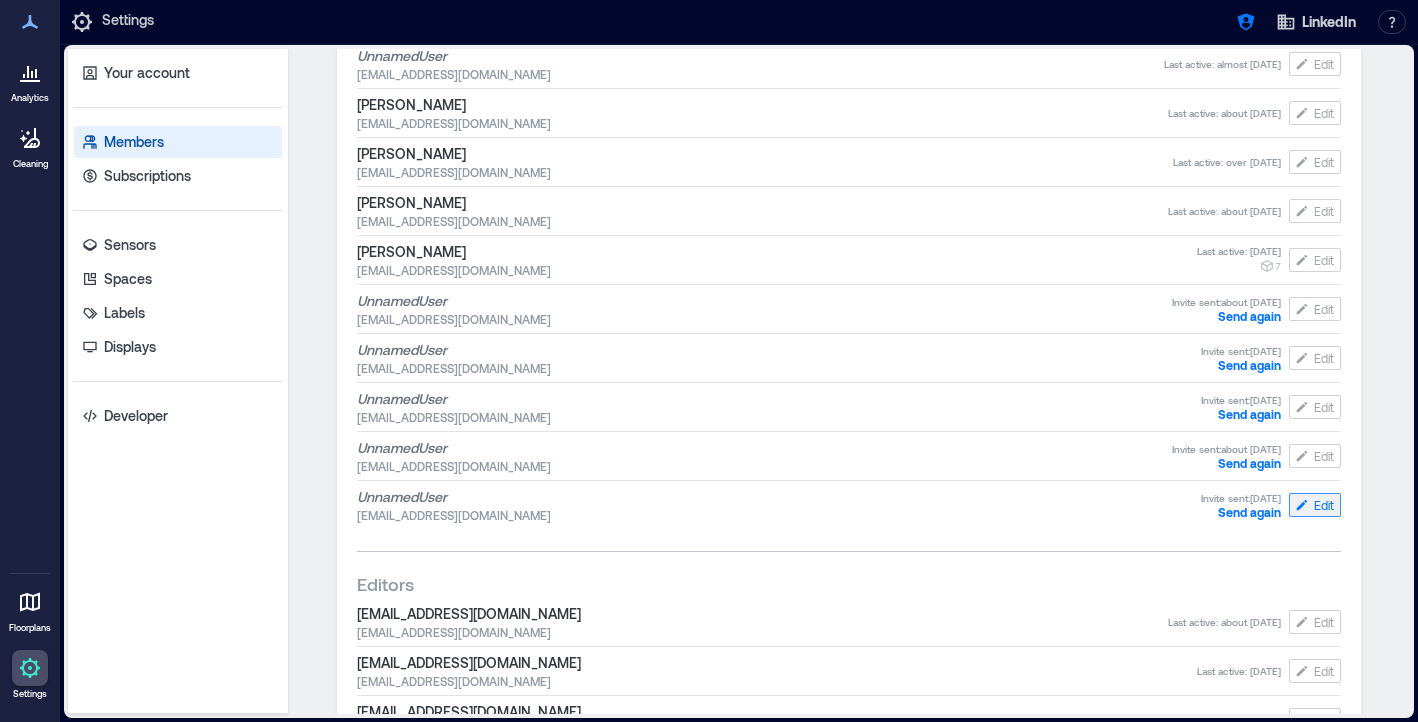 click 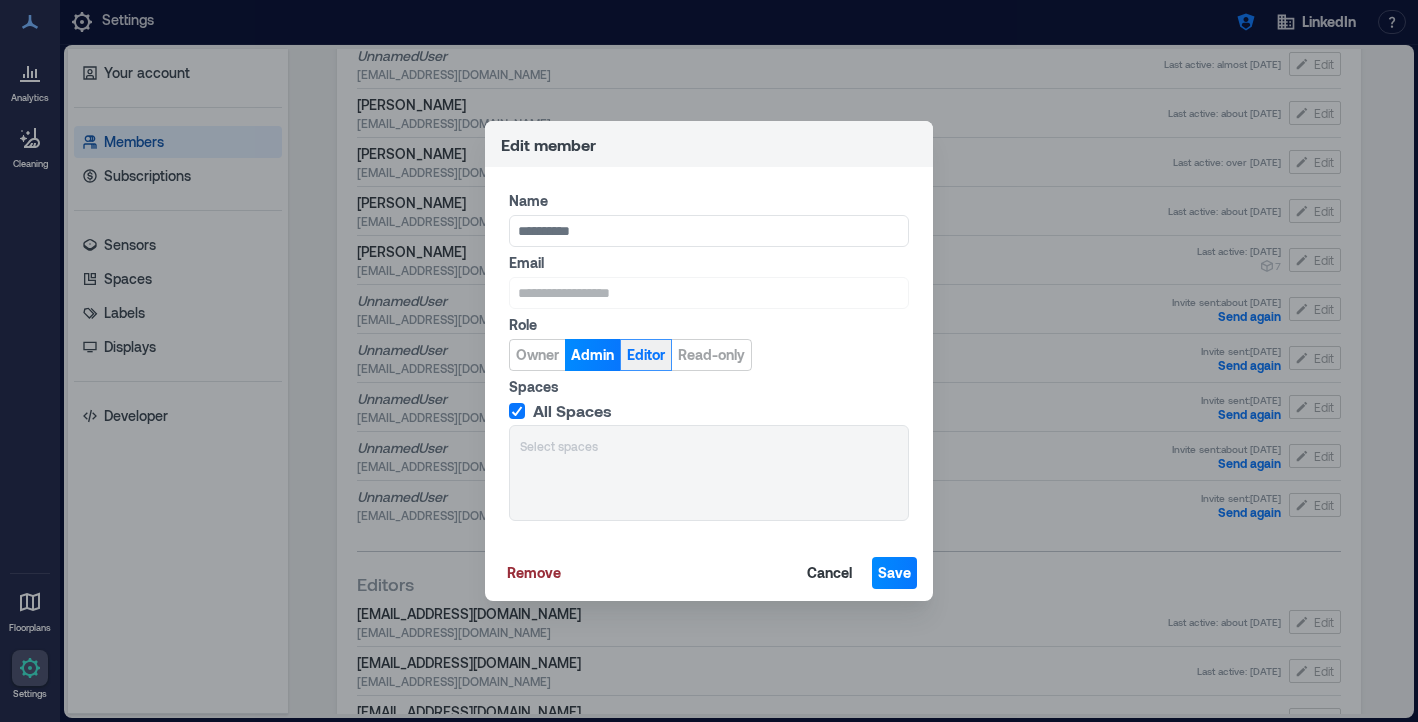 click on "Editor" at bounding box center [646, 355] 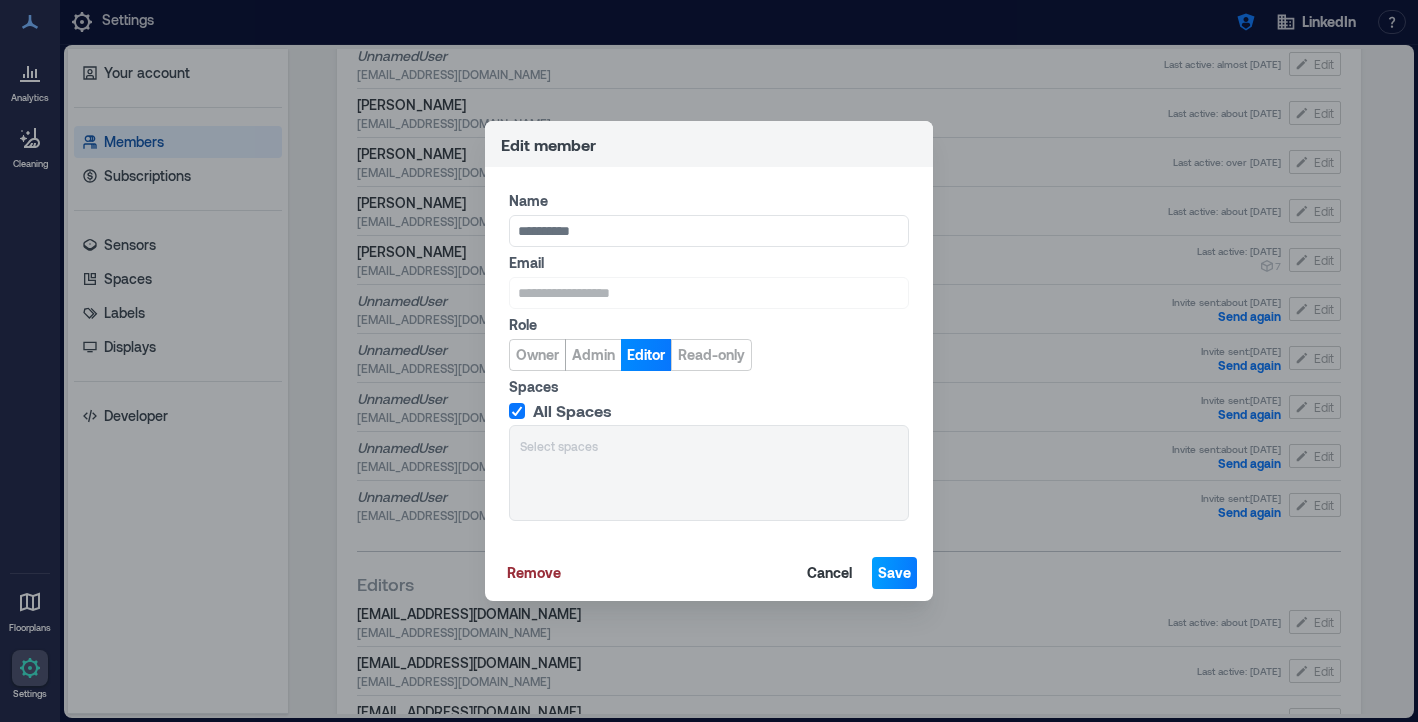 click on "Save" at bounding box center (894, 573) 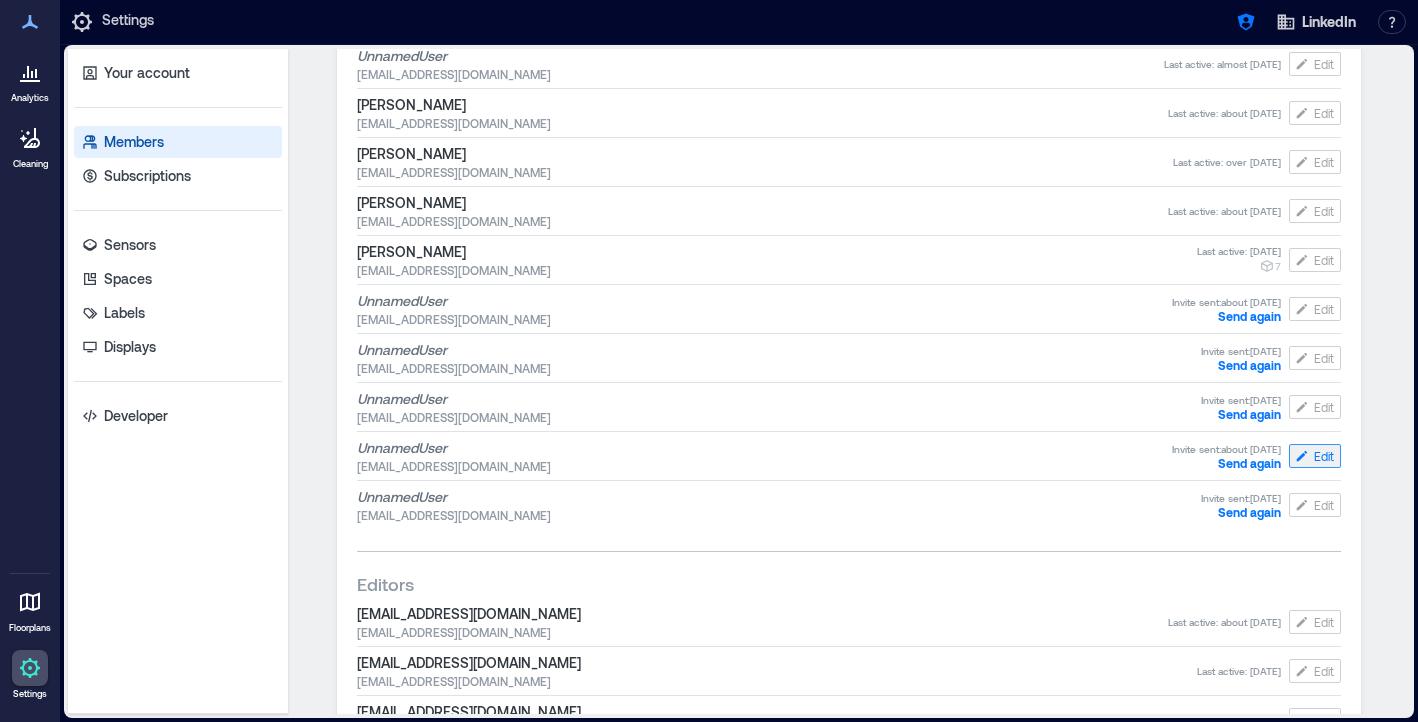 click 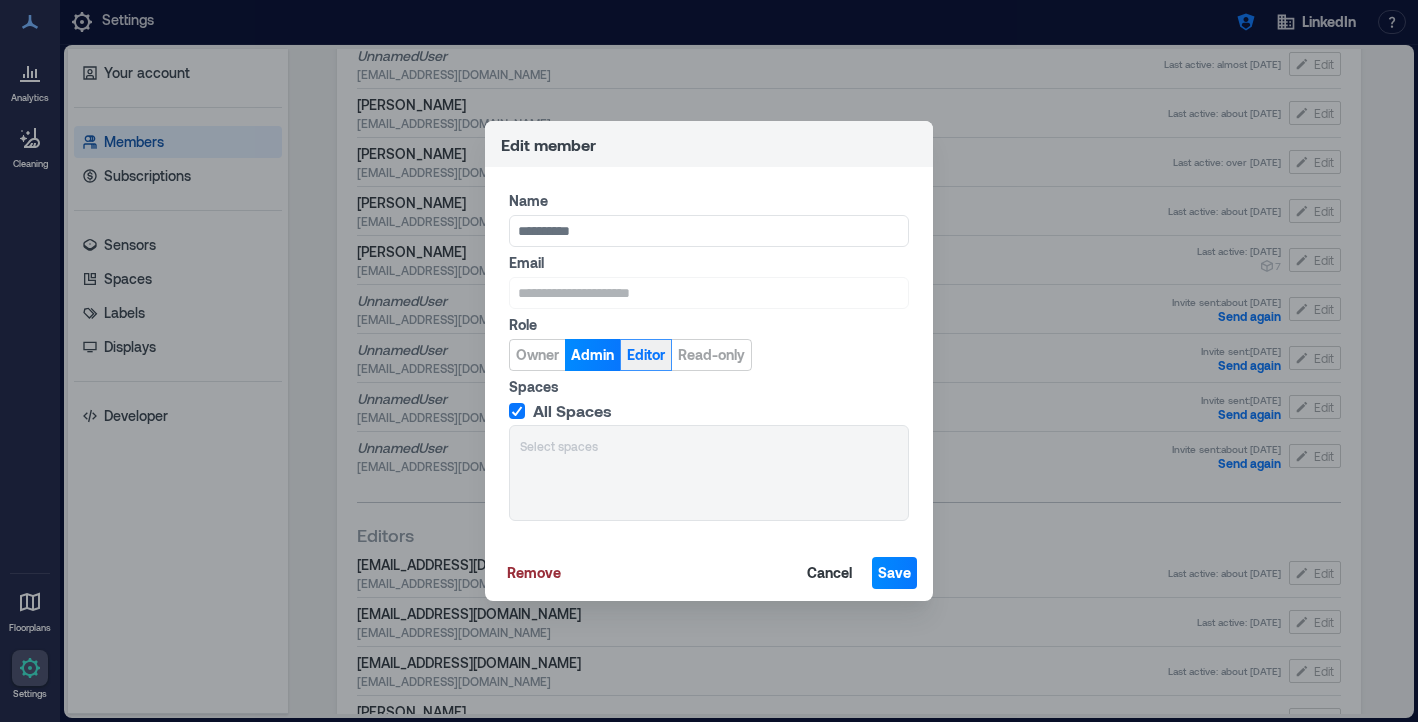 click on "Editor" at bounding box center [646, 355] 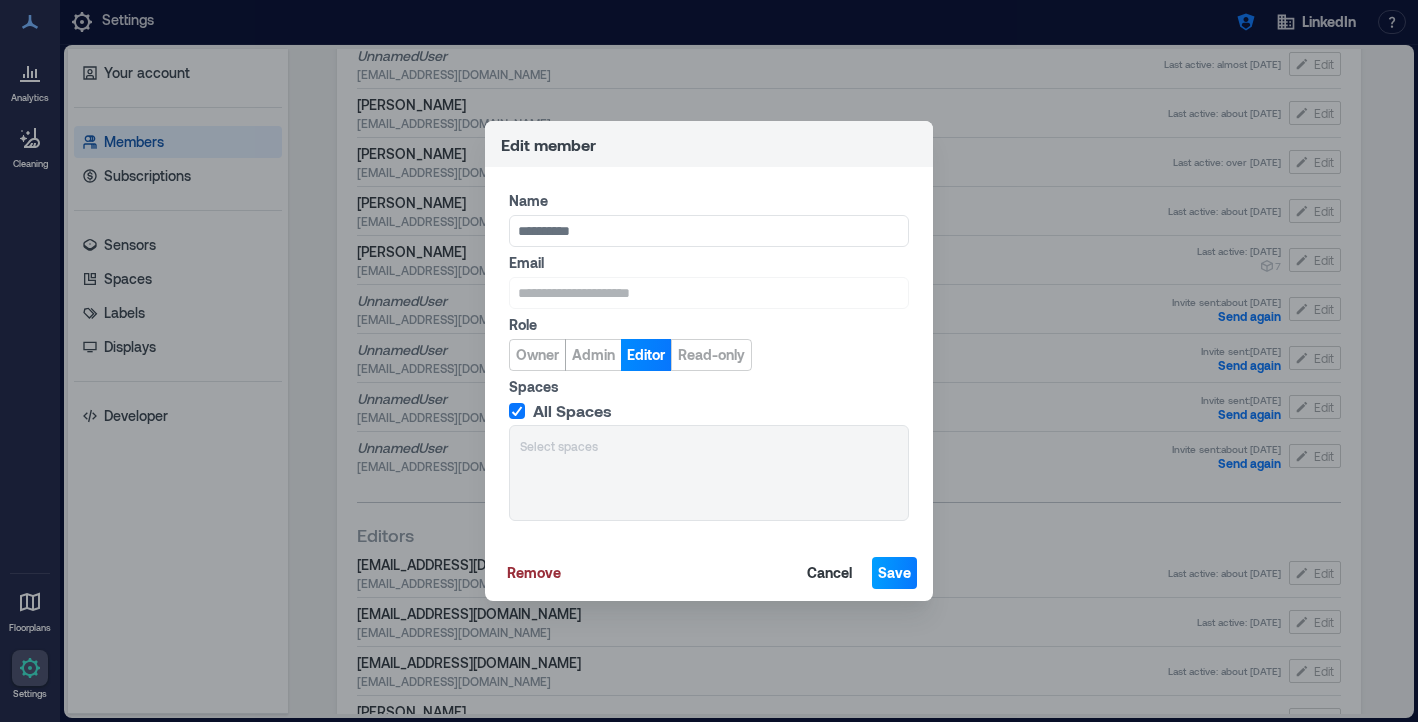 click on "Save" at bounding box center (894, 573) 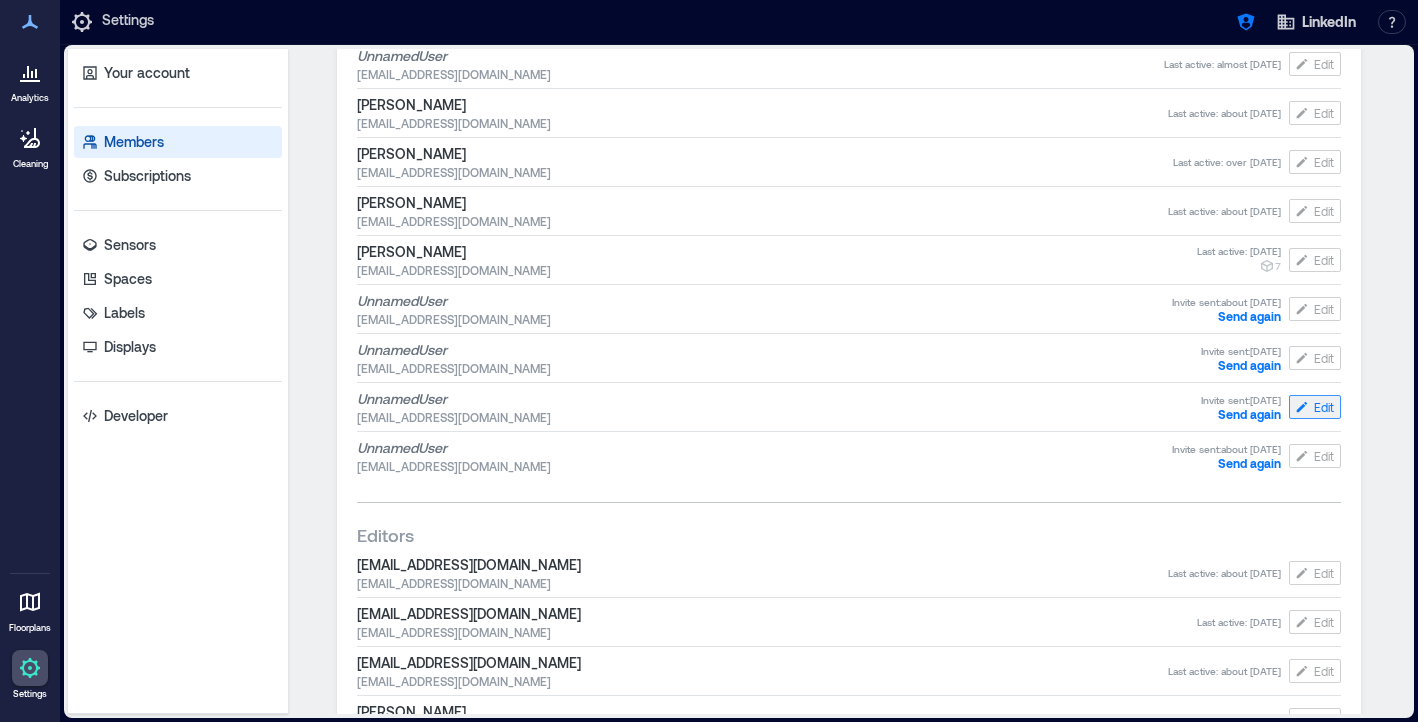 click 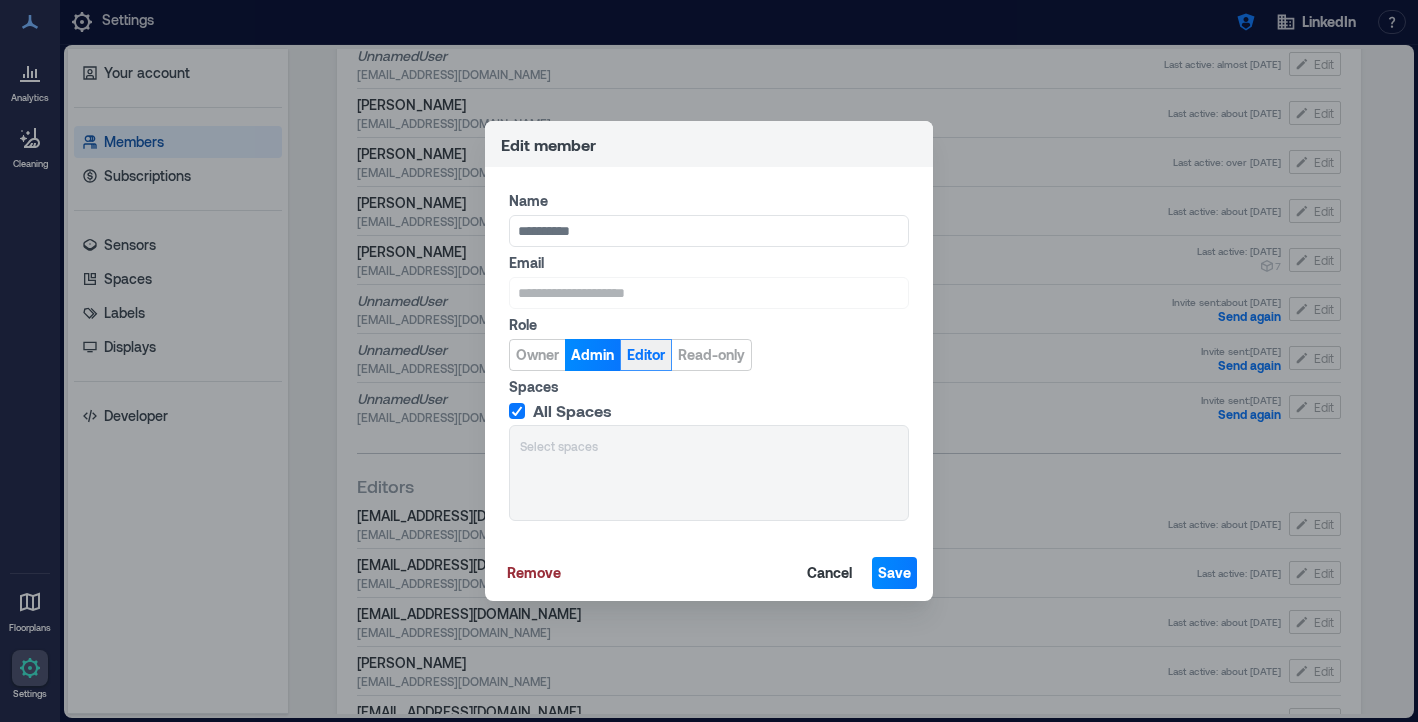 click on "Editor" at bounding box center (646, 355) 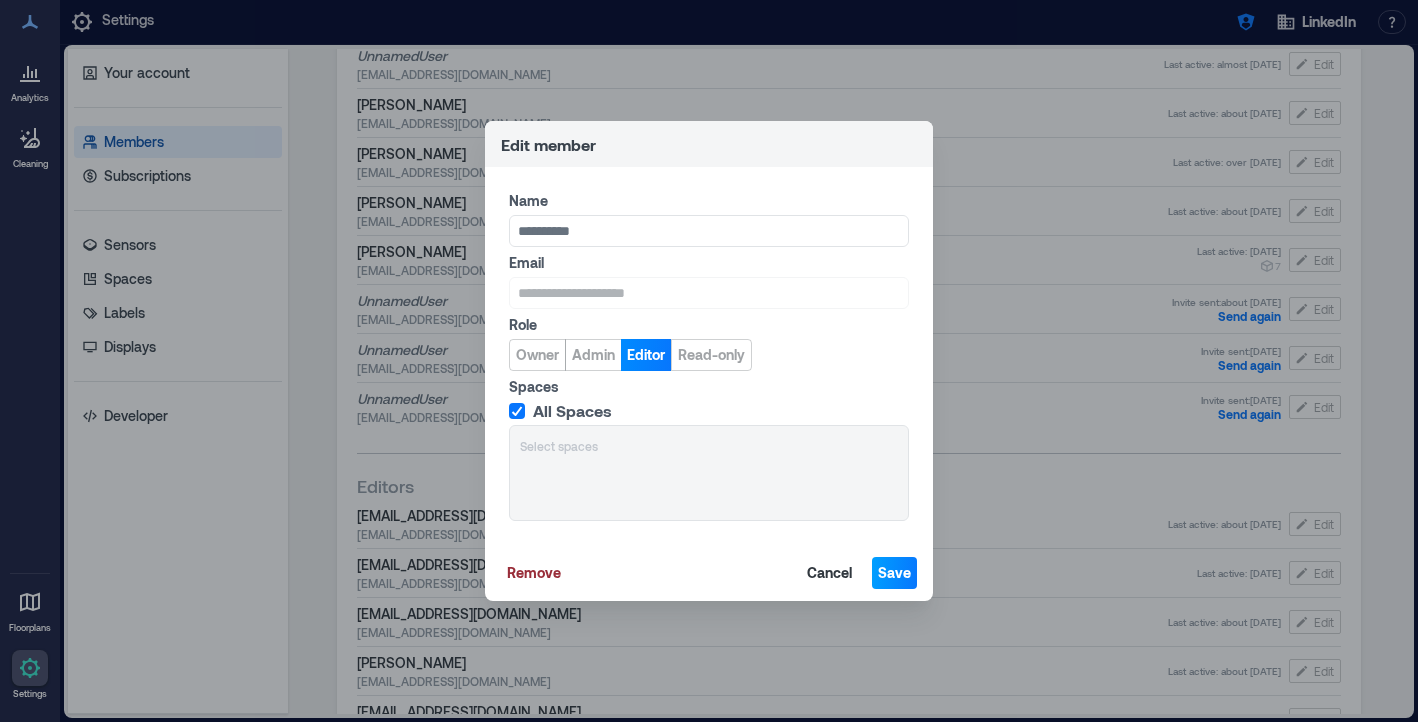 click on "Save" at bounding box center (894, 573) 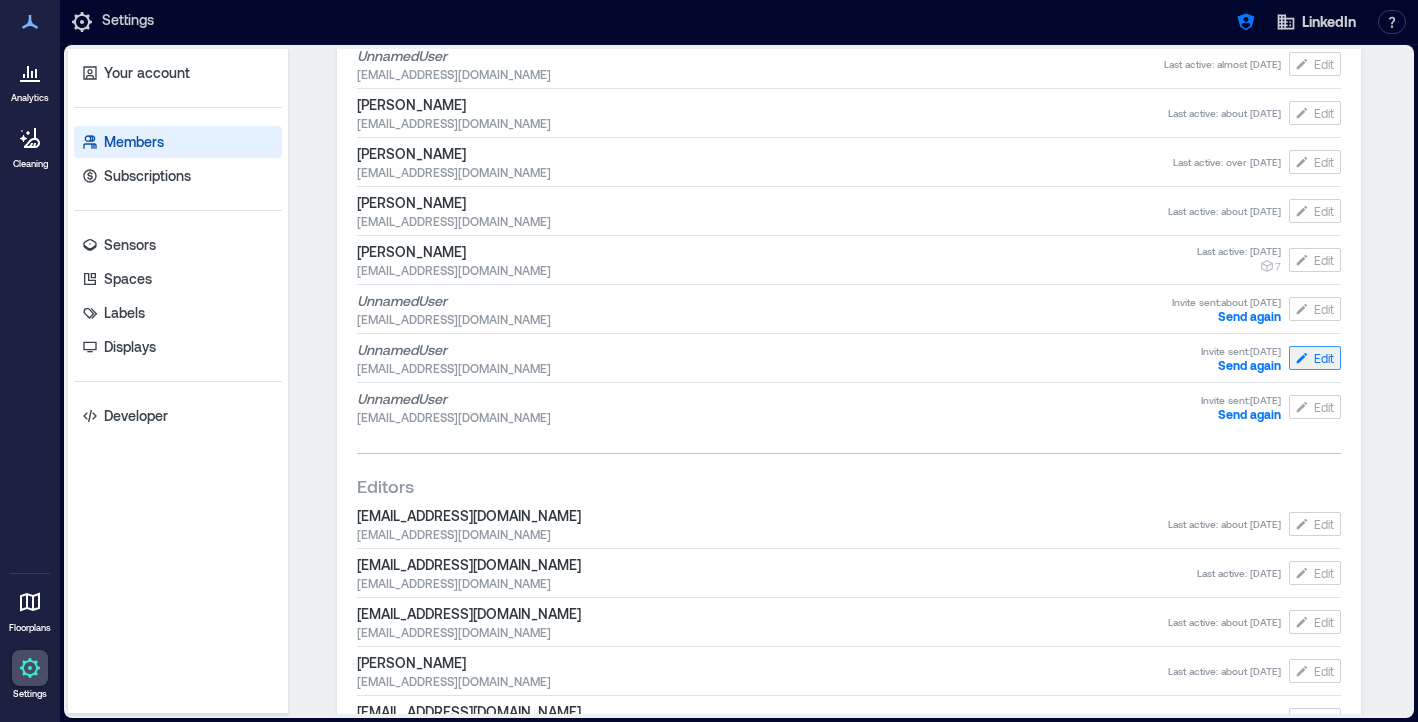 click 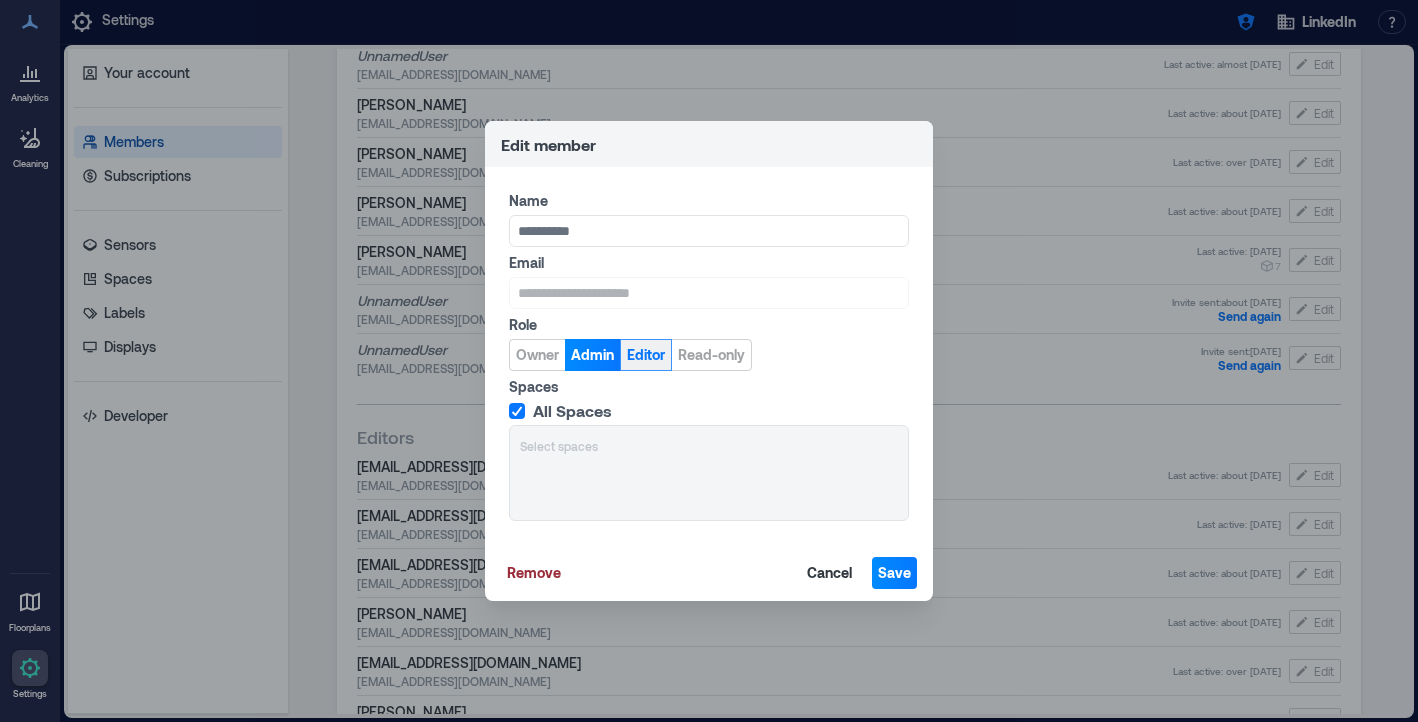 click on "Editor" at bounding box center (646, 355) 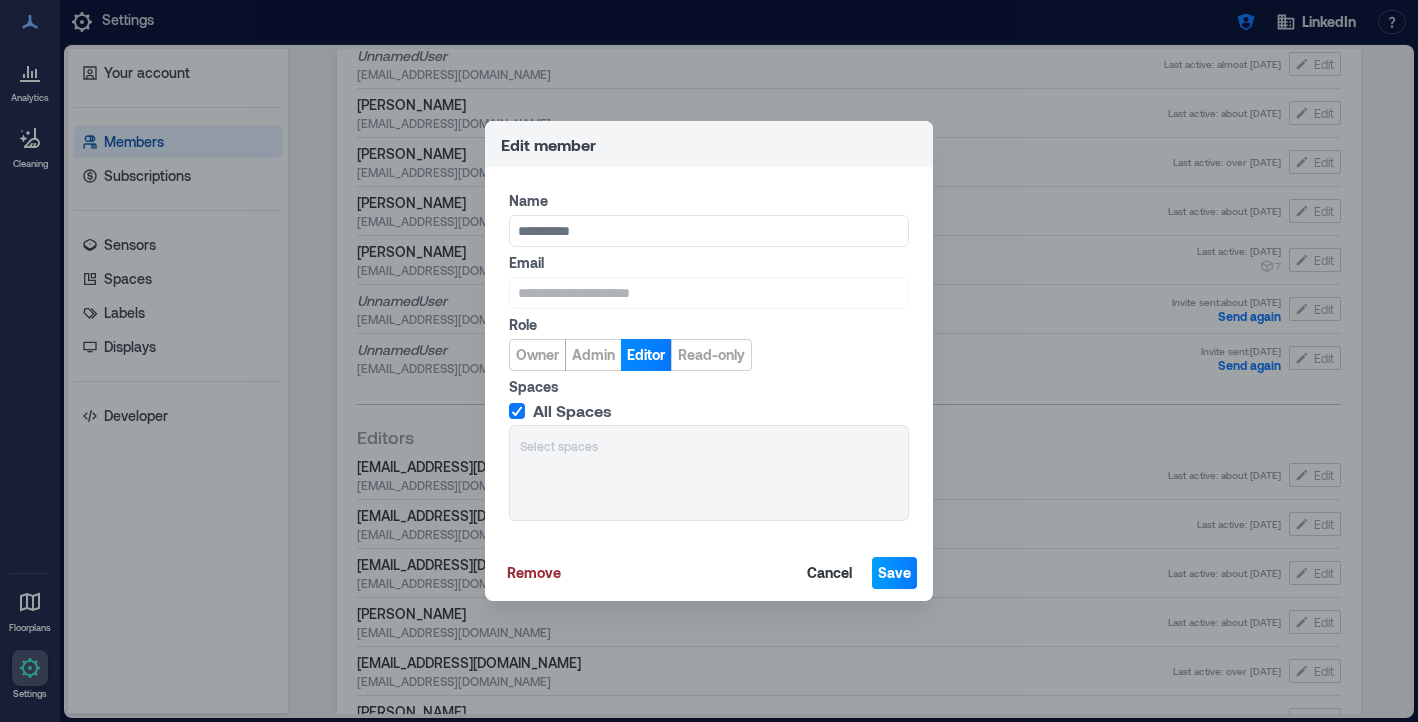click on "Save" at bounding box center (894, 573) 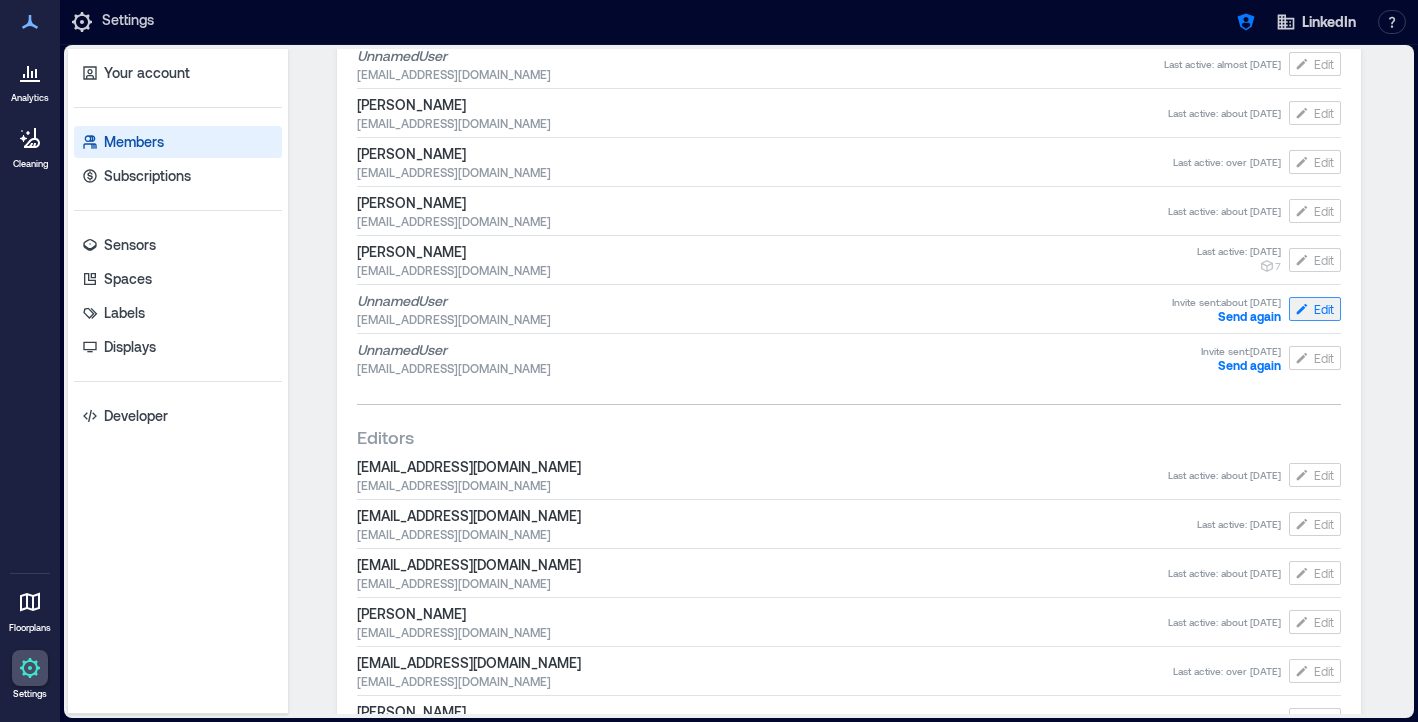 click 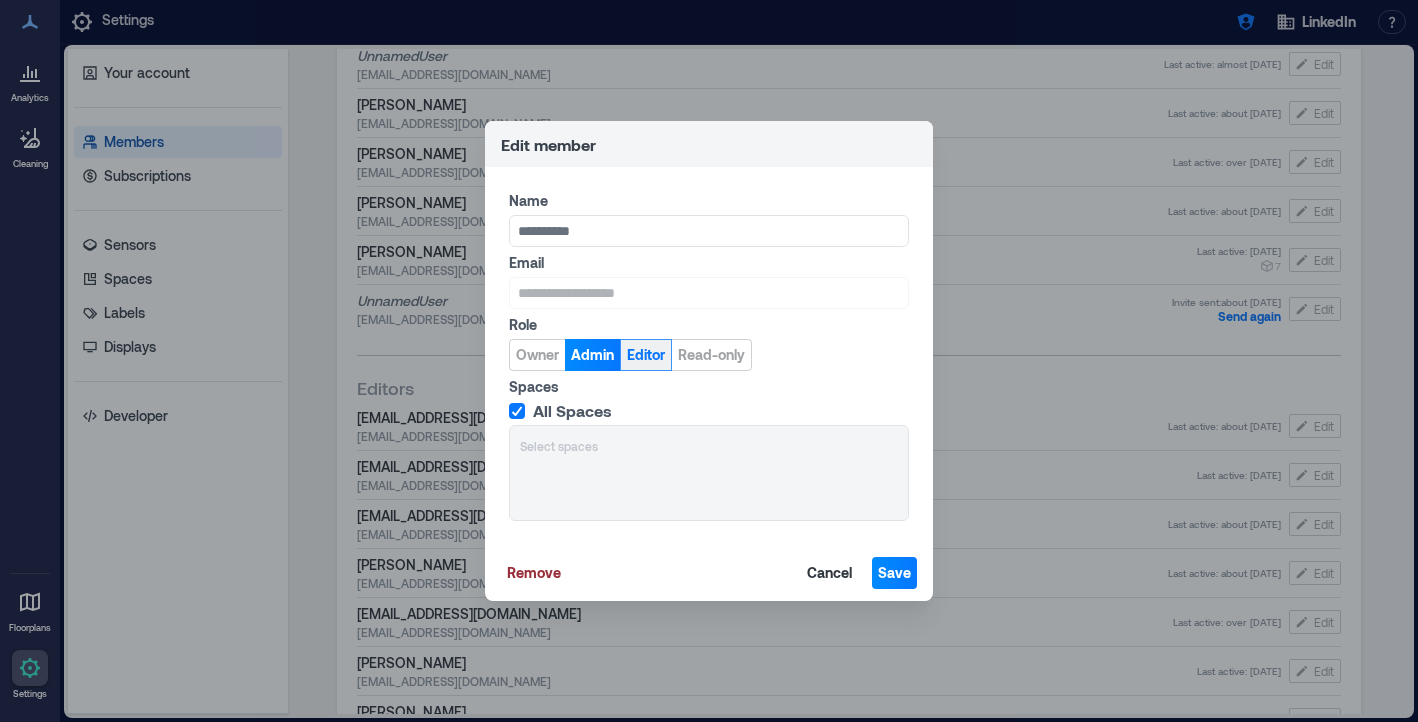 click on "Editor" at bounding box center (646, 355) 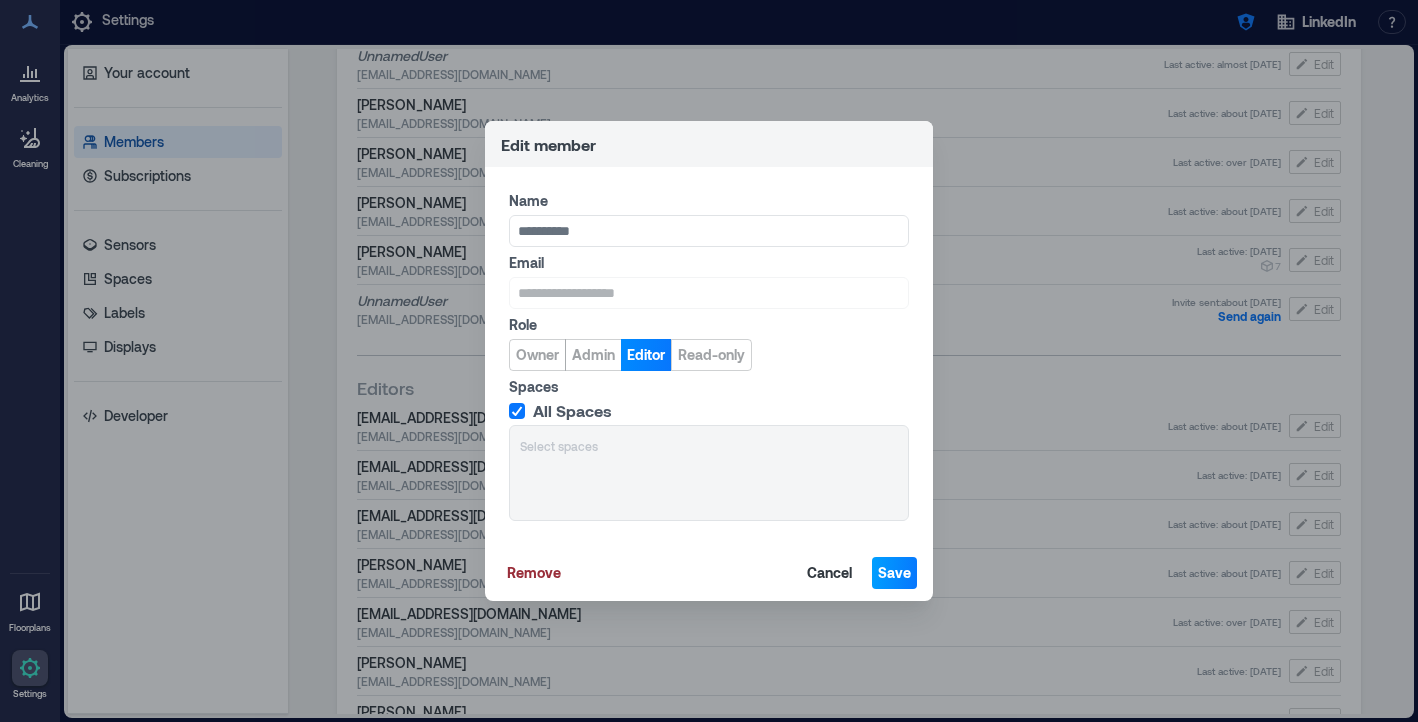 click on "Save" at bounding box center (894, 573) 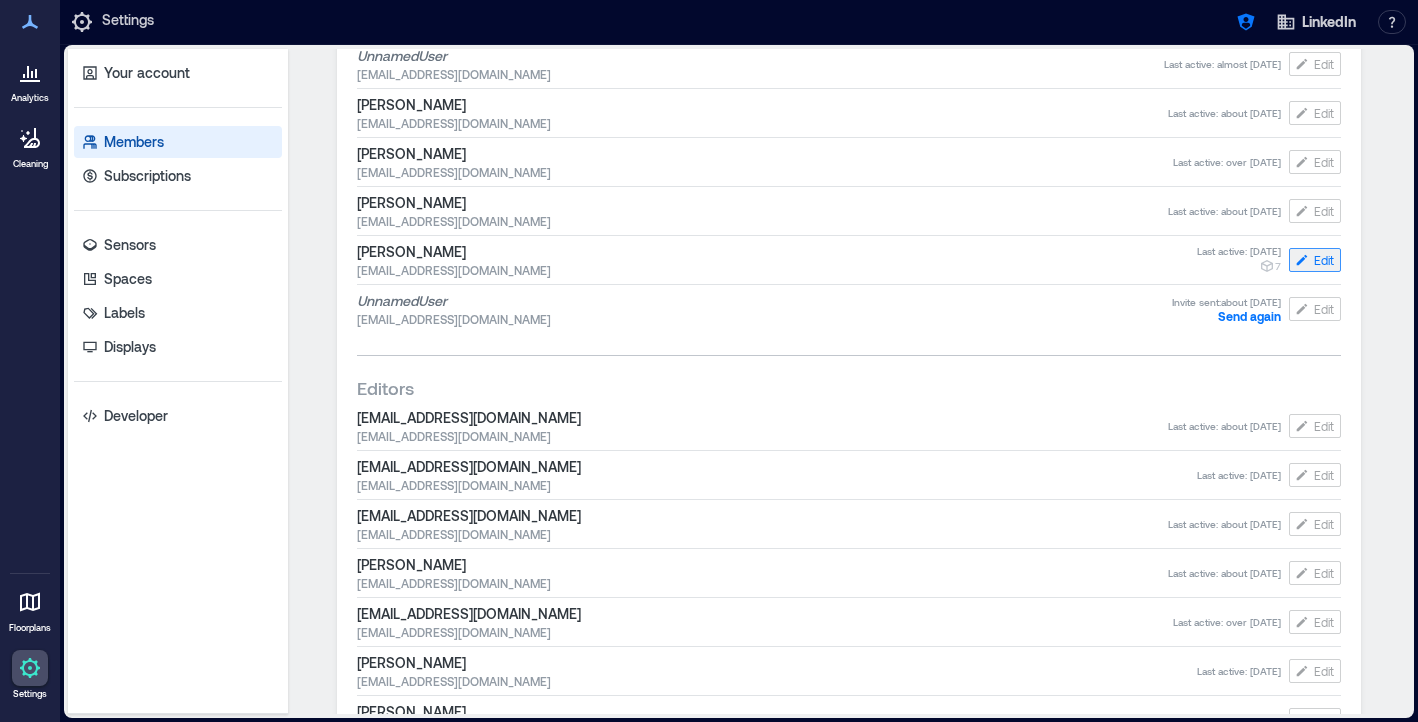 click 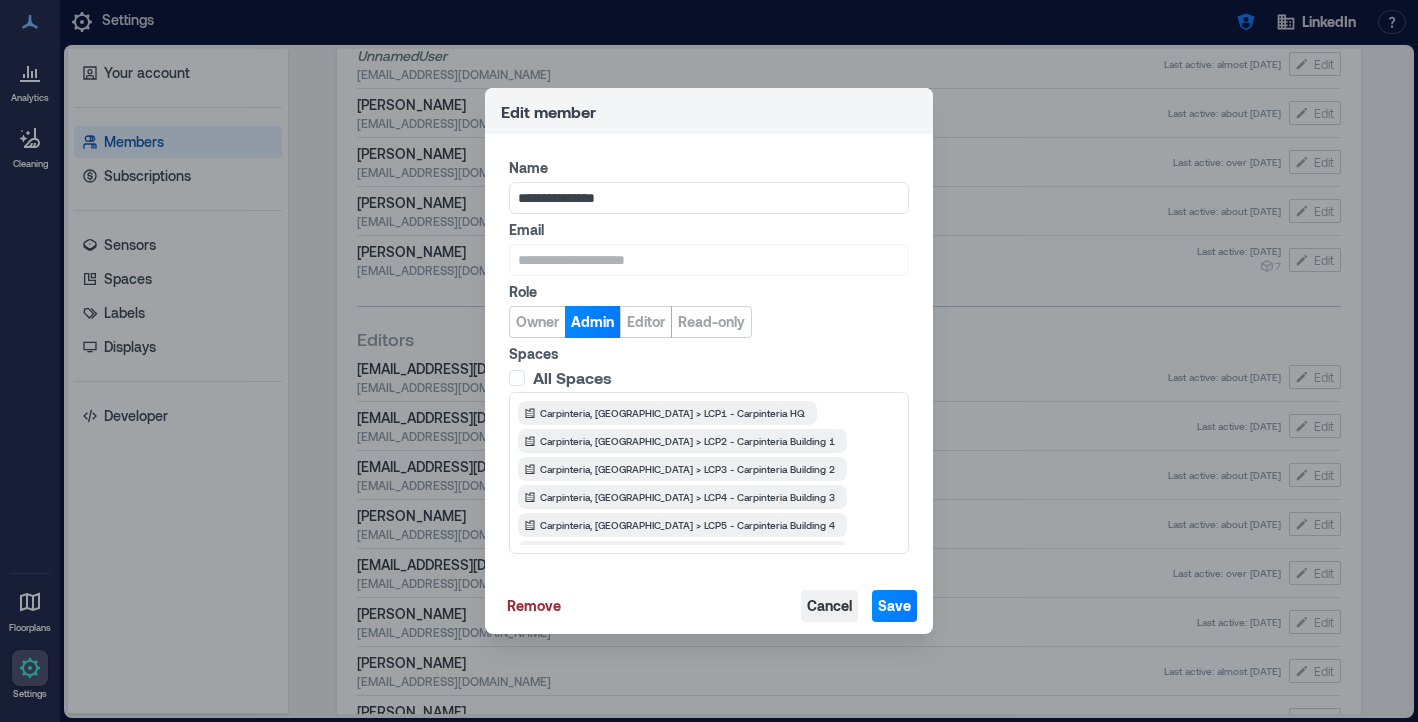 click on "Cancel" at bounding box center [829, 606] 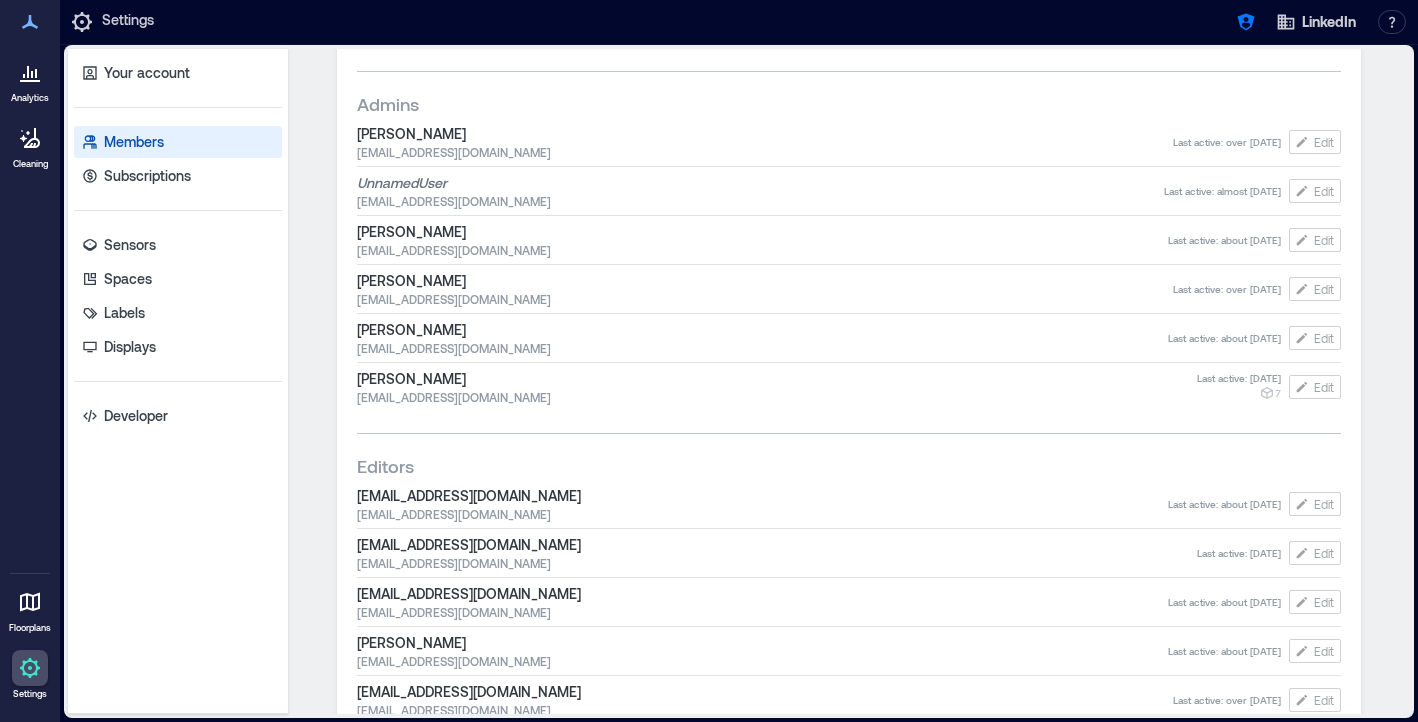 scroll, scrollTop: 642, scrollLeft: 0, axis: vertical 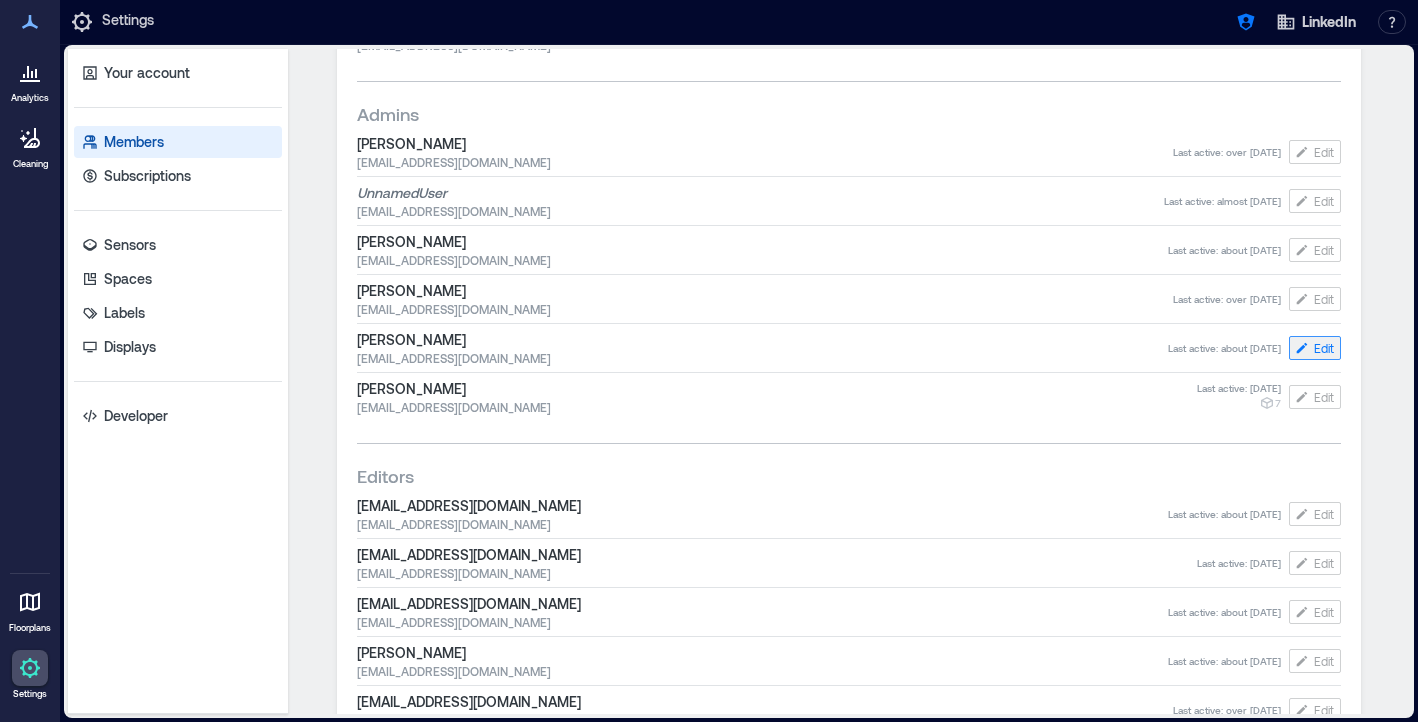 click on "Edit" at bounding box center (1324, 348) 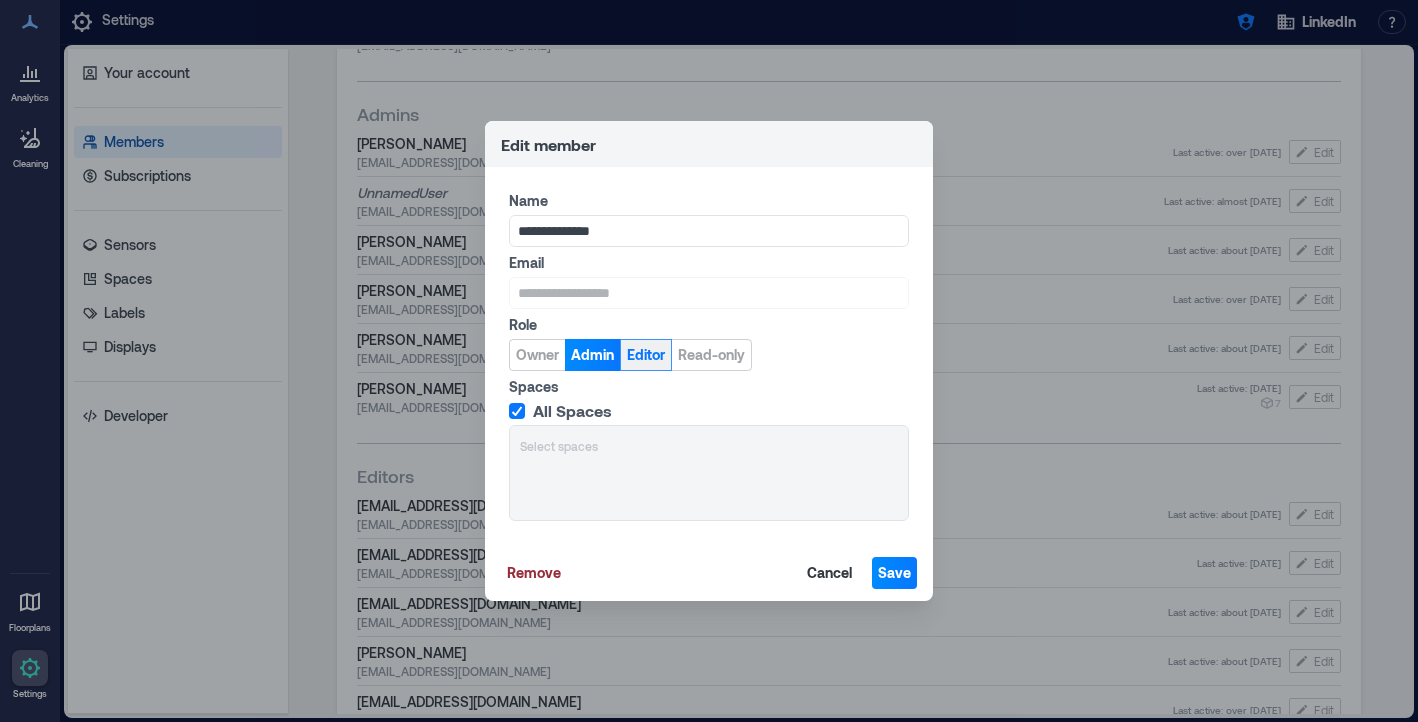 click on "Editor" at bounding box center [646, 355] 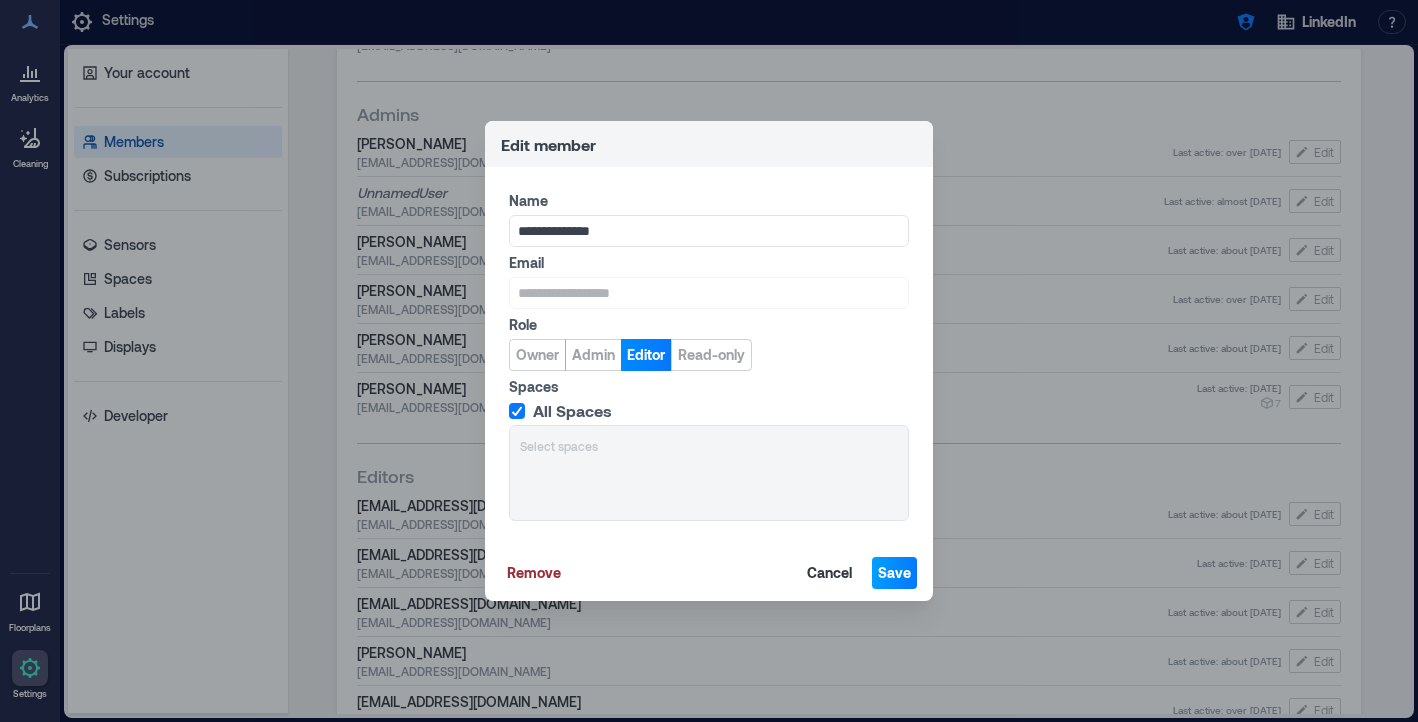 click on "Save" at bounding box center (894, 573) 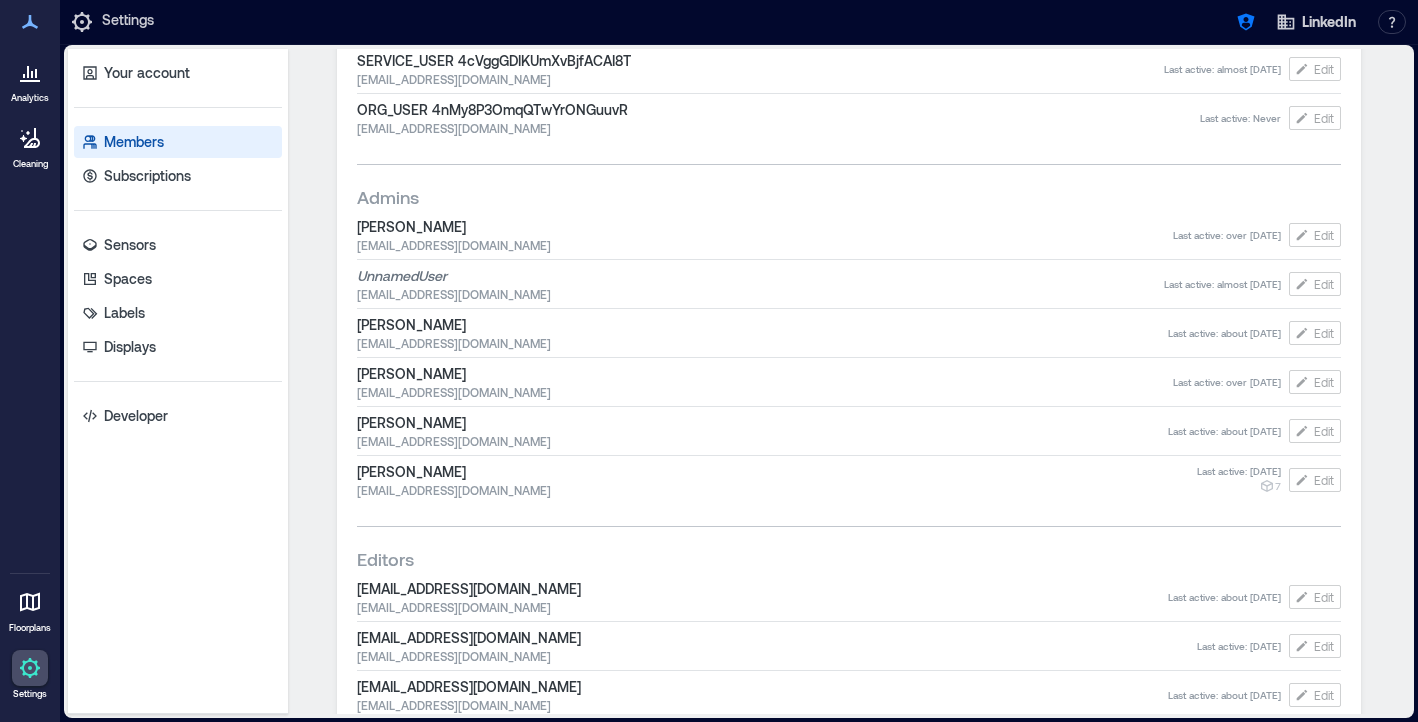 scroll, scrollTop: 520, scrollLeft: 0, axis: vertical 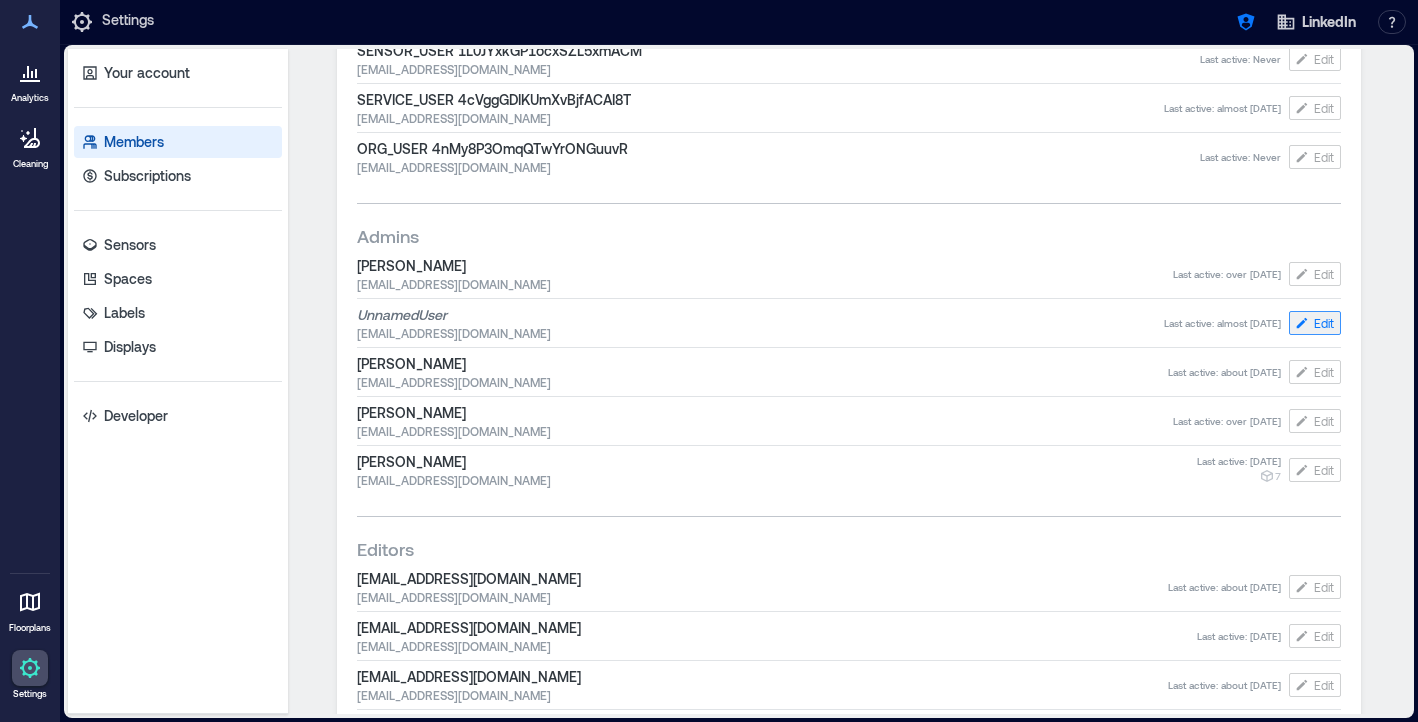 click on "Edit" at bounding box center (1324, 323) 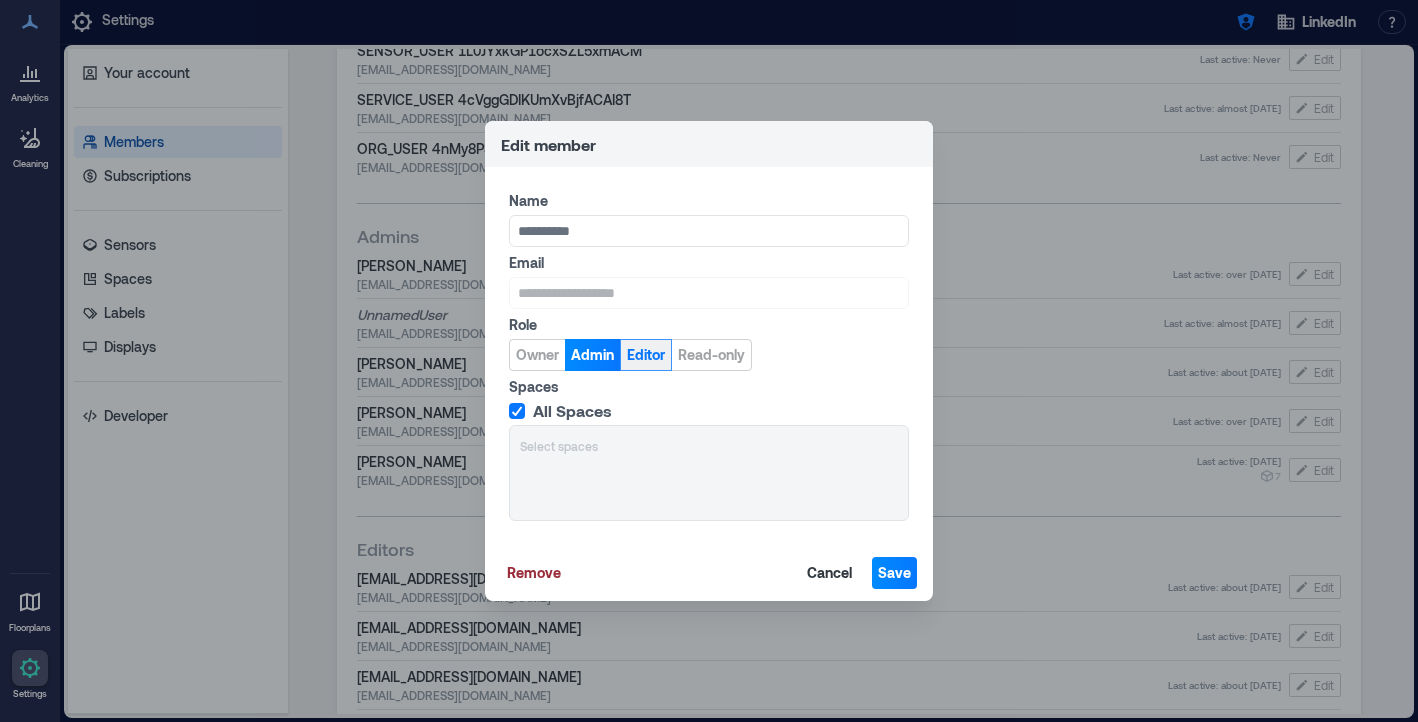 click on "Editor" at bounding box center (646, 355) 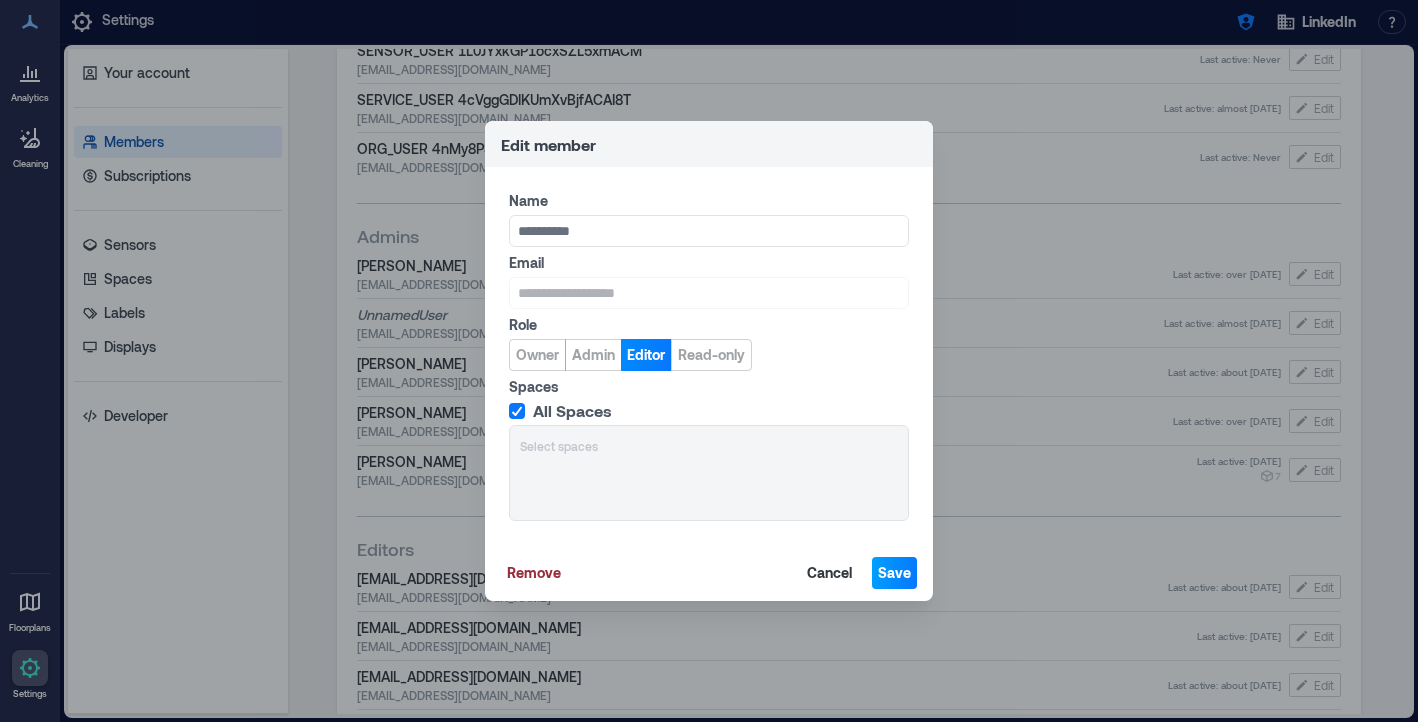 click on "Save" at bounding box center [894, 573] 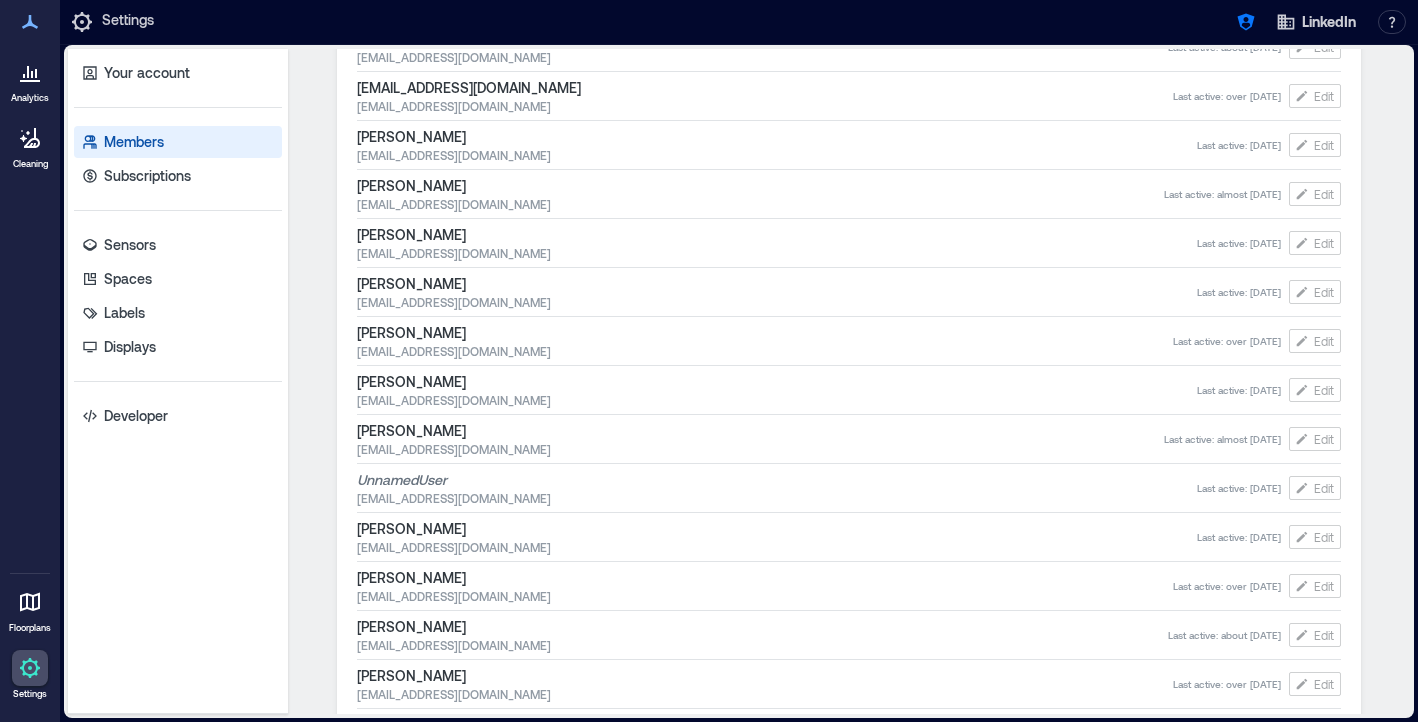 scroll, scrollTop: 1163, scrollLeft: 0, axis: vertical 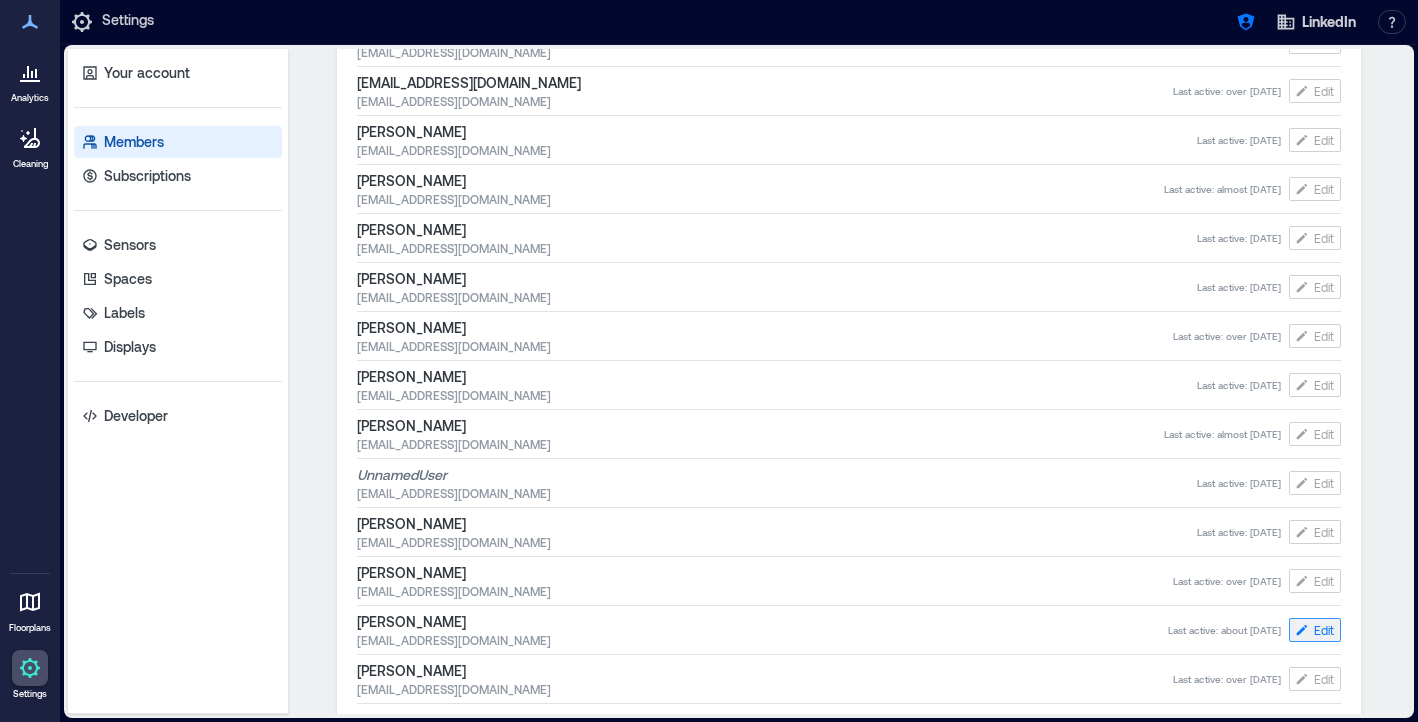 click on "Edit" at bounding box center (1324, 630) 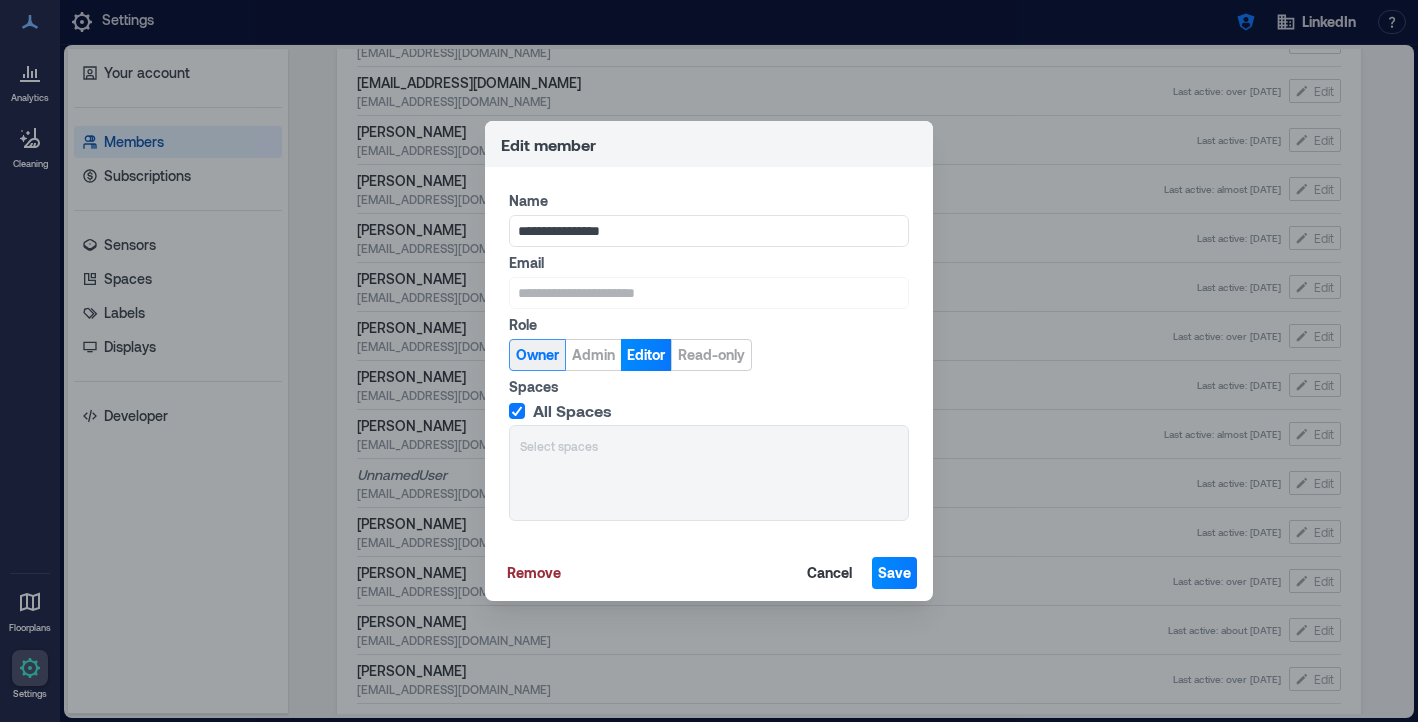 click on "Owner" at bounding box center (537, 355) 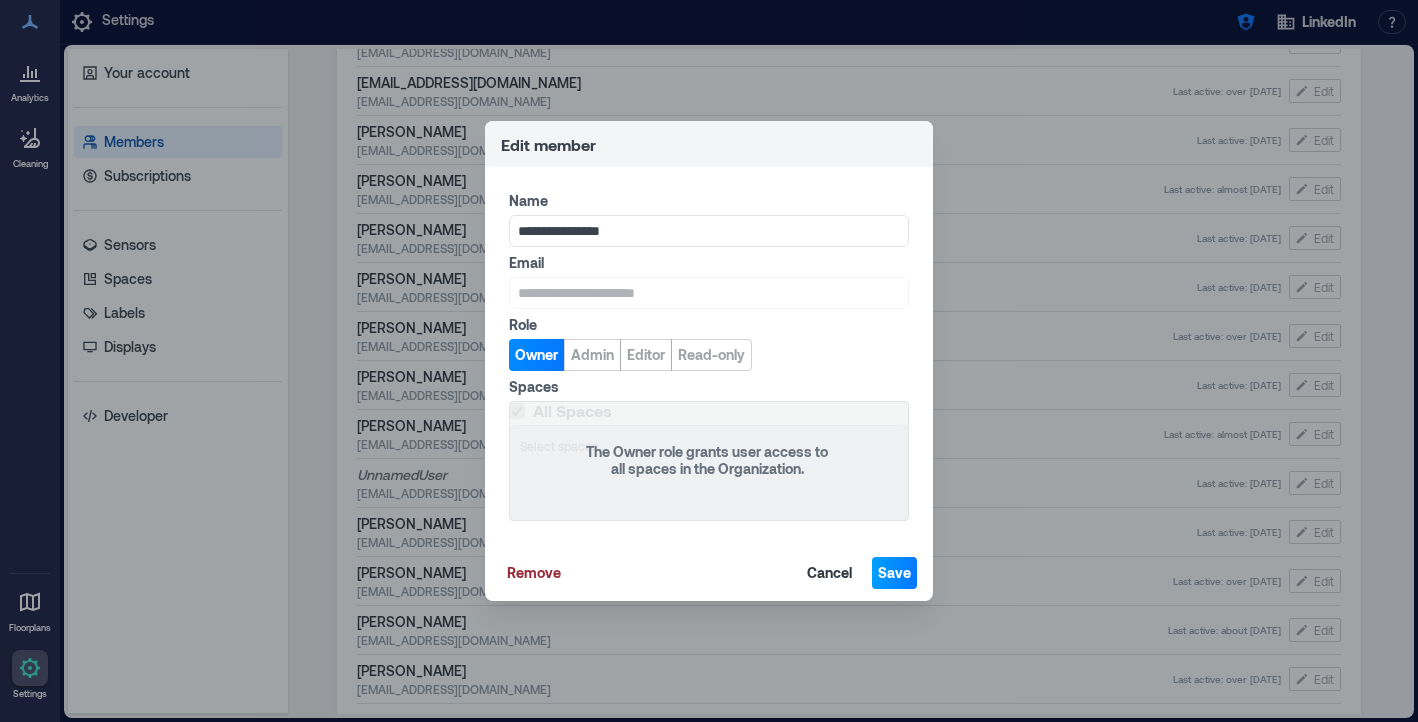 click on "Save" at bounding box center (894, 573) 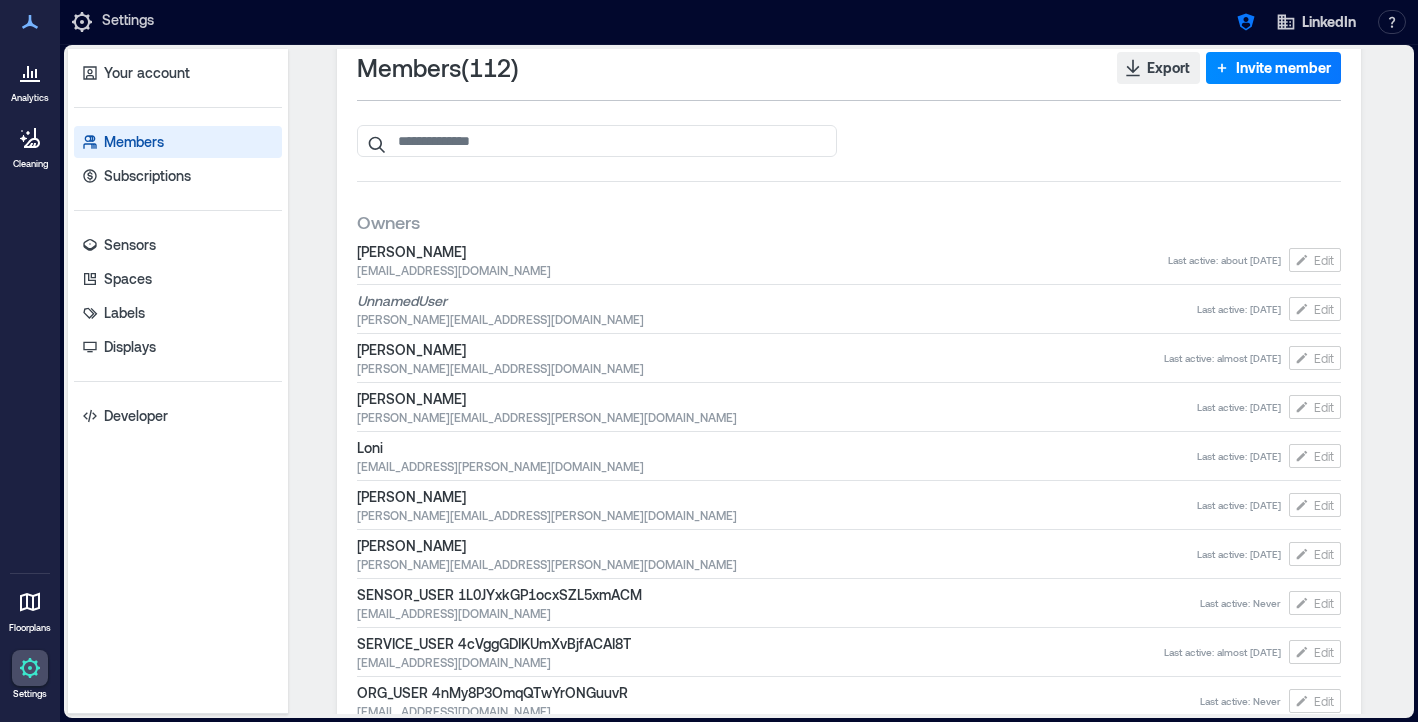 scroll, scrollTop: 0, scrollLeft: 0, axis: both 